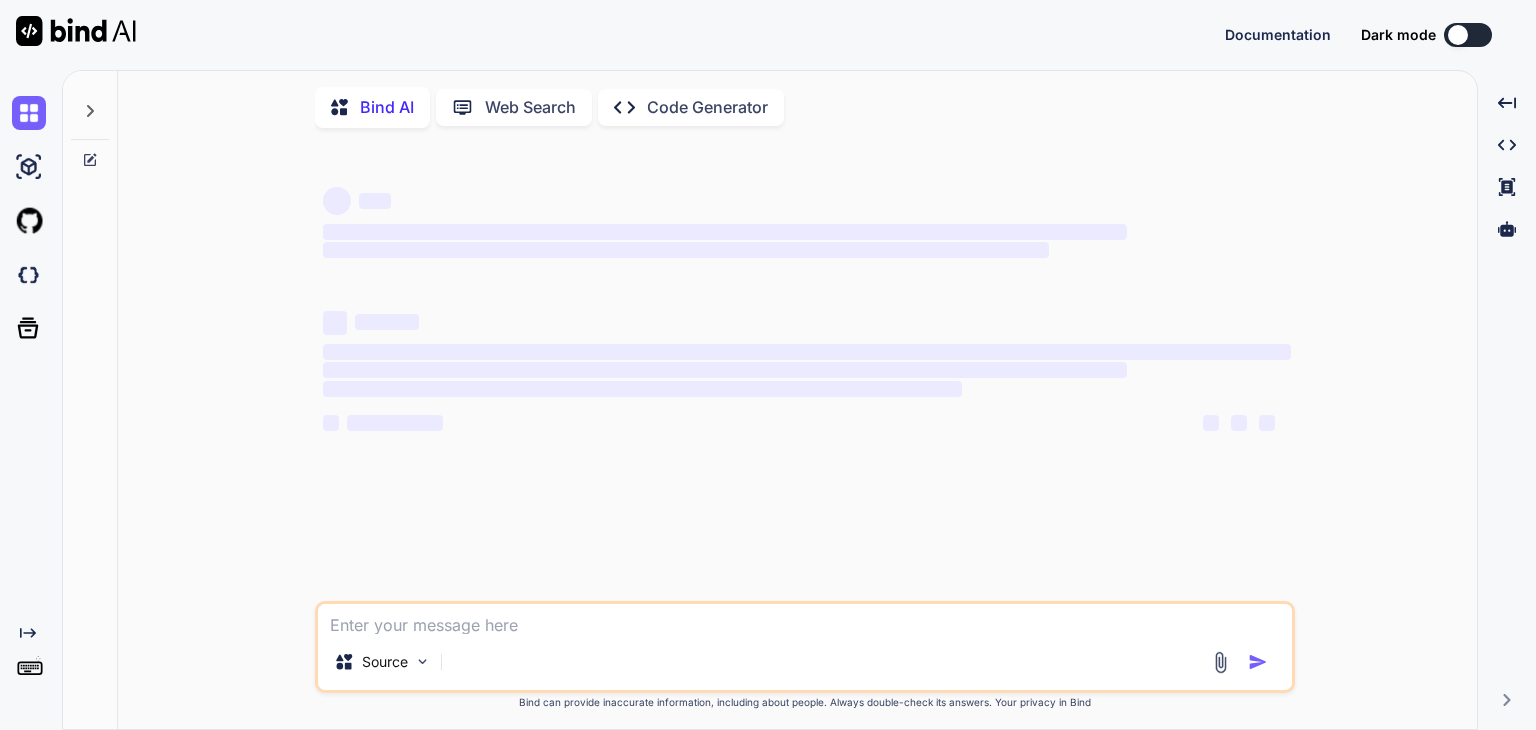 scroll, scrollTop: 0, scrollLeft: 0, axis: both 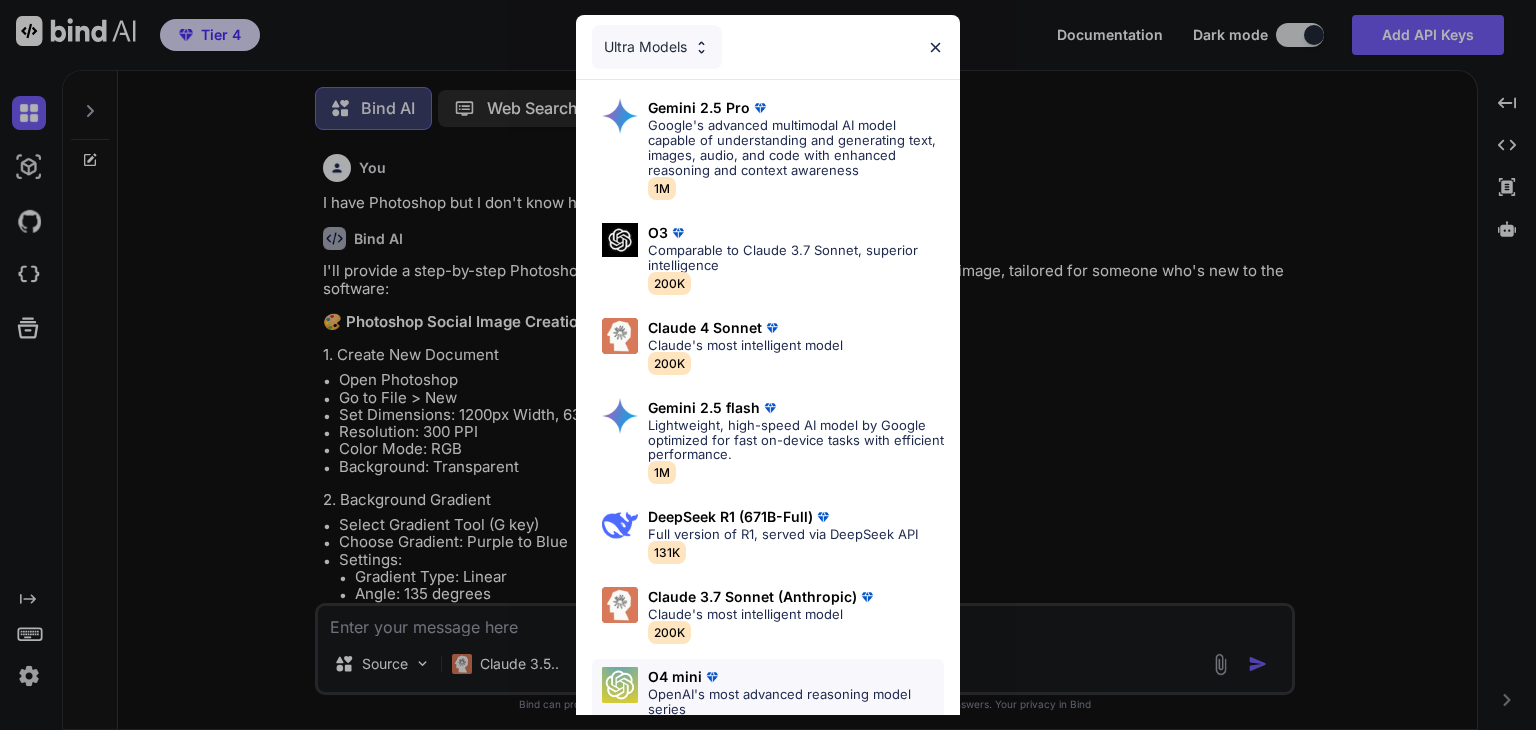type on "x" 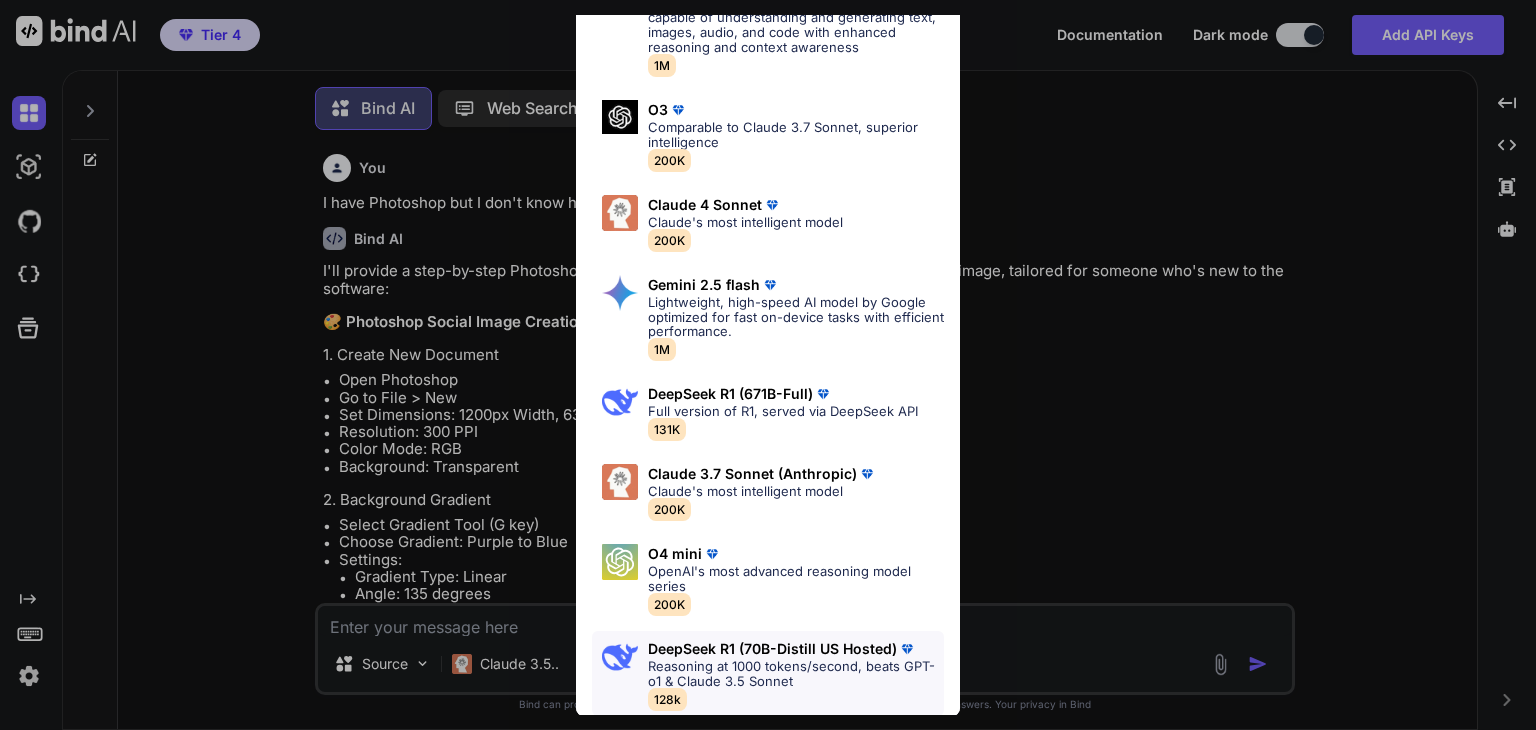 scroll, scrollTop: 3237, scrollLeft: 0, axis: vertical 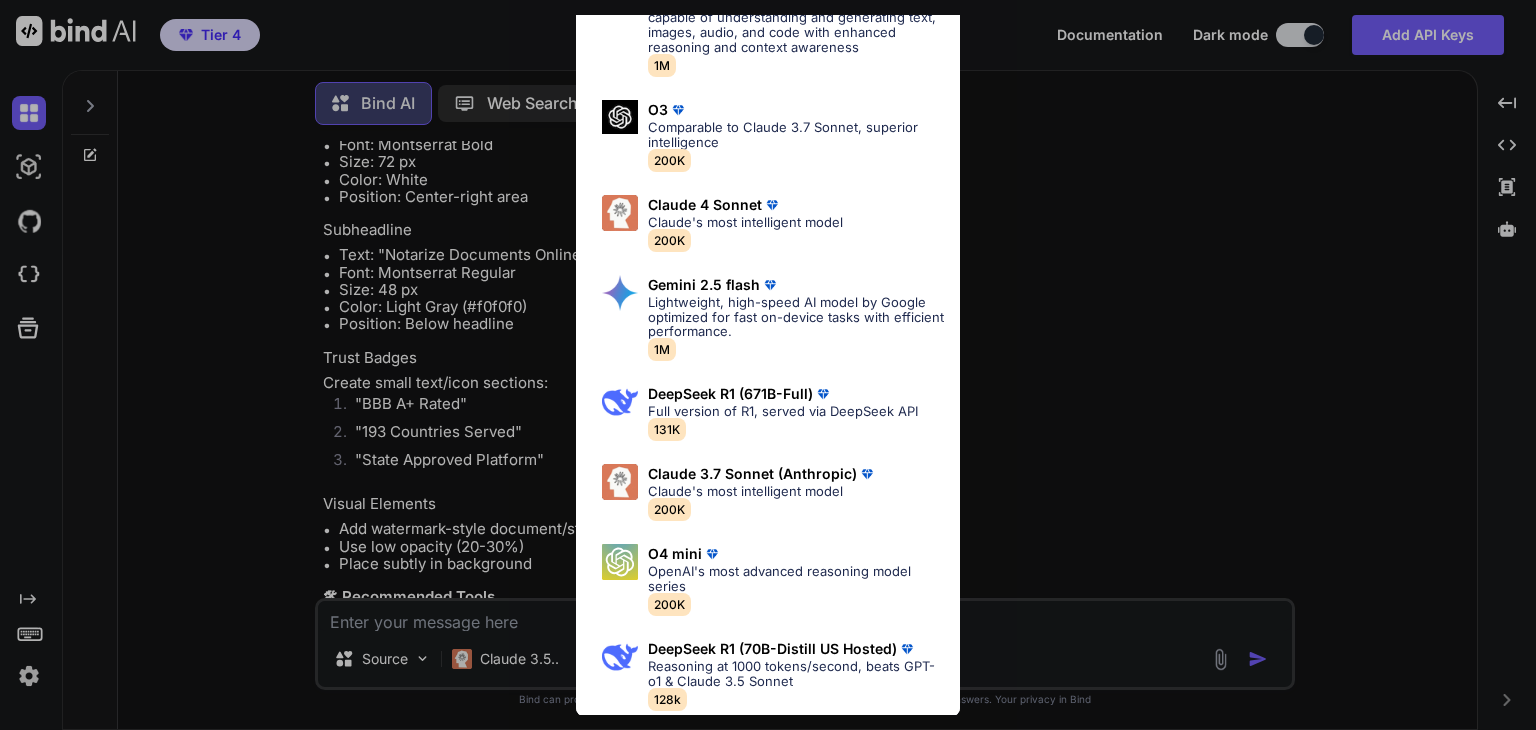 click on "Ultra Models Gemini 2.5 Pro Google's advanced multimodal AI model capable of understanding and generating text, images, audio, and code with enhanced reasoning and context awareness 1M O3 Comparable to Claude 3.7 Sonnet, superior intelligence 200K Claude 4 Sonnet Claude's most intelligent model 200K Gemini 2.5 flash Lightweight, high-speed AI model by Google optimized for fast on-device tasks with efficient performance. 1M DeepSeek R1 (671B-Full) Full version of R1, served via DeepSeek API 131K Claude 3.7 Sonnet (Anthropic) Claude's most intelligent model 200K O4 mini OpenAI's most advanced reasoning model series 200K DeepSeek R1 (70B-Distill US Hosted) Reasoning at 1000 tokens/second, beats GPT-o1 & Claude 3.5 Sonnet 128k" at bounding box center (768, 365) 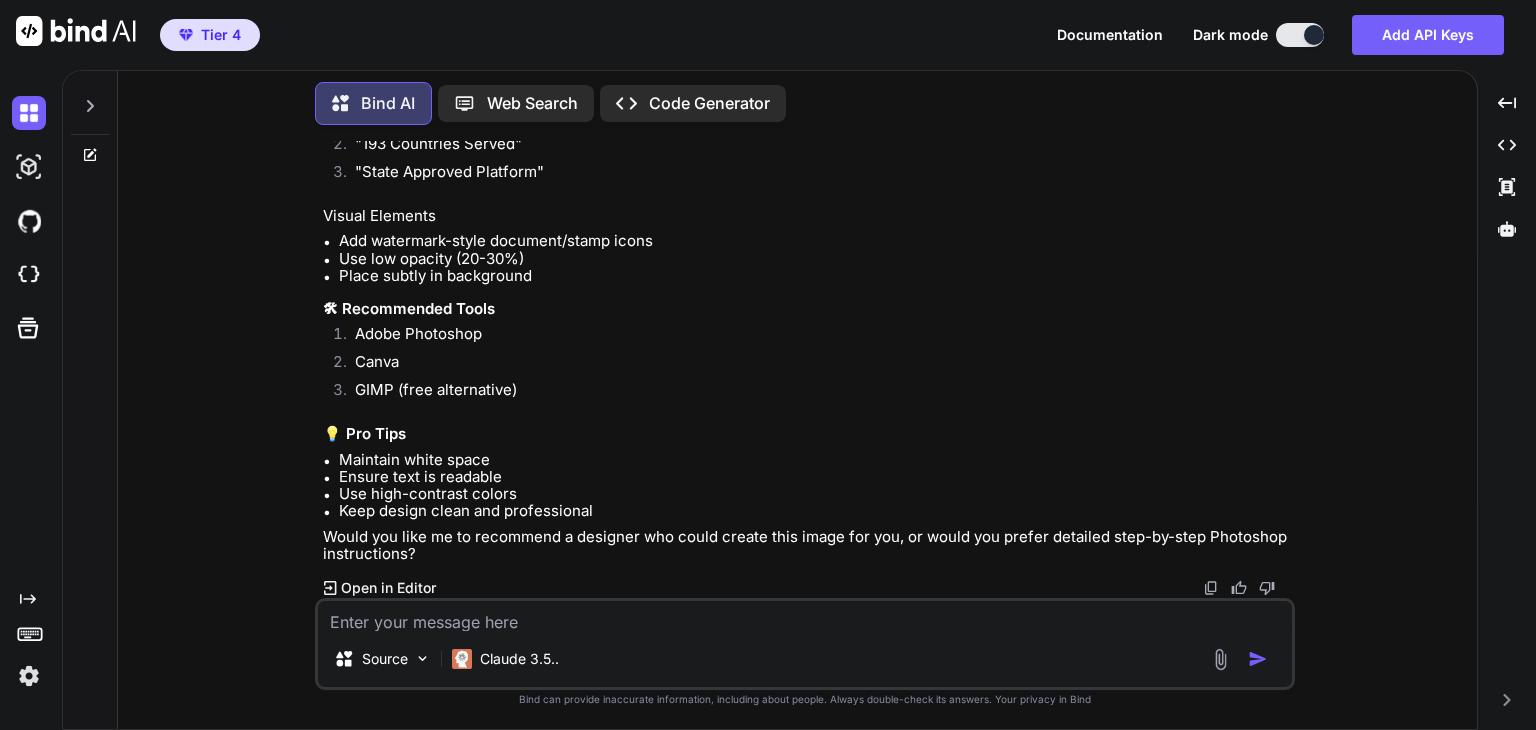 scroll, scrollTop: 28577, scrollLeft: 0, axis: vertical 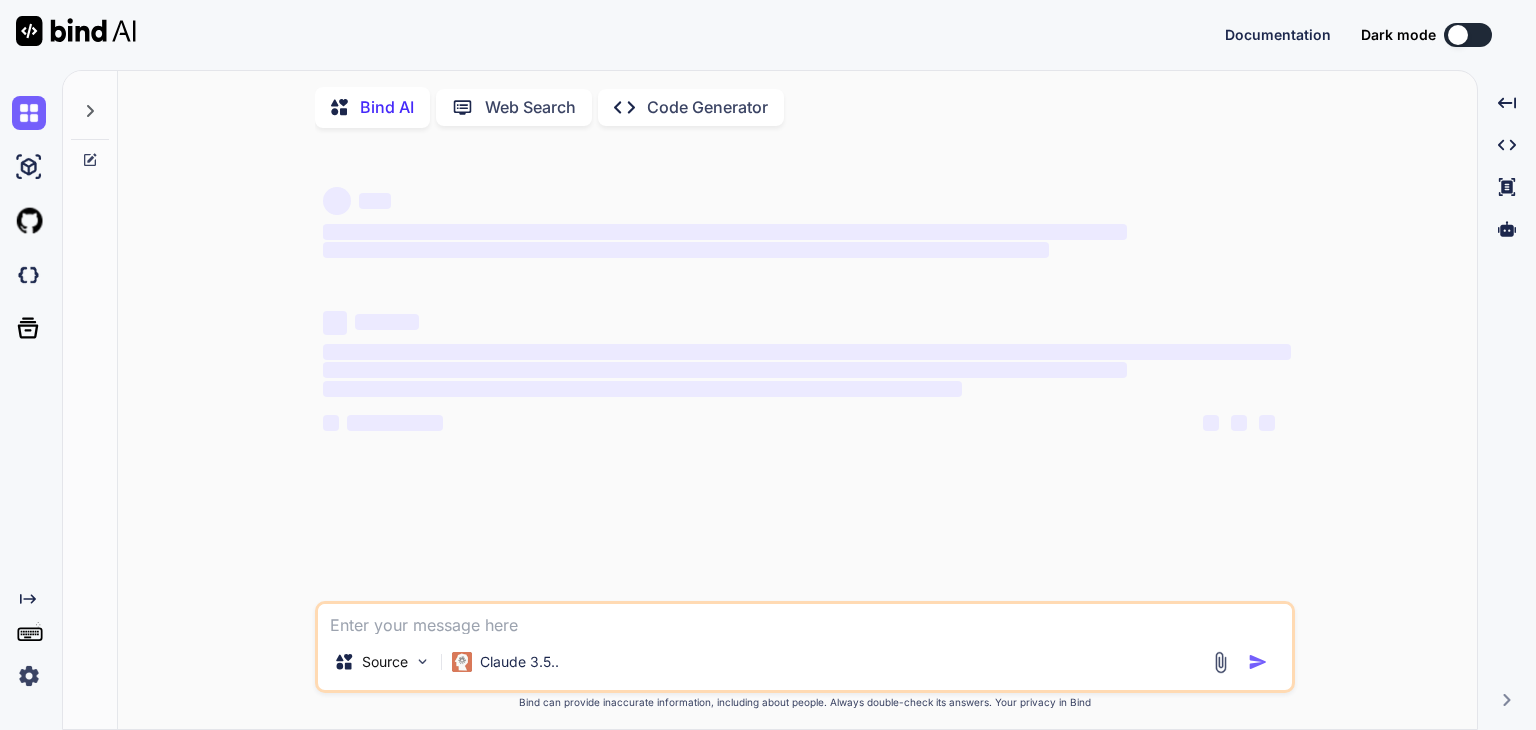 click at bounding box center (805, 619) 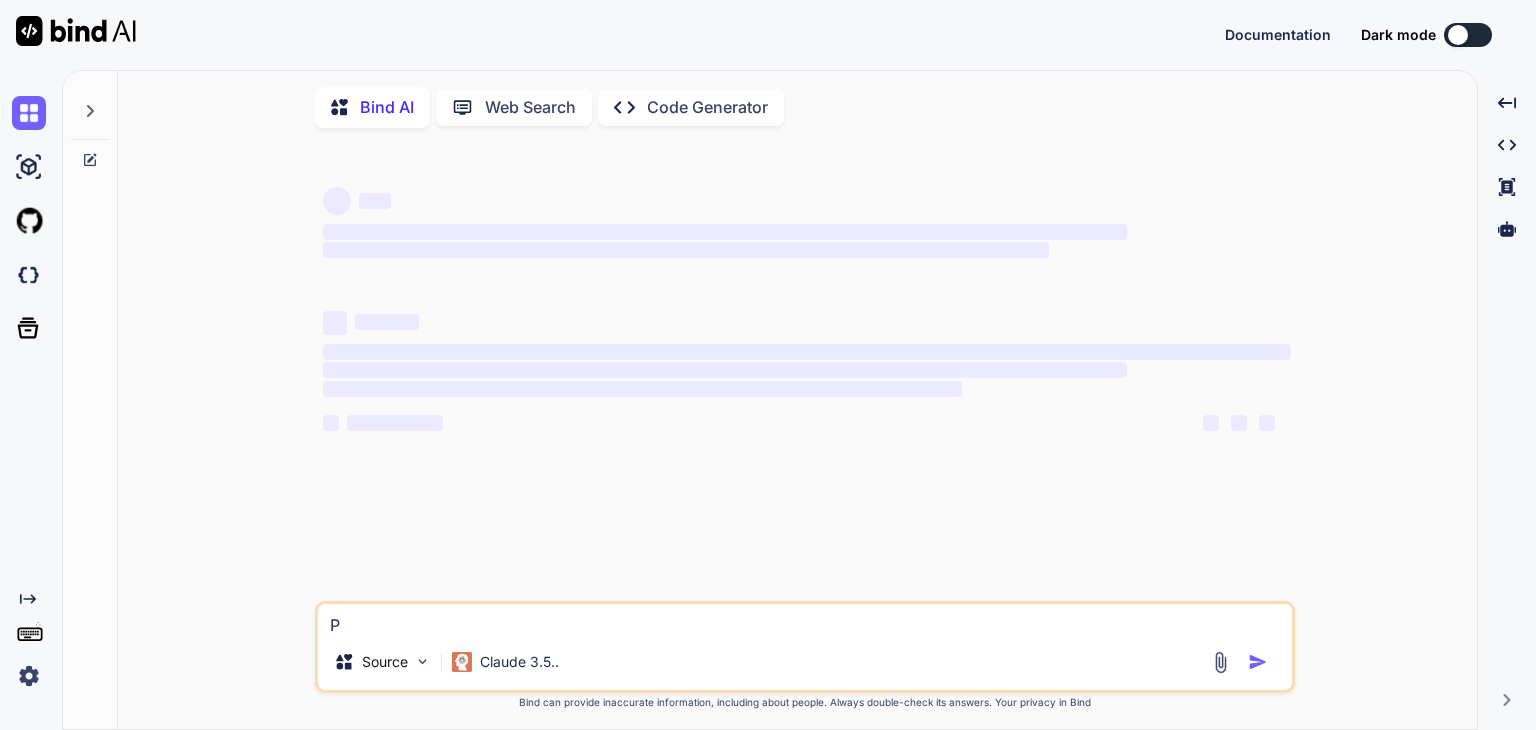 type on "Pl" 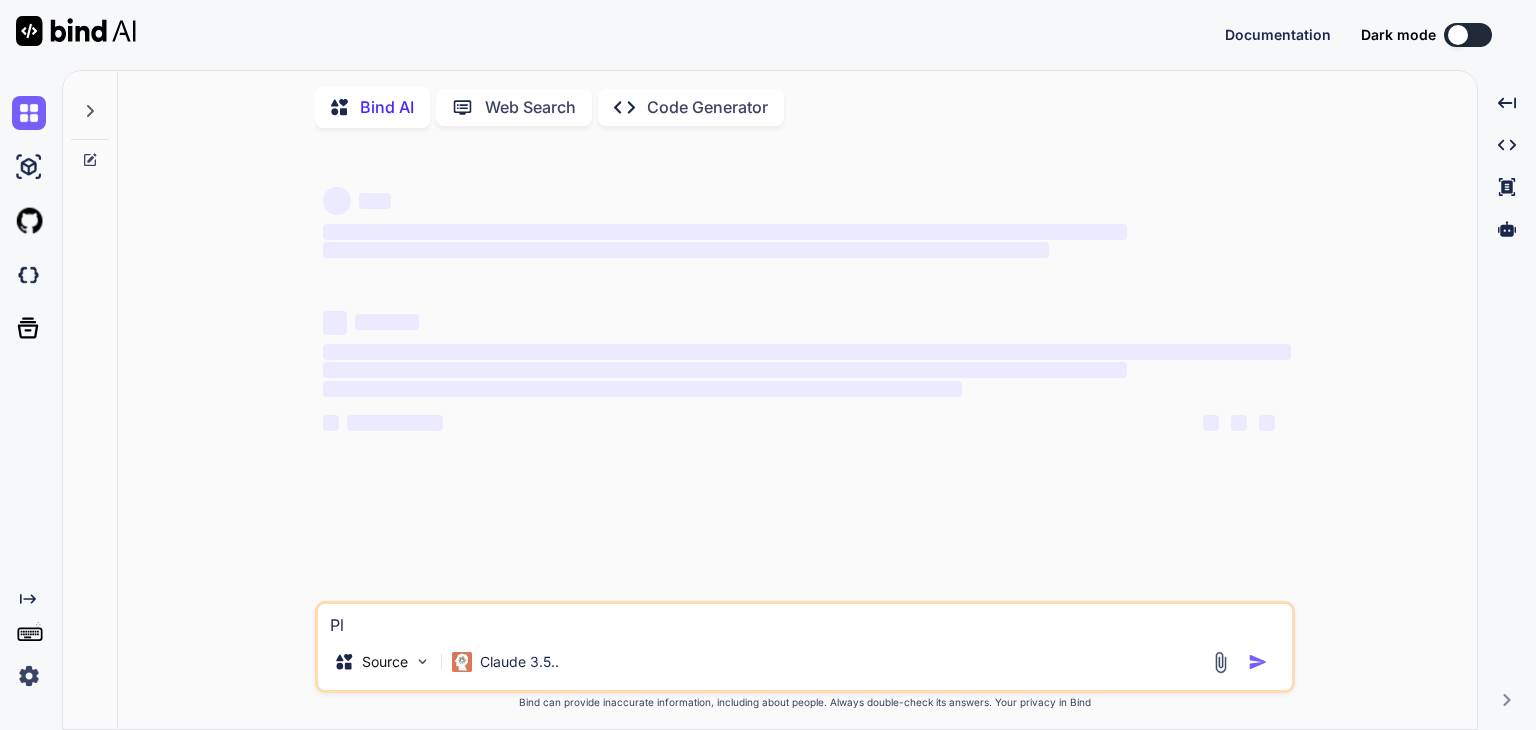 type on "x" 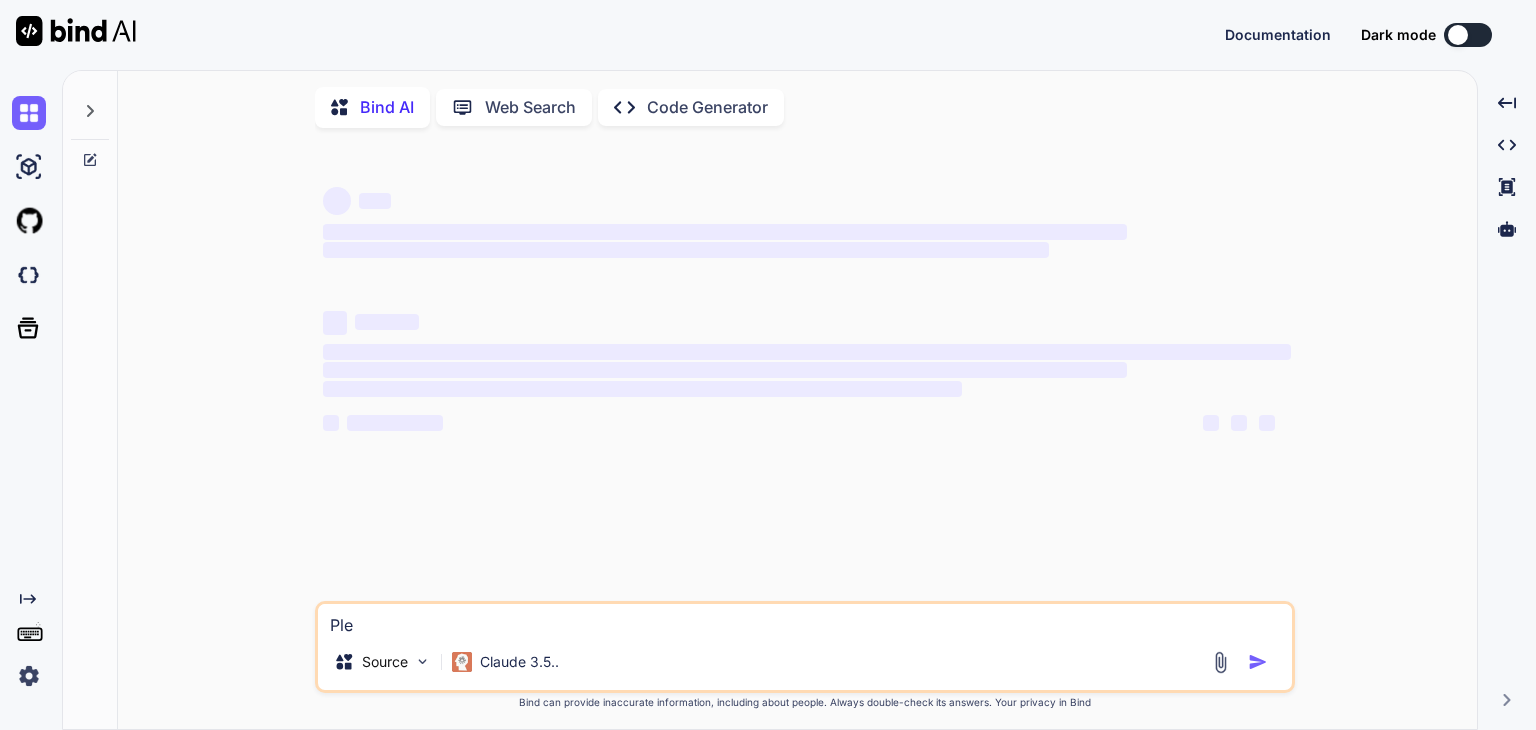 type on "x" 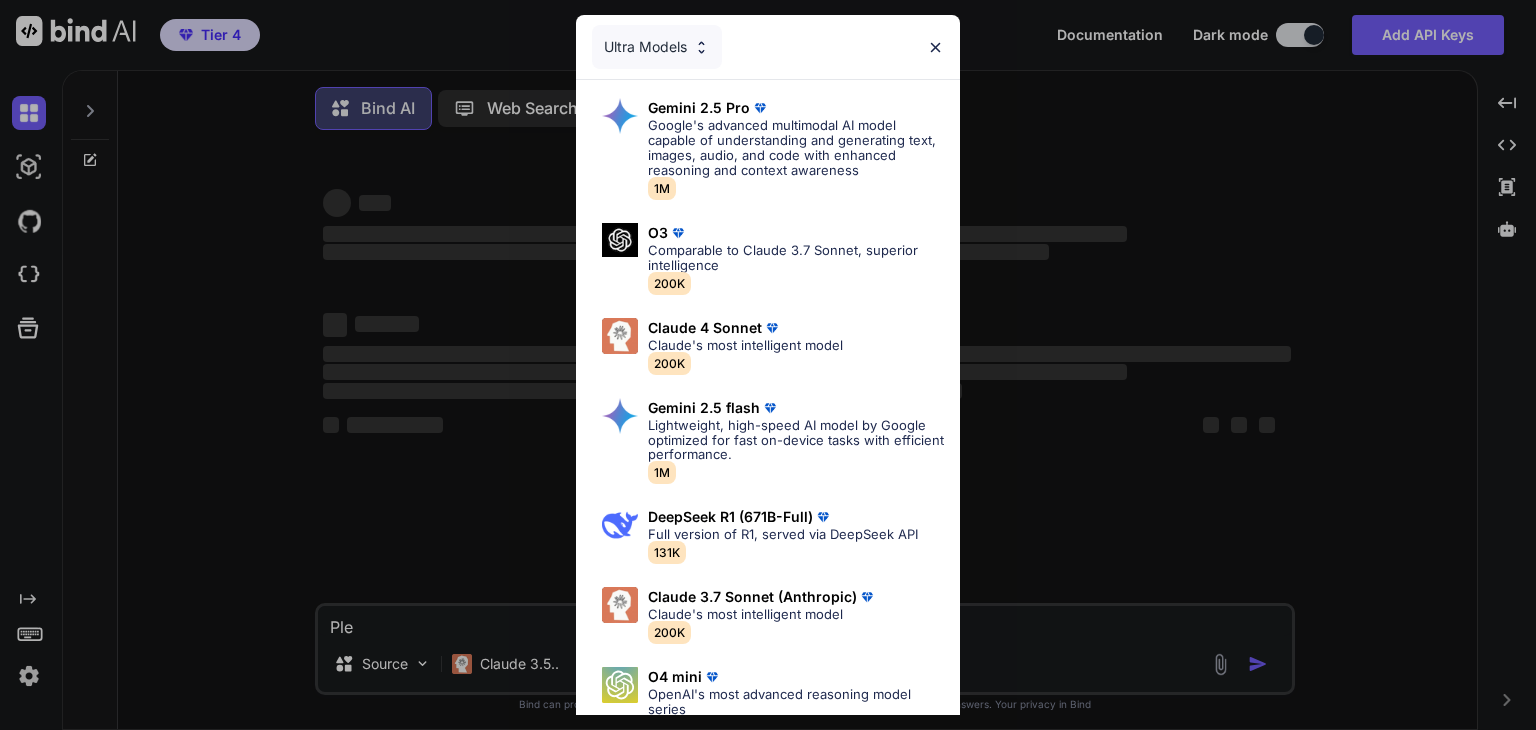 type on "Plea" 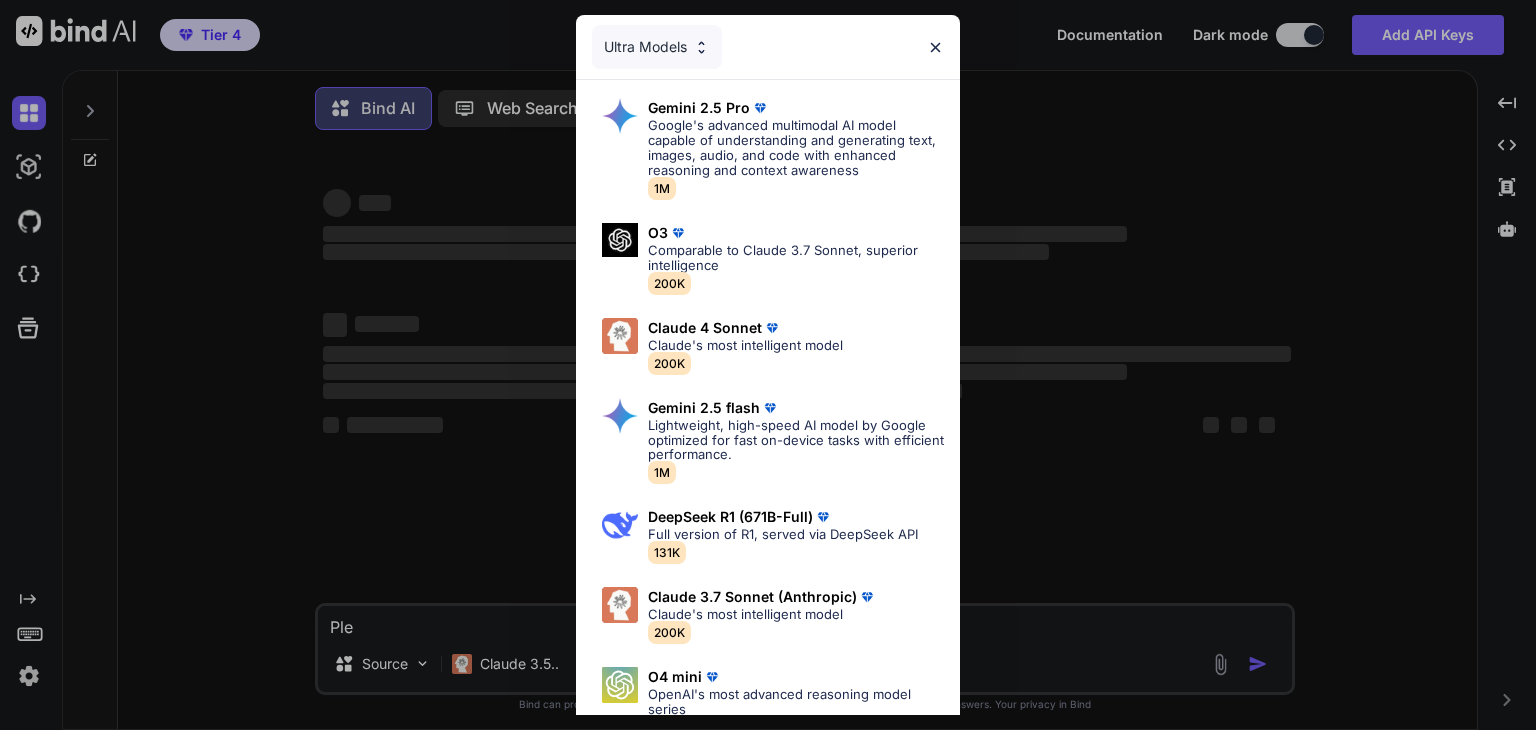 type on "x" 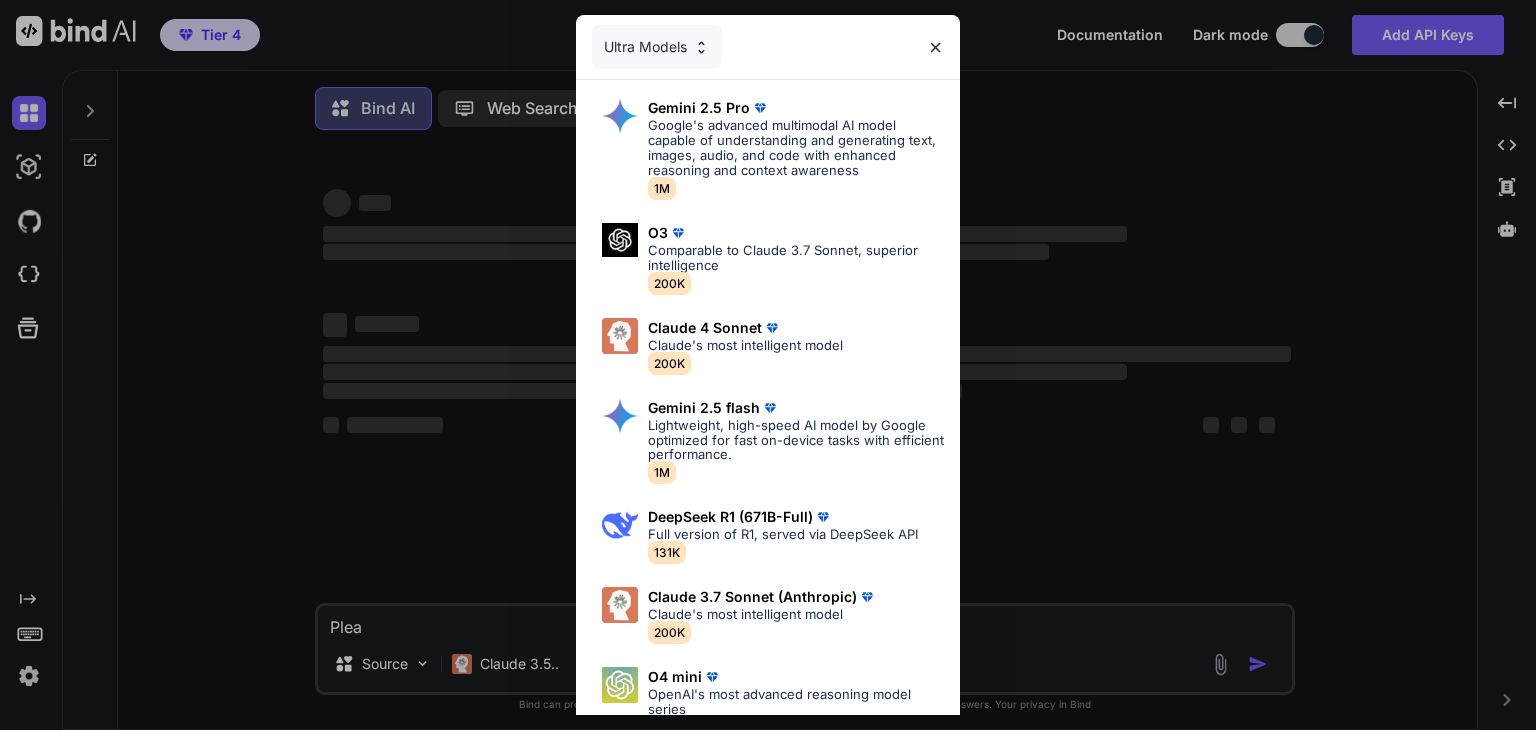 type on "Pleas" 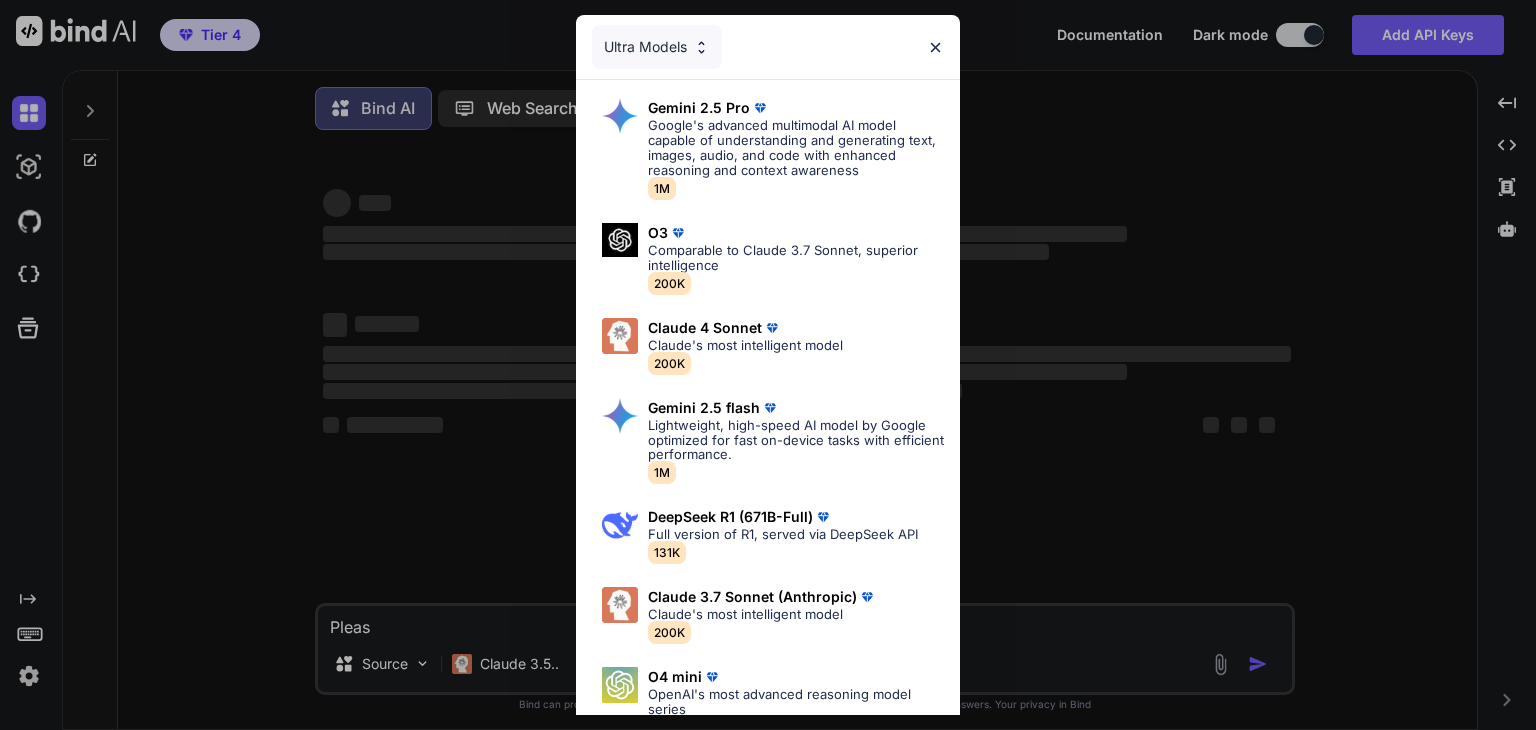 type on "x" 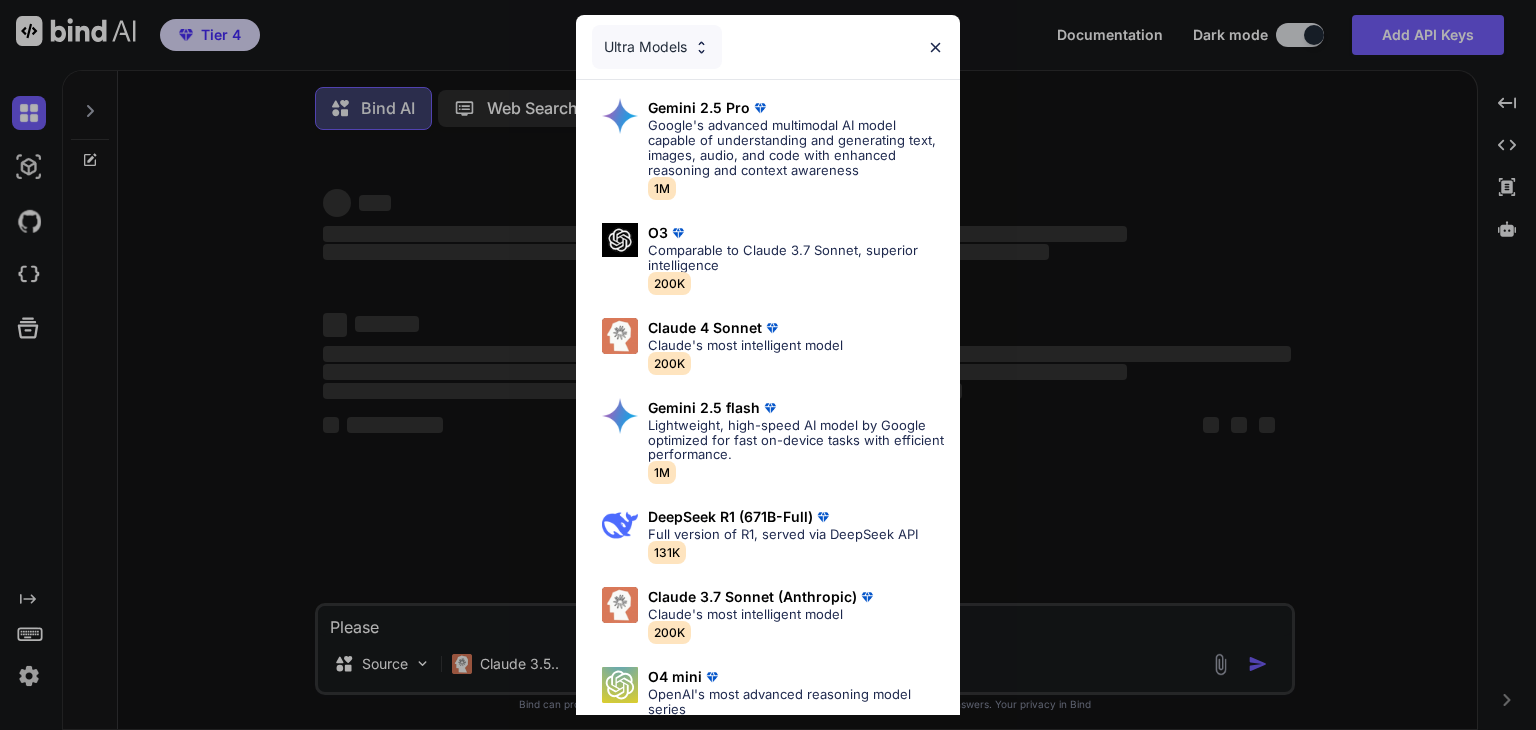 type on "Please" 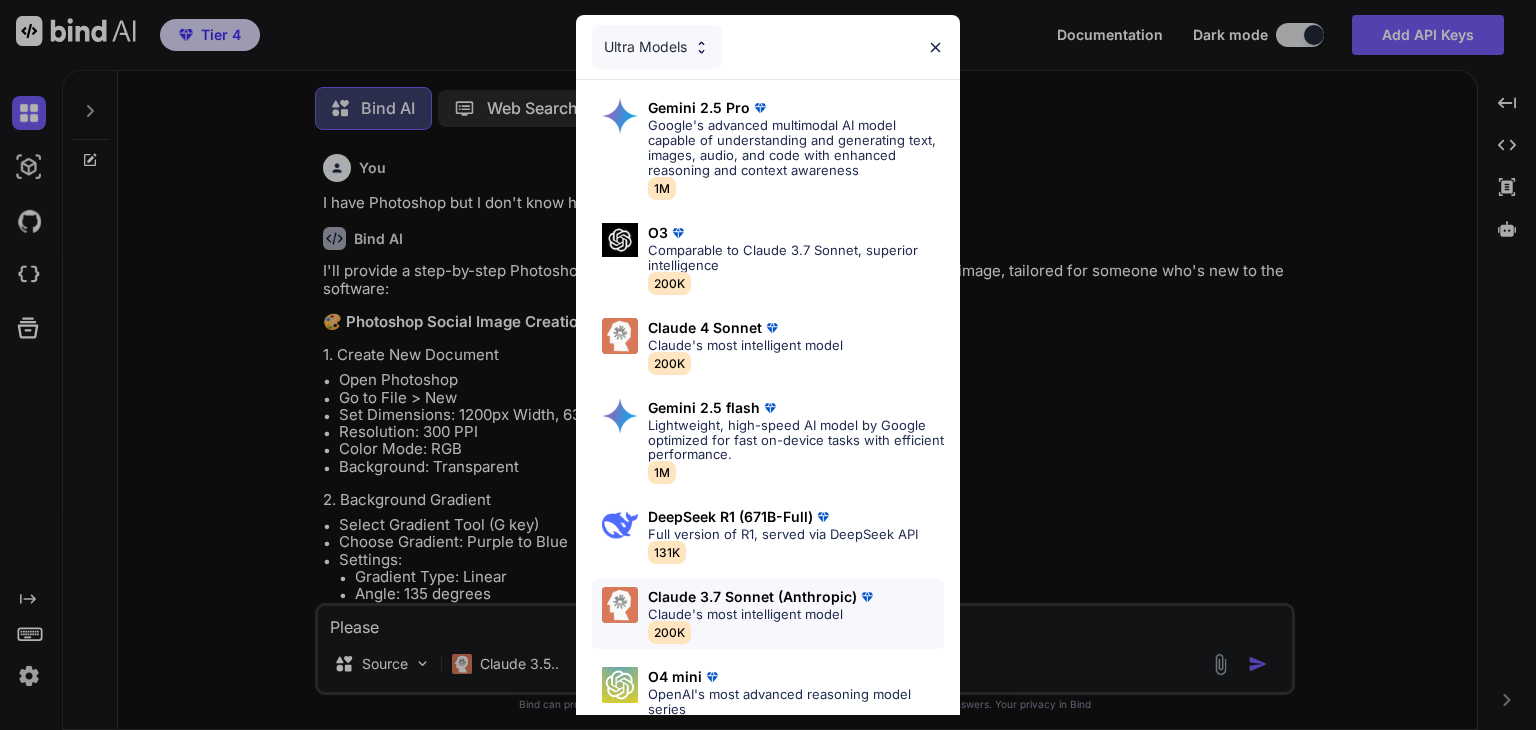 type on "x" 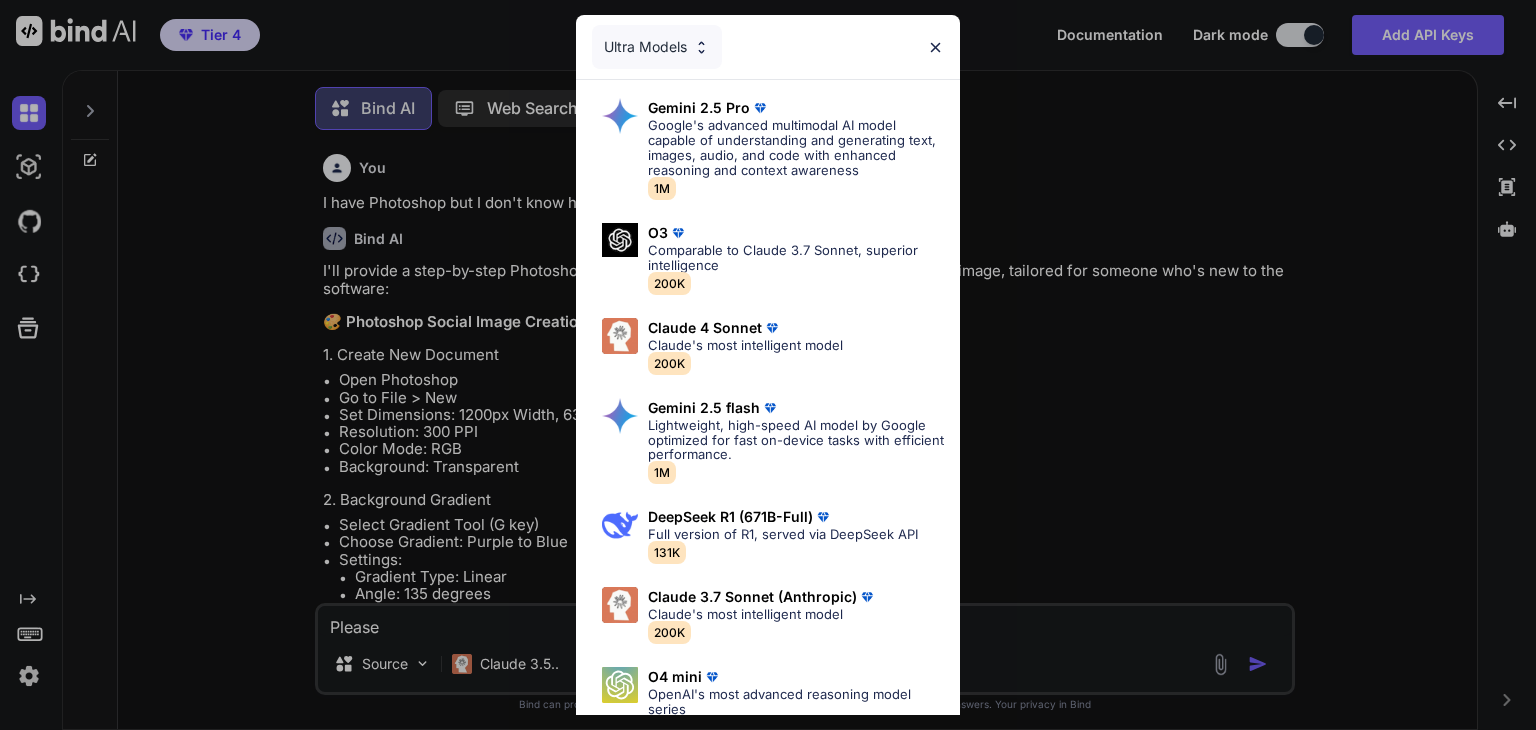 scroll, scrollTop: 7366, scrollLeft: 0, axis: vertical 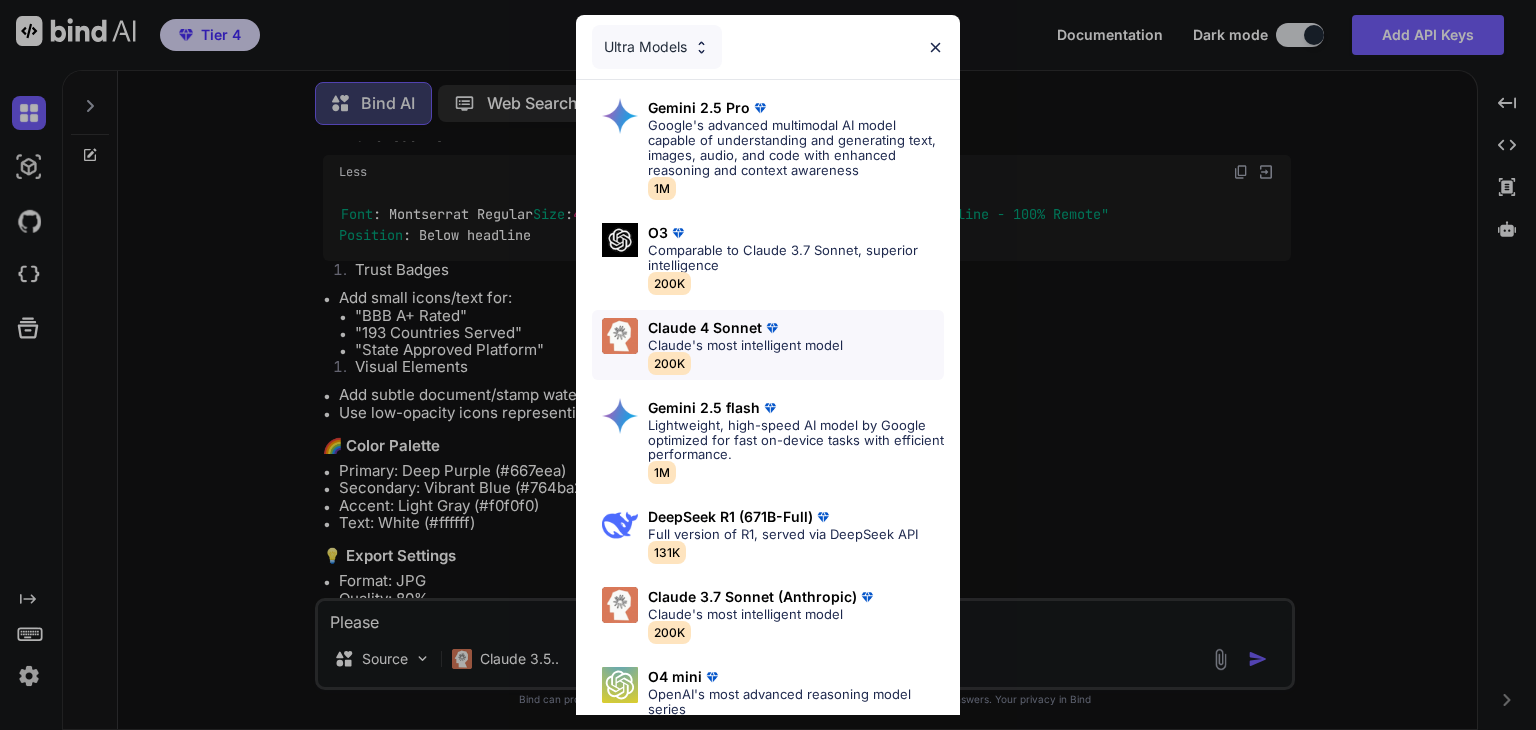 type on "Please" 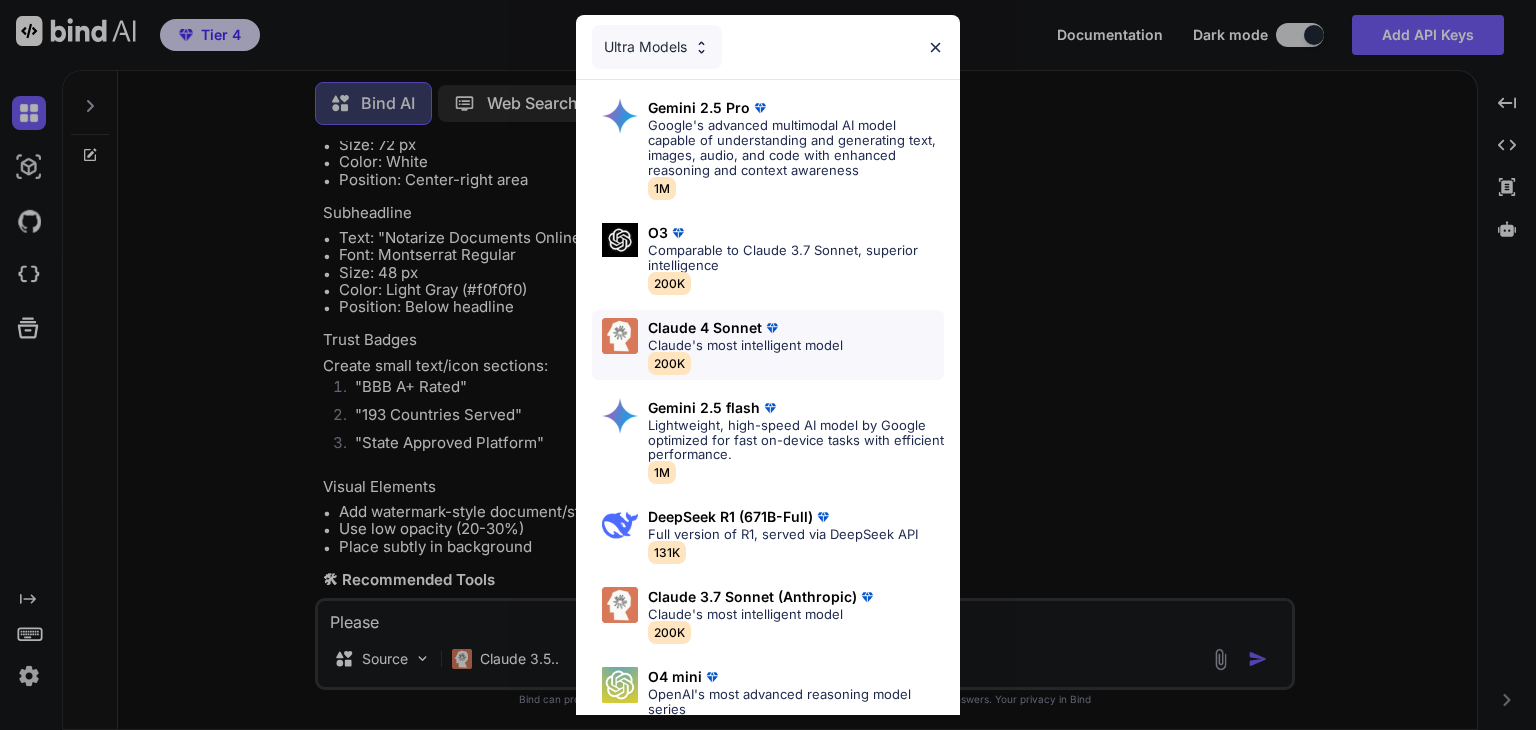 click on "Claude's most intelligent model" at bounding box center (745, 345) 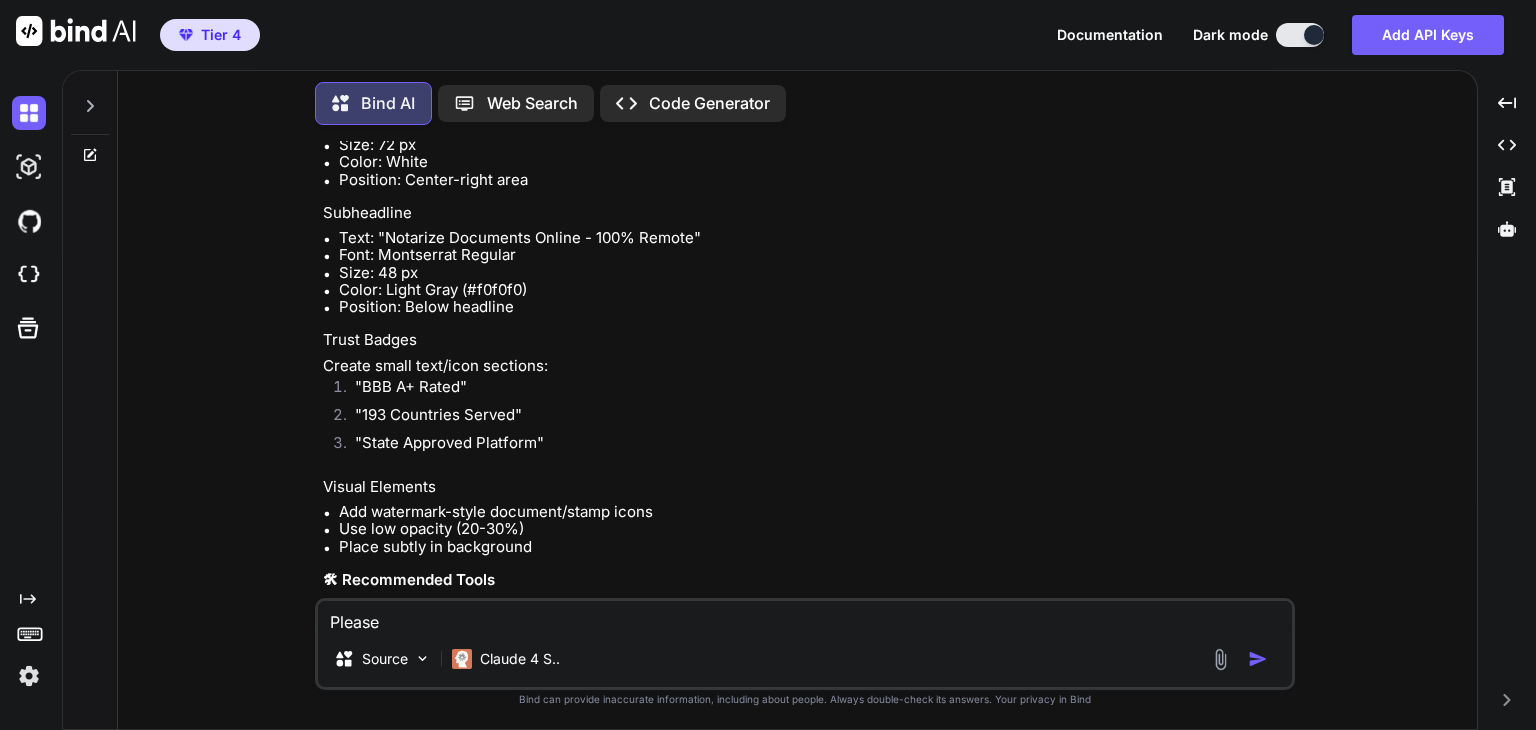click on "Please" at bounding box center [805, 616] 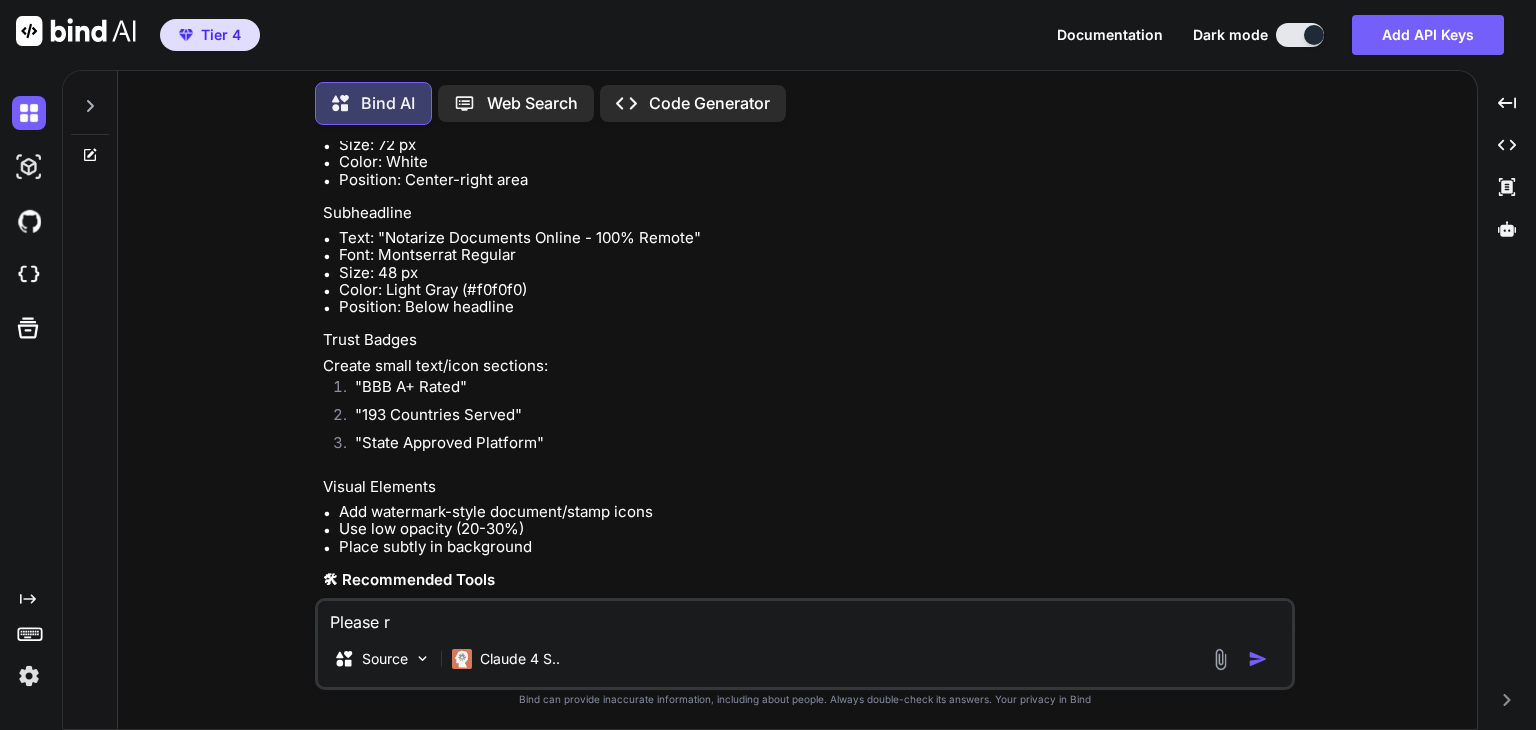 type on "Please re" 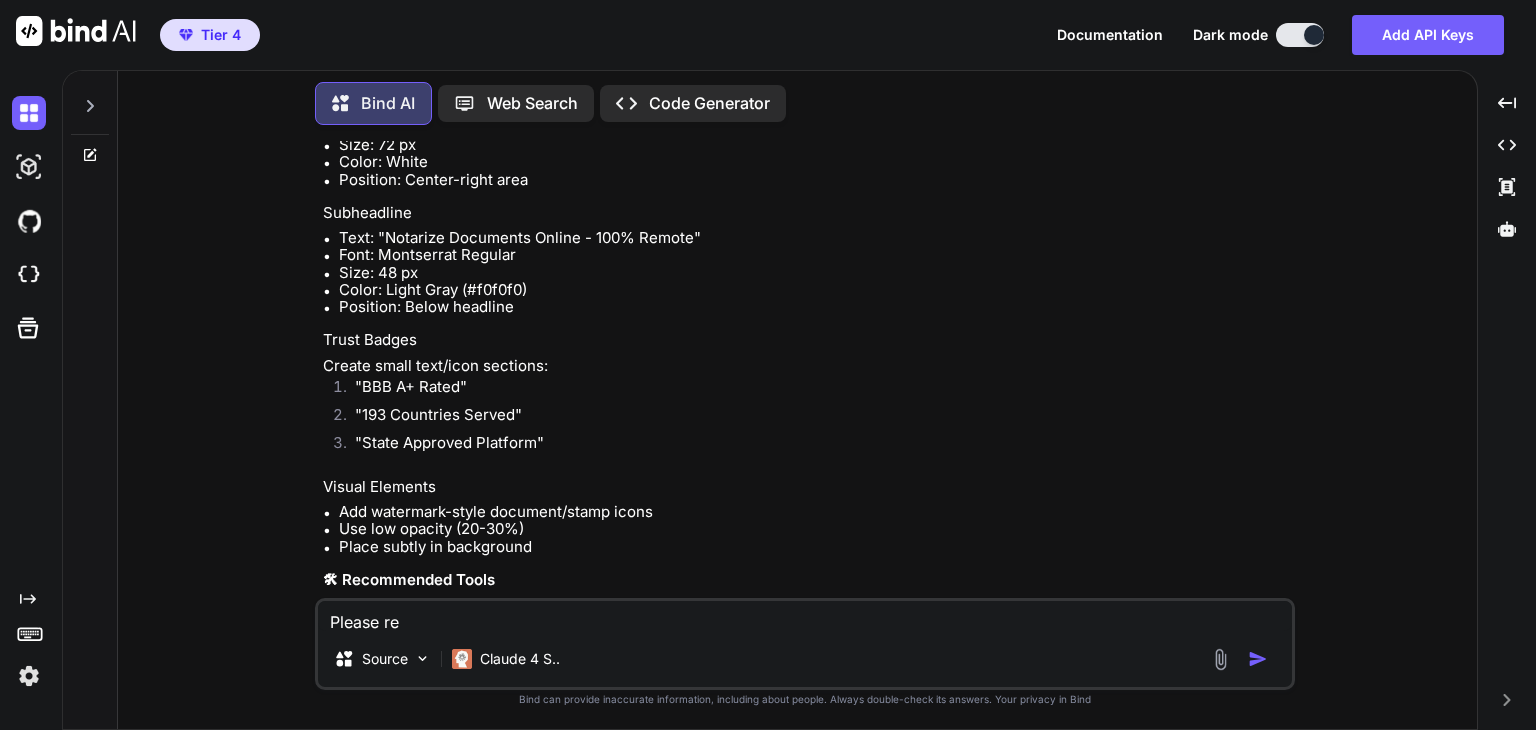 type on "Please rem" 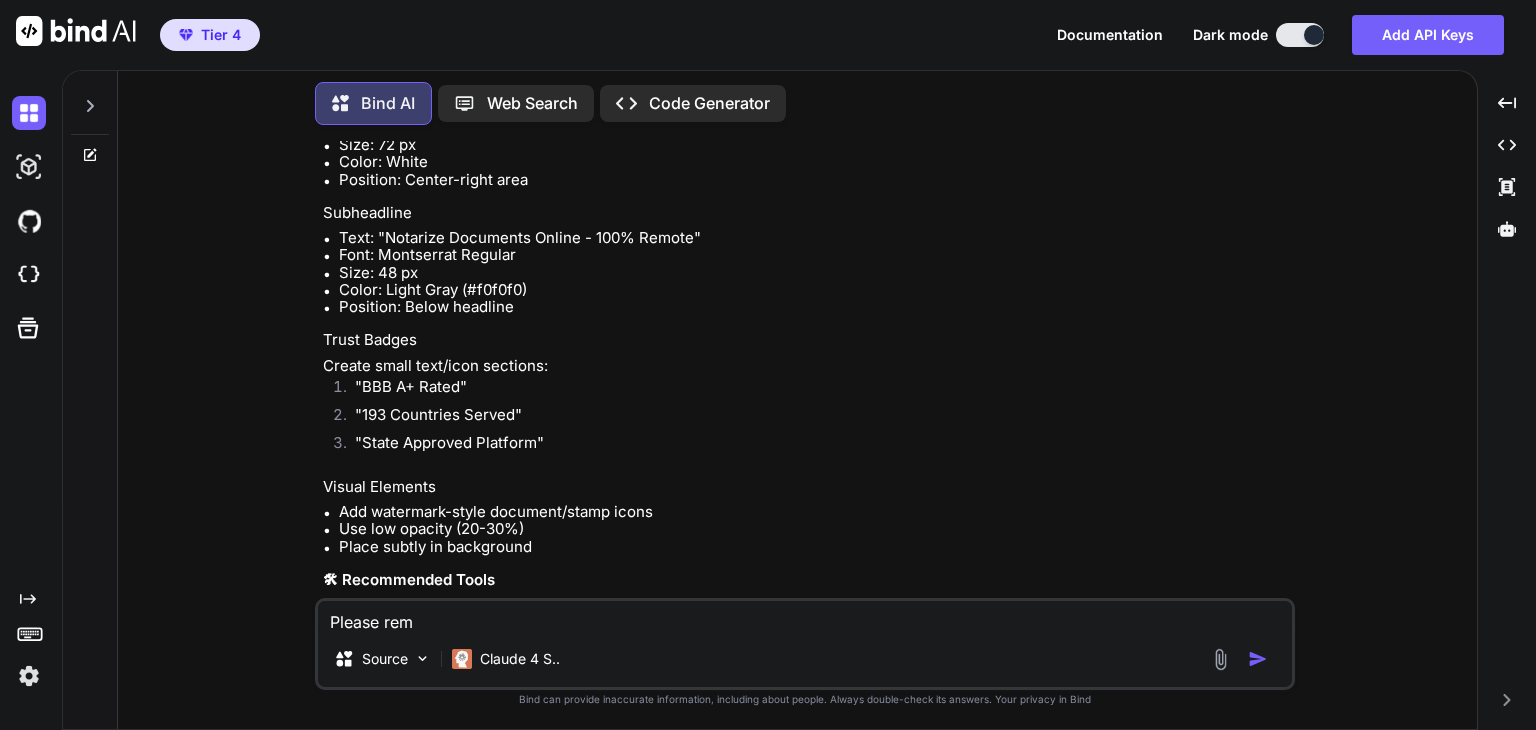 type on "Please remo" 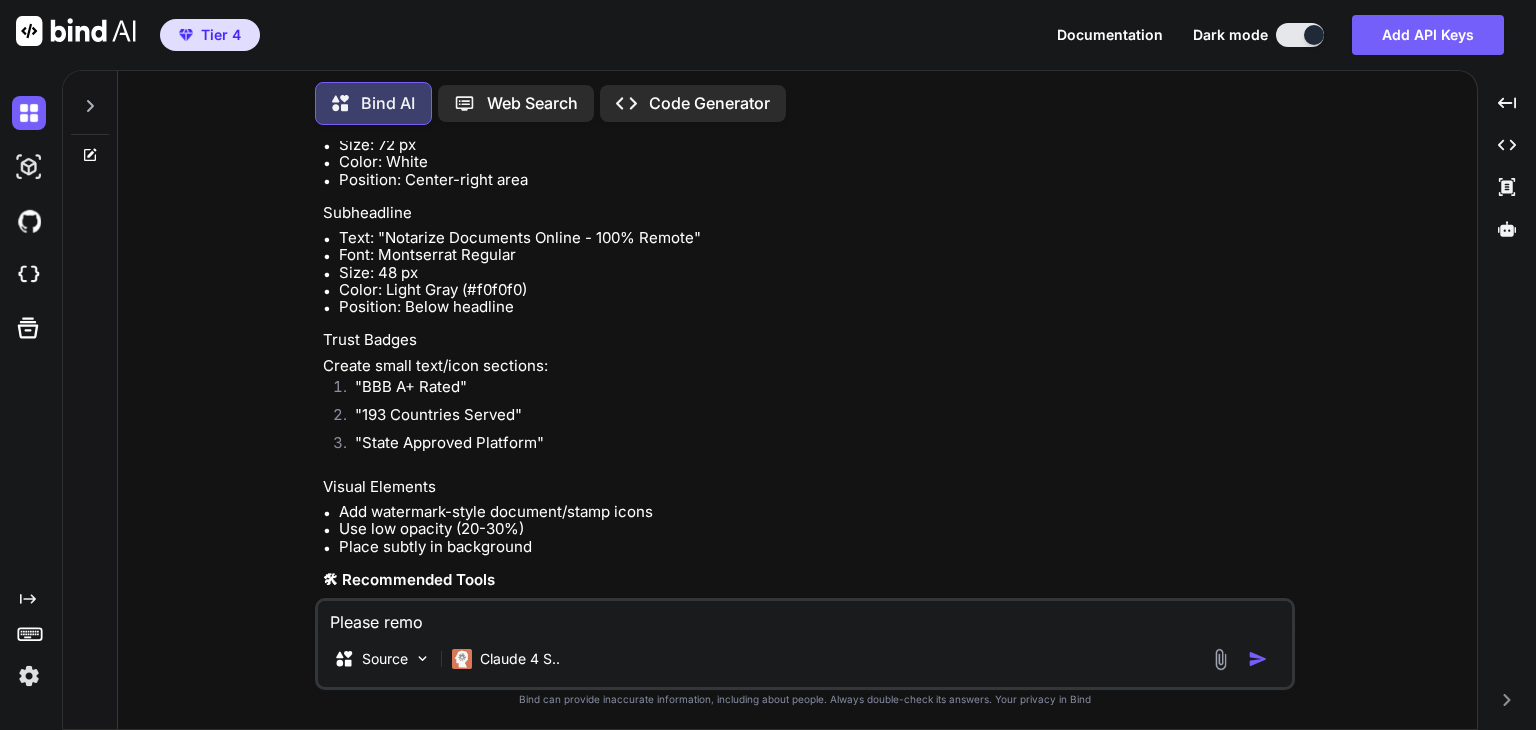 type on "x" 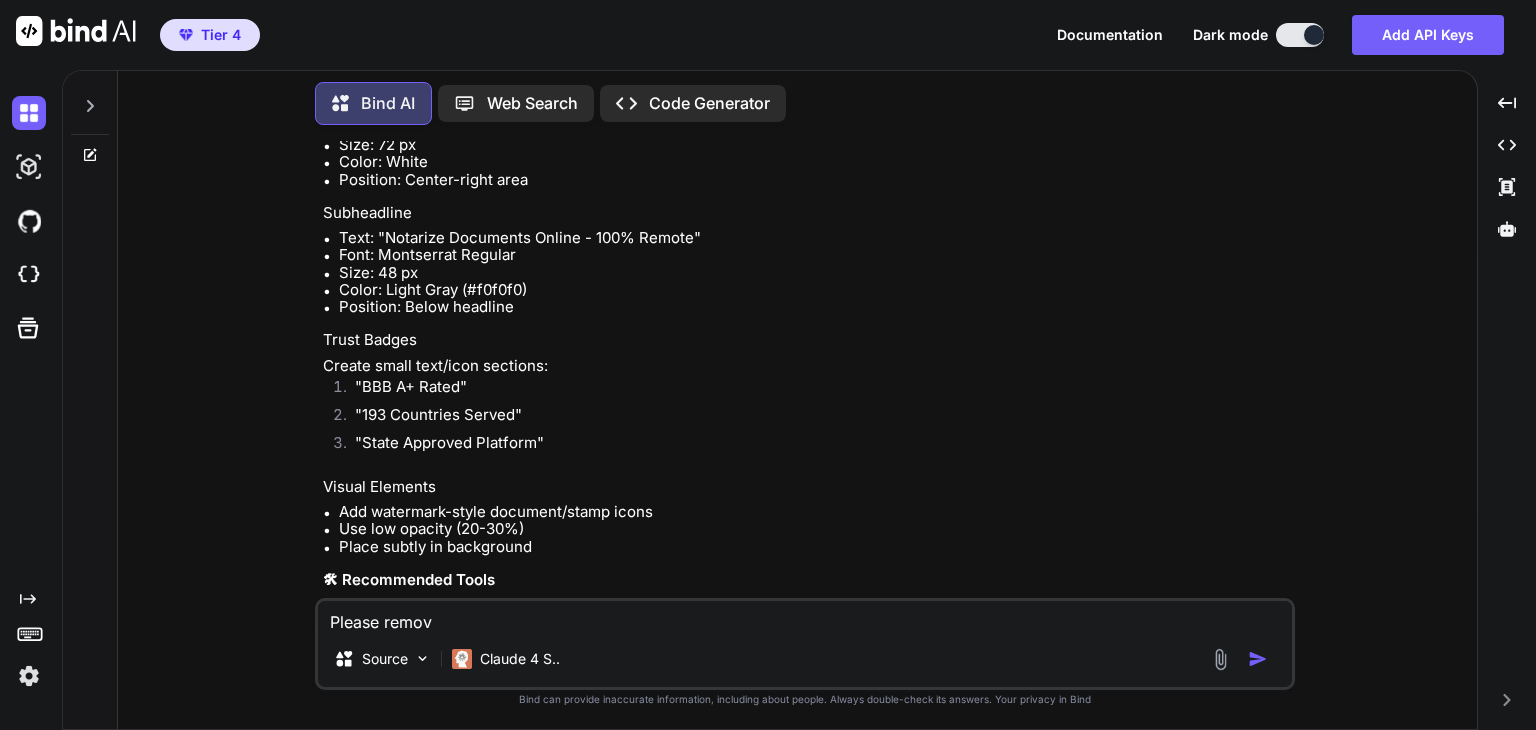type on "Please remove" 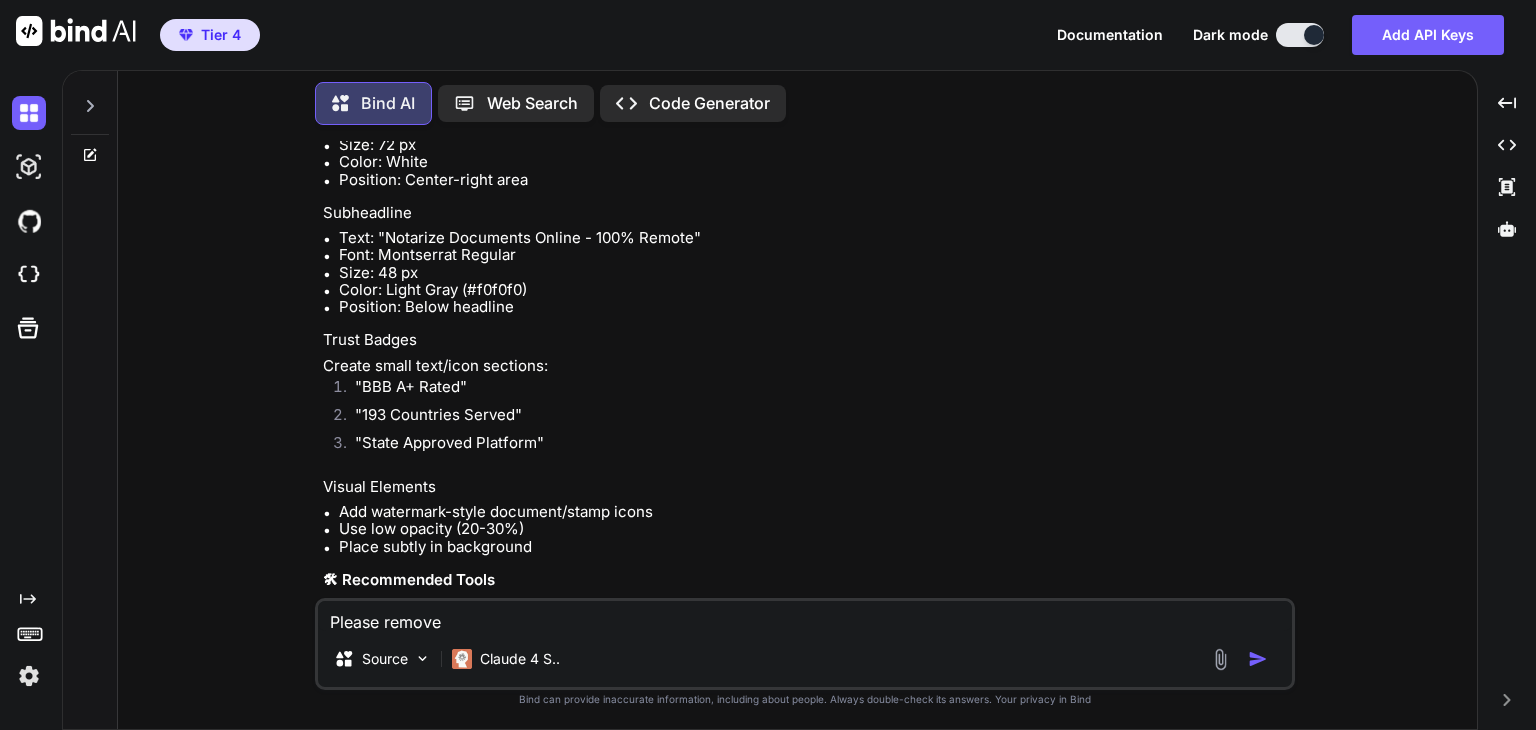 type on "Please remove" 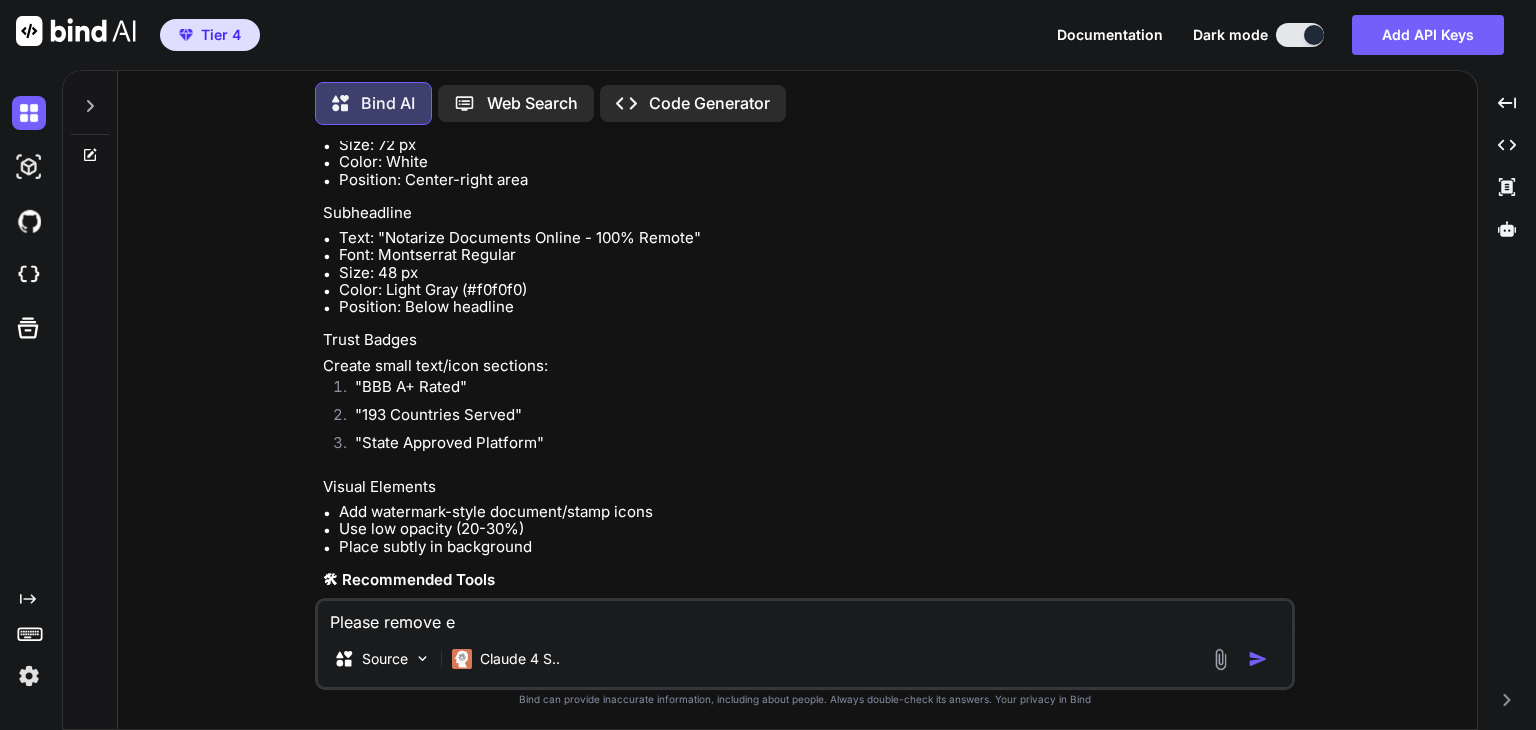 type on "Please remove ev" 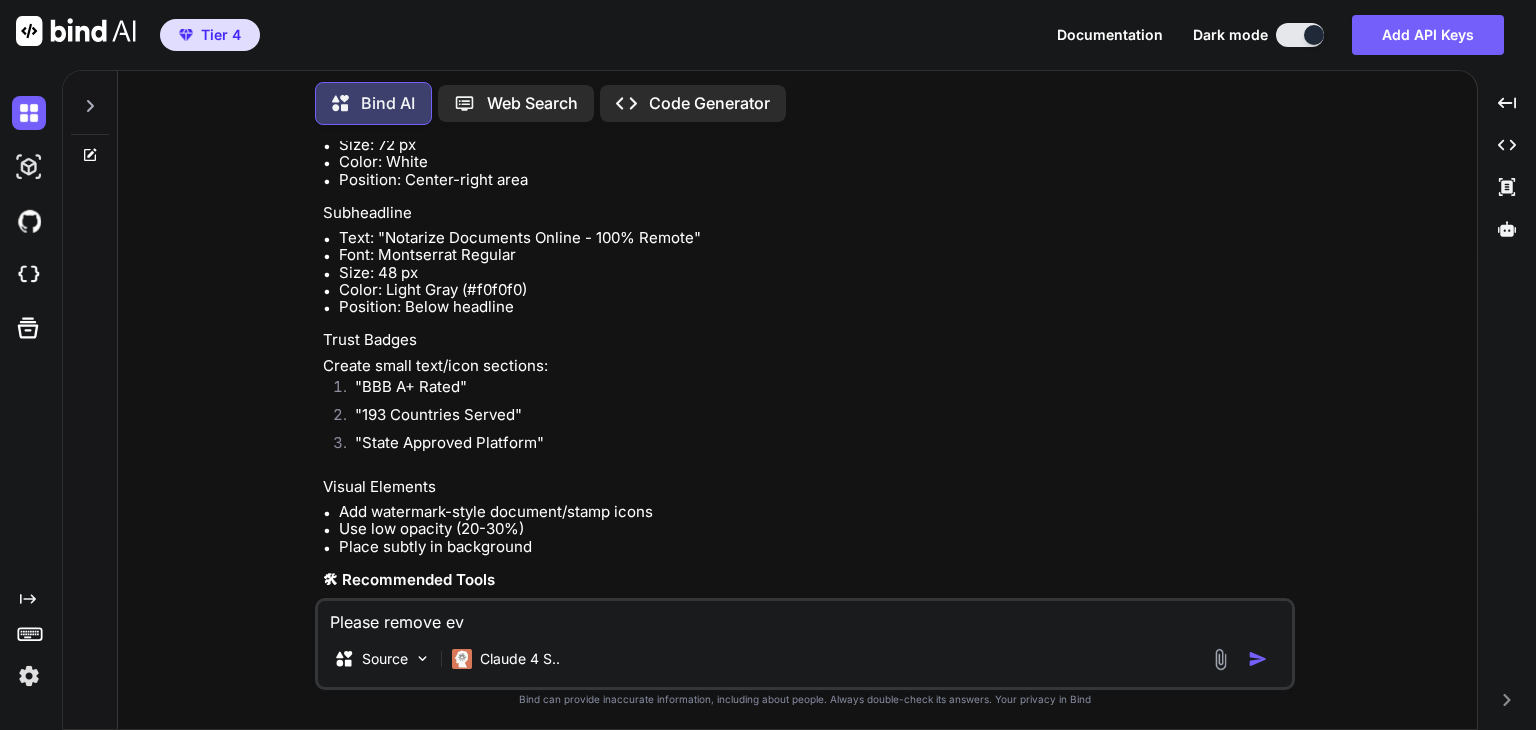 type on "Please remove eve" 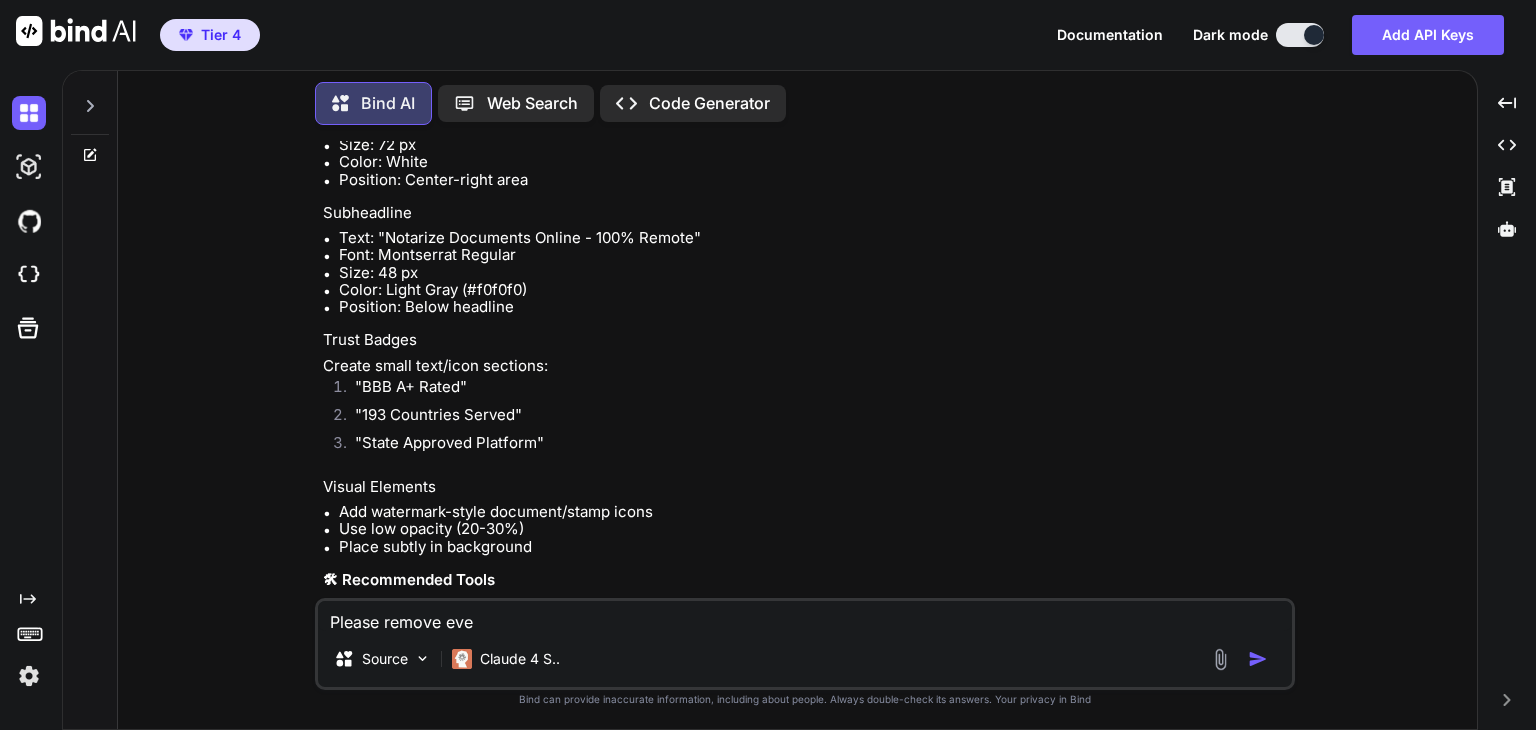 type on "Please remove ever" 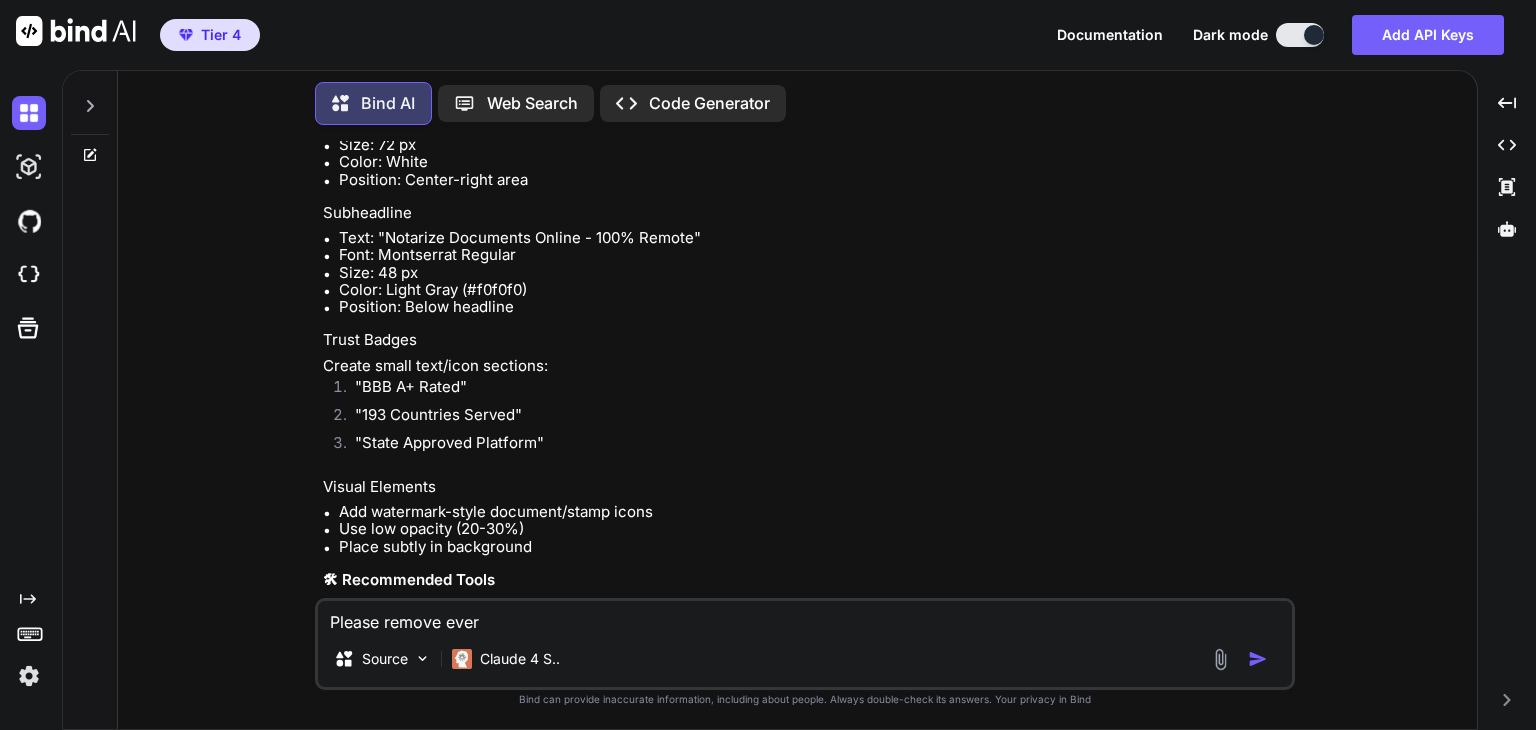 type on "Please remove every" 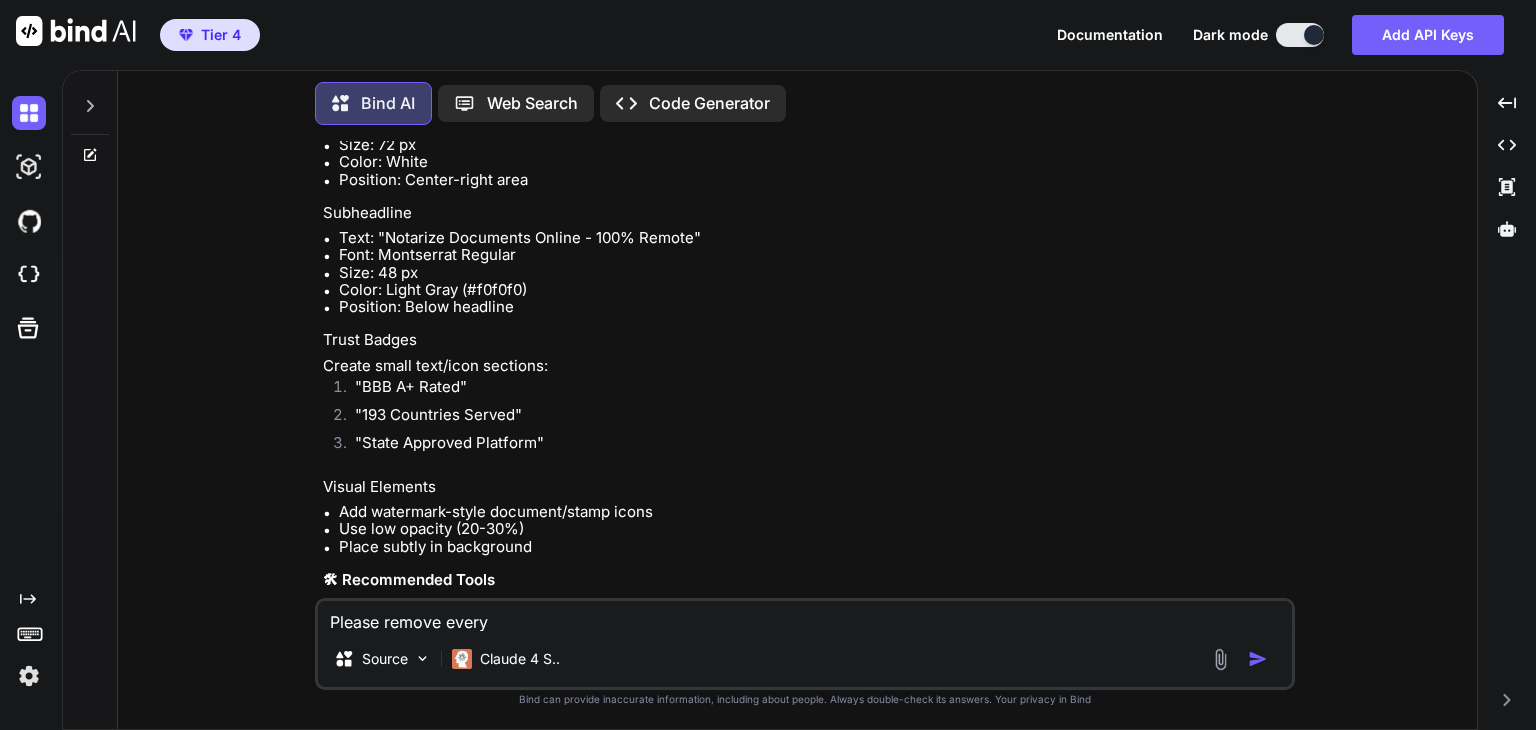type on "Please remove everyt" 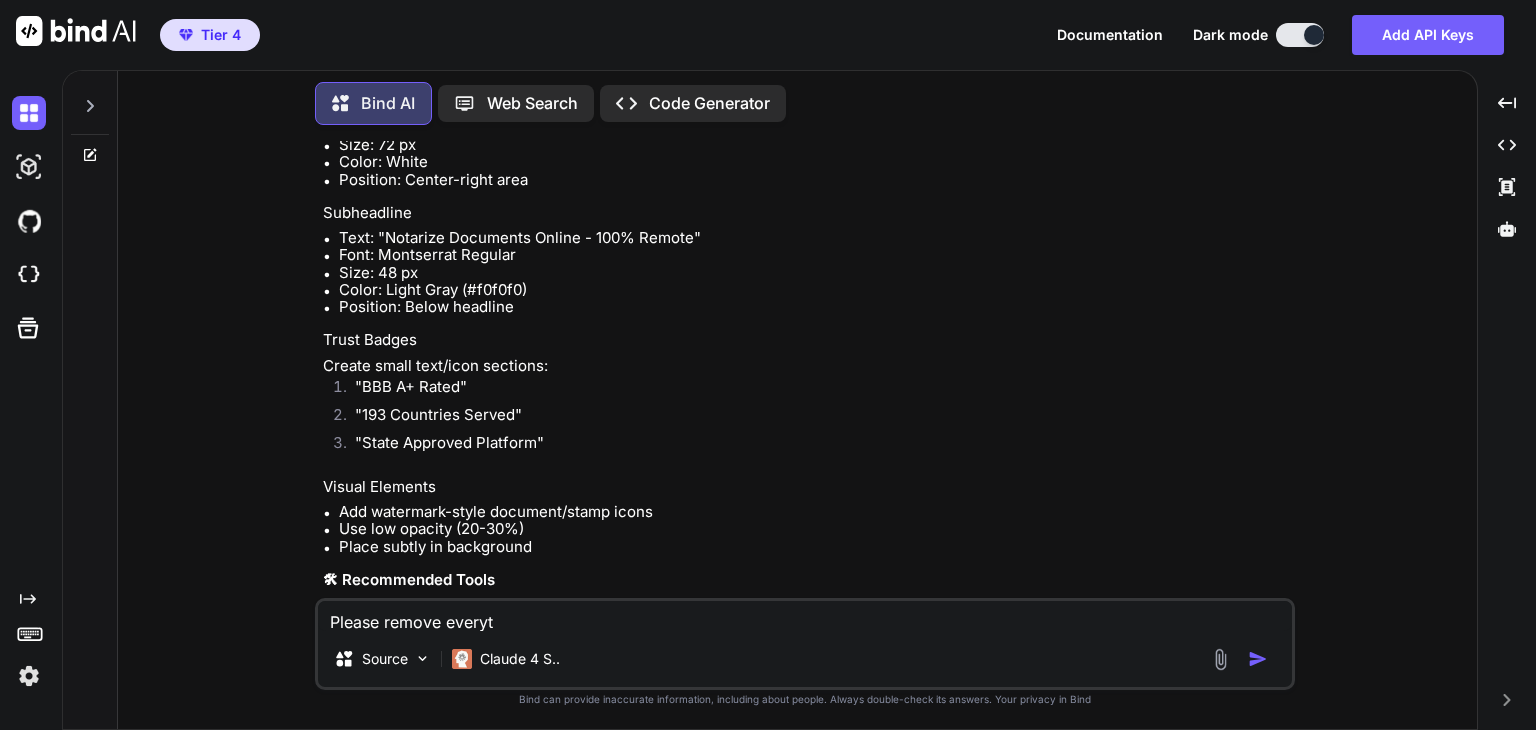 type on "Please remove everyth" 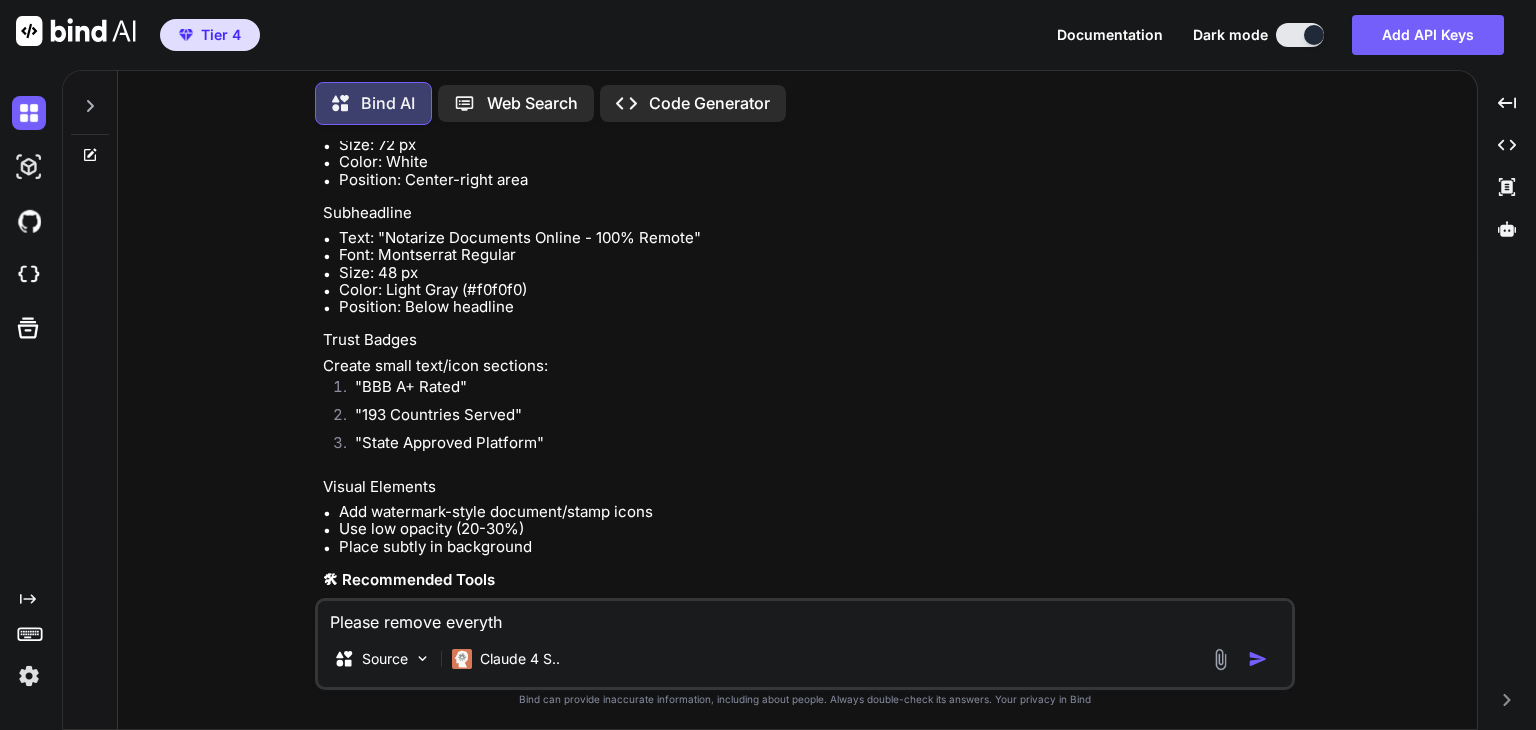 type on "Please remove everythi" 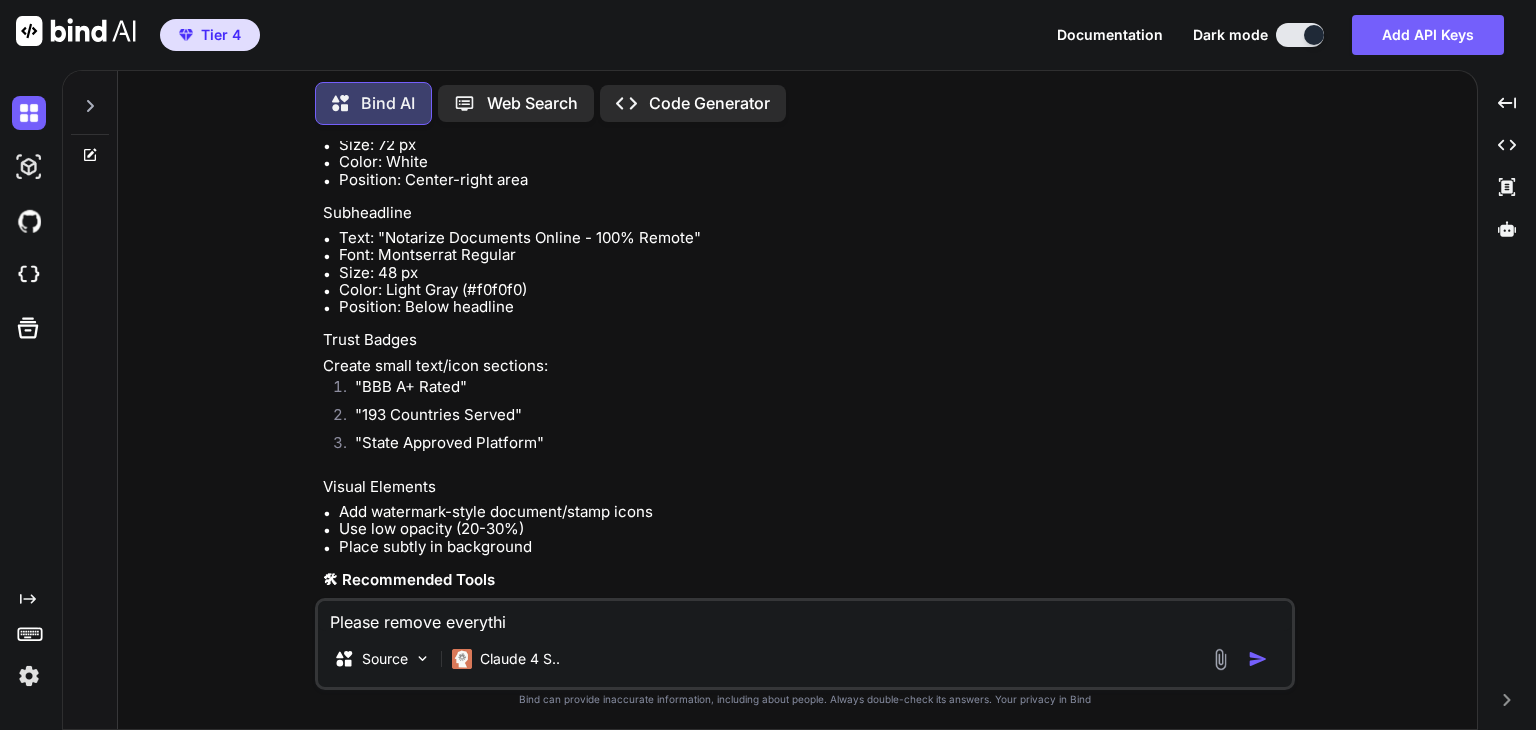 type on "Please remove everythin" 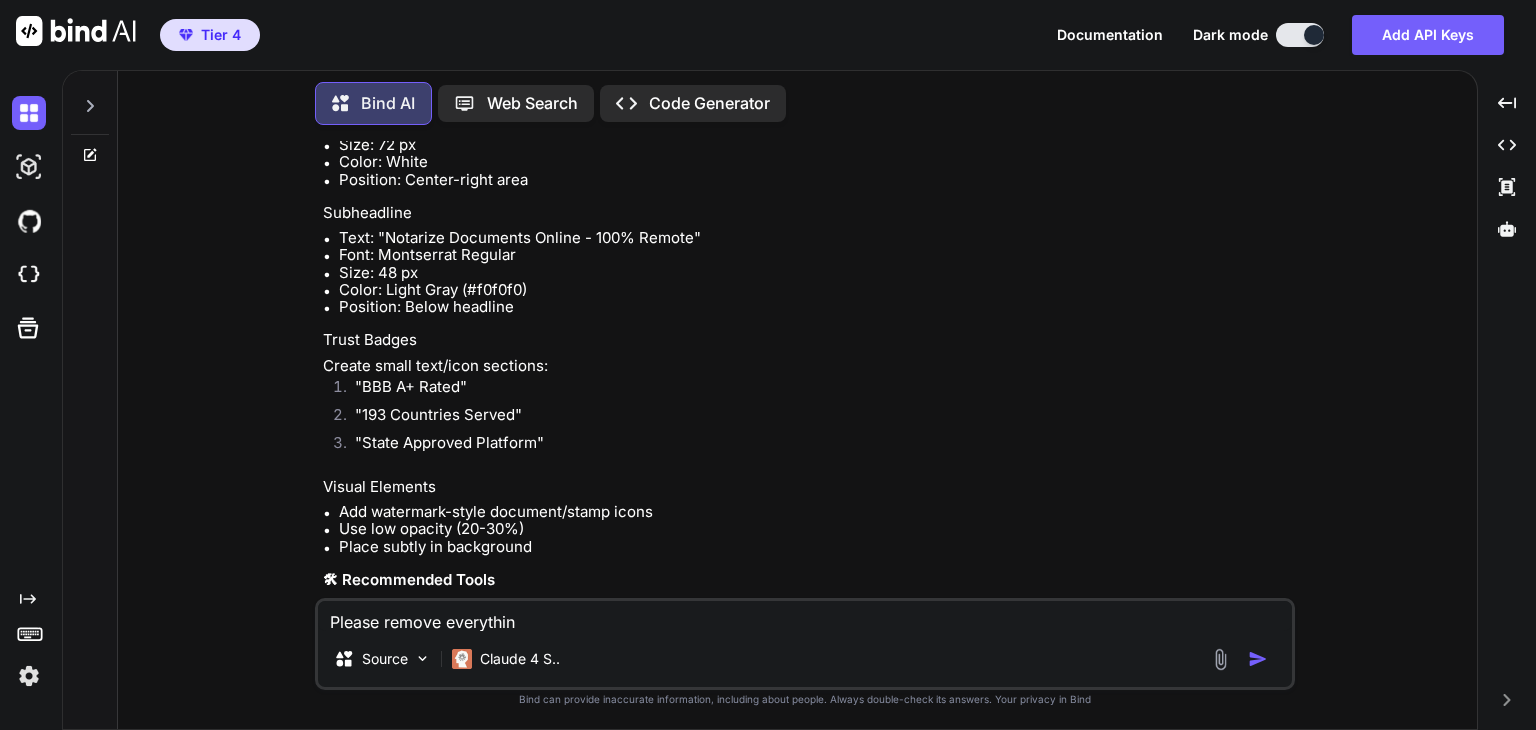 type on "Please remove everything" 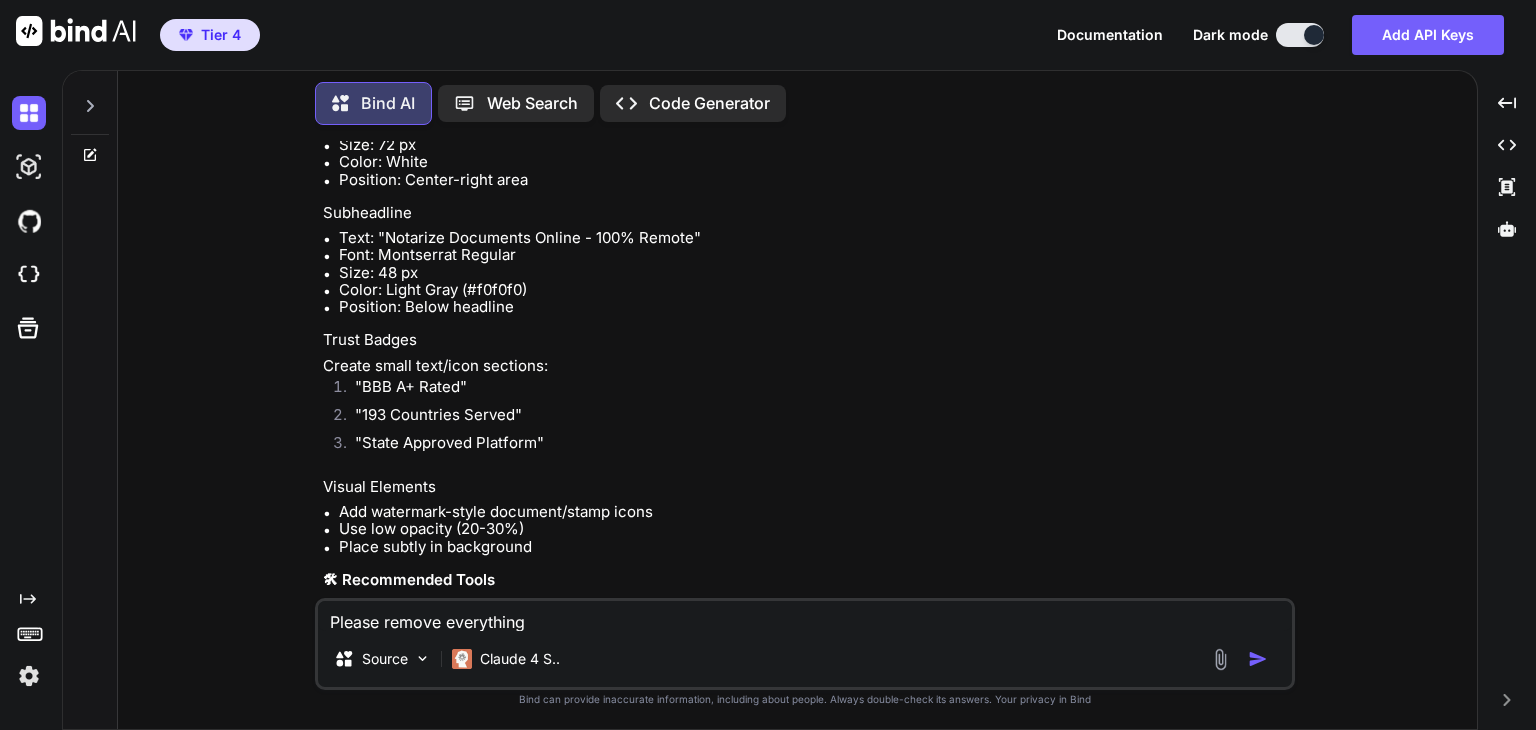 type on "Please remove everything" 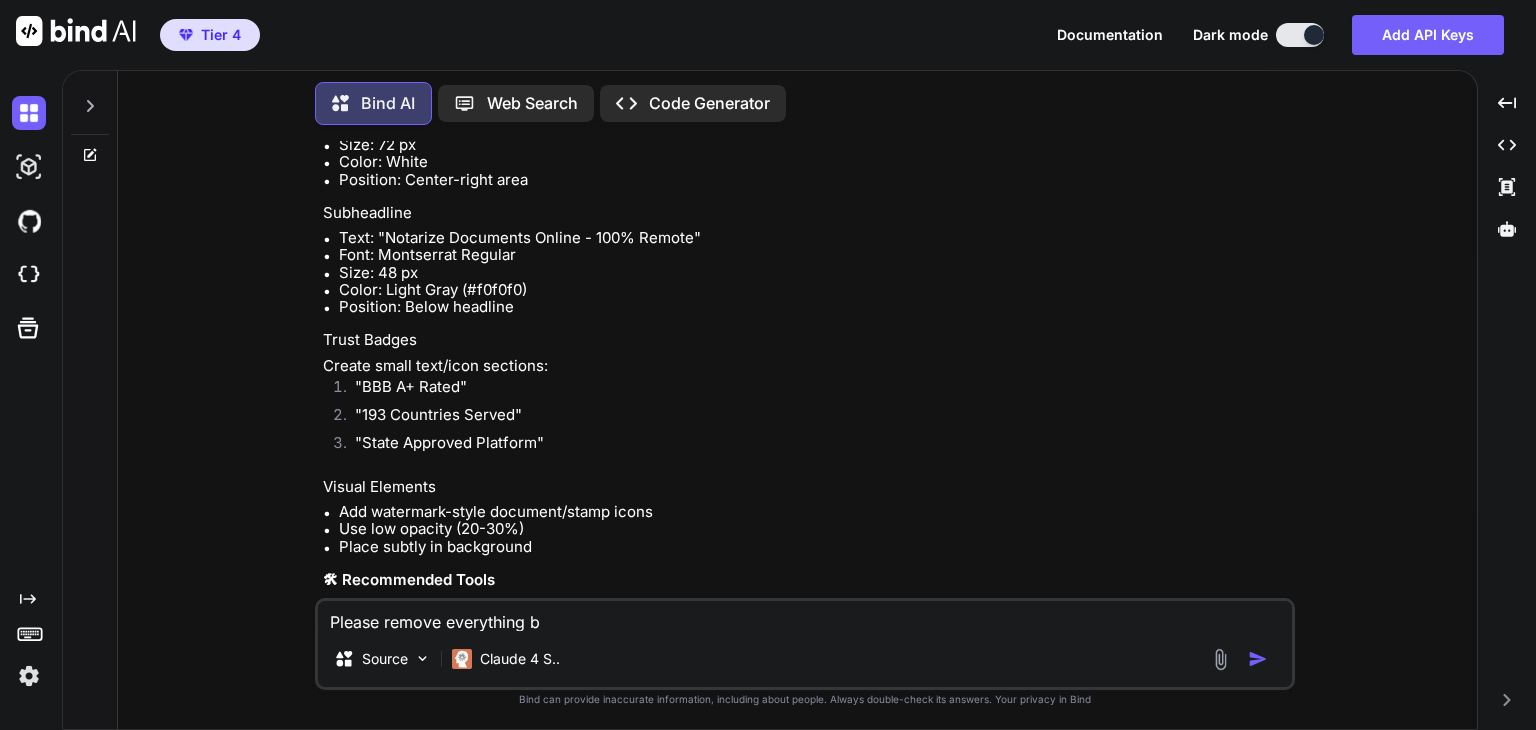type on "Please remove everything bu" 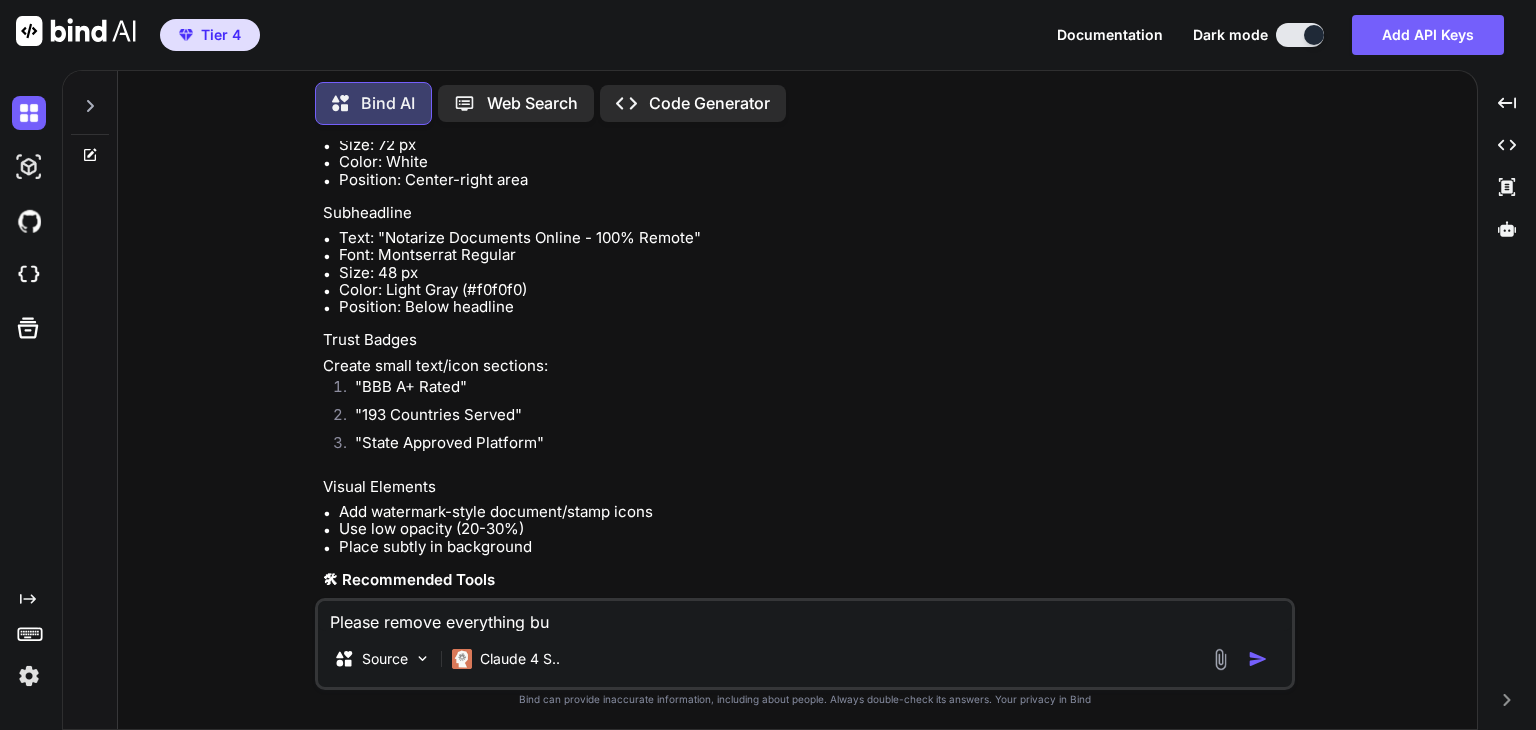 type on "x" 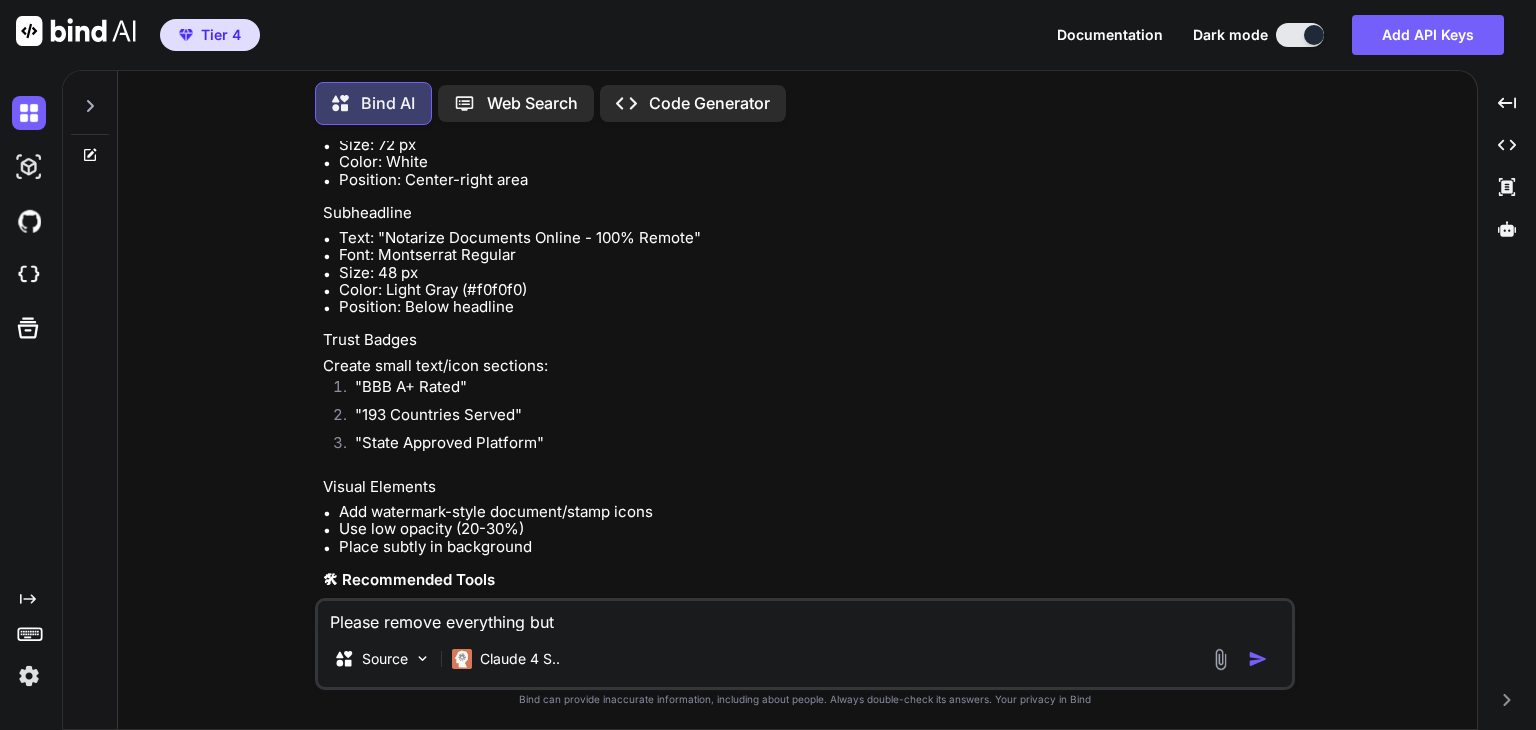 type on "Please remove everything but" 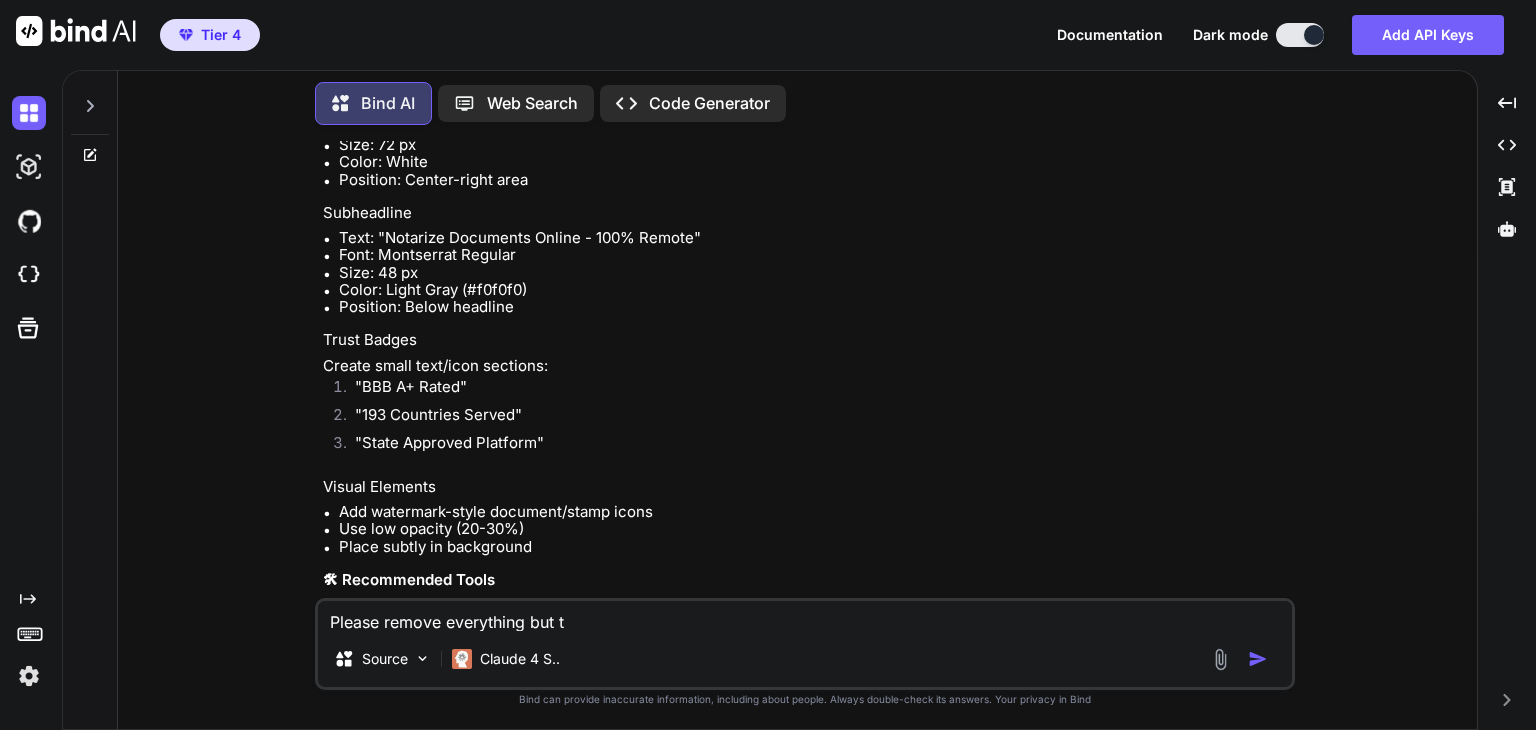 type on "Please remove everything but th" 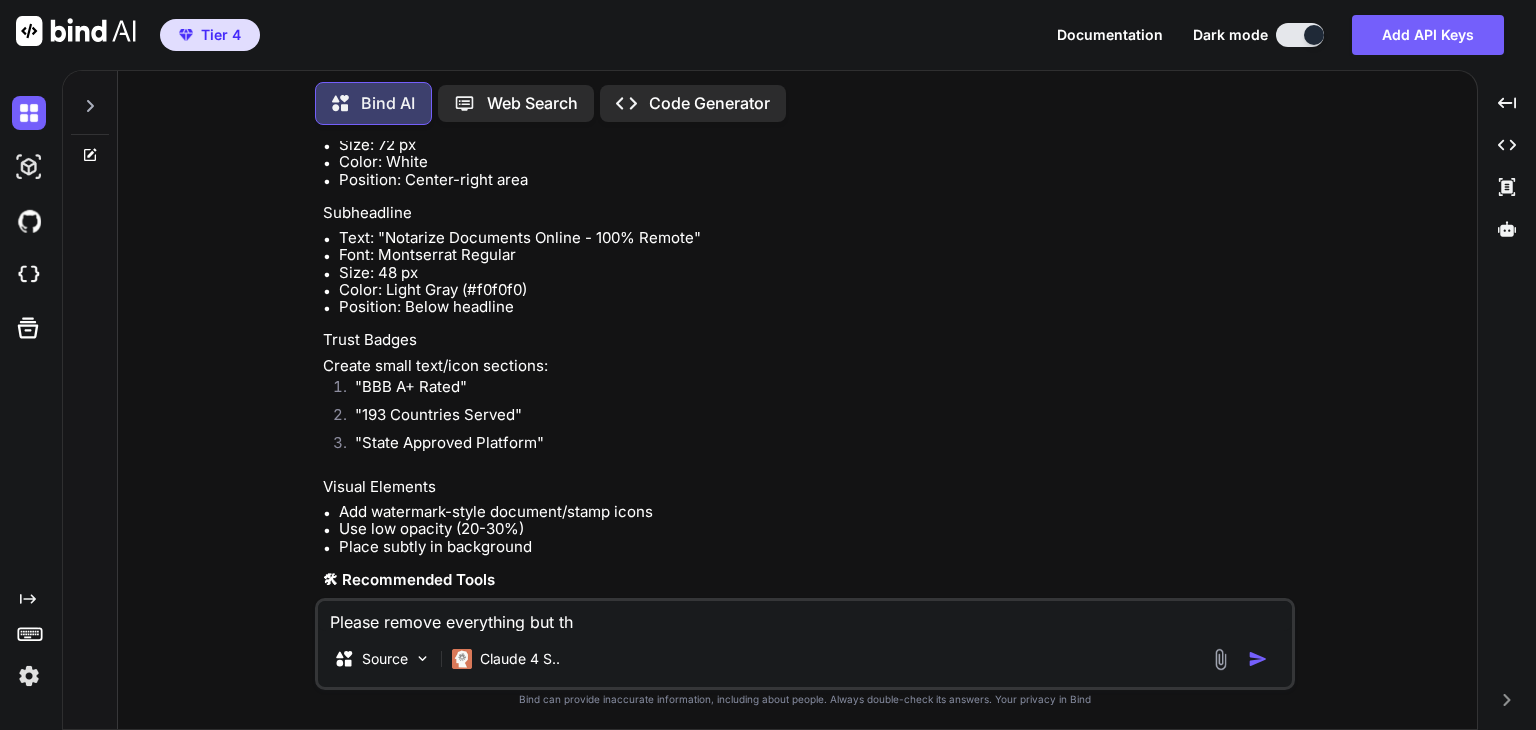 type on "x" 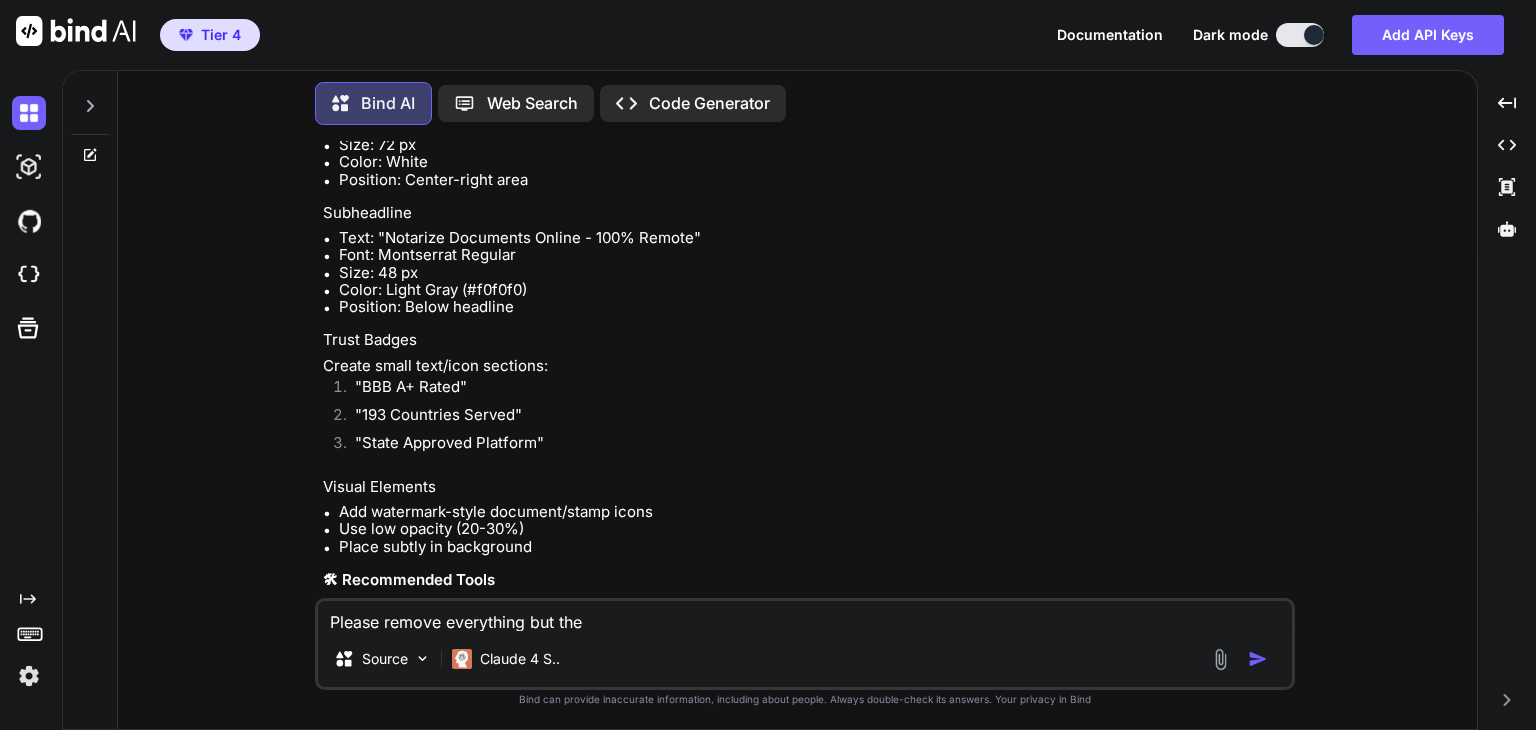 type on "Please remove everything but the" 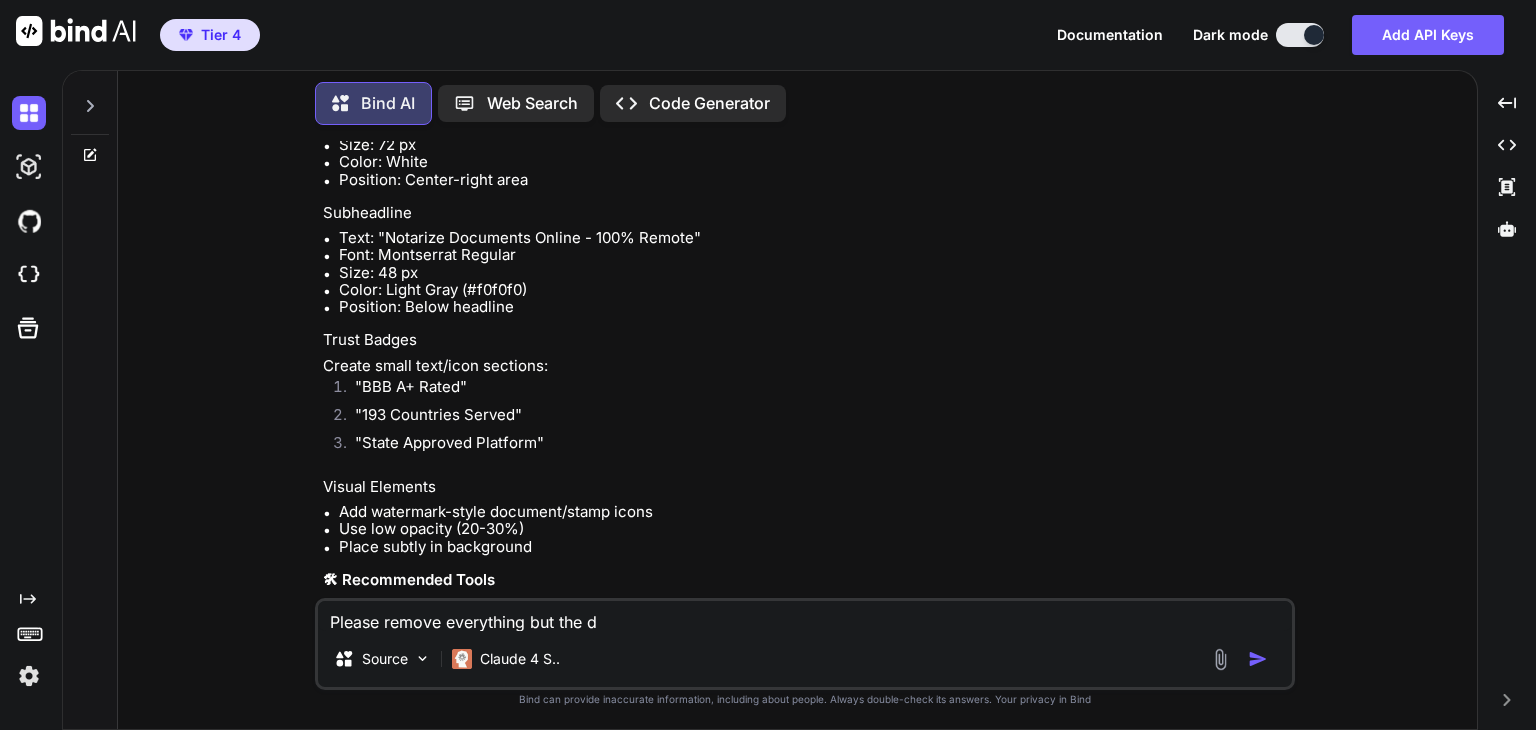 type on "Please remove everything but the do" 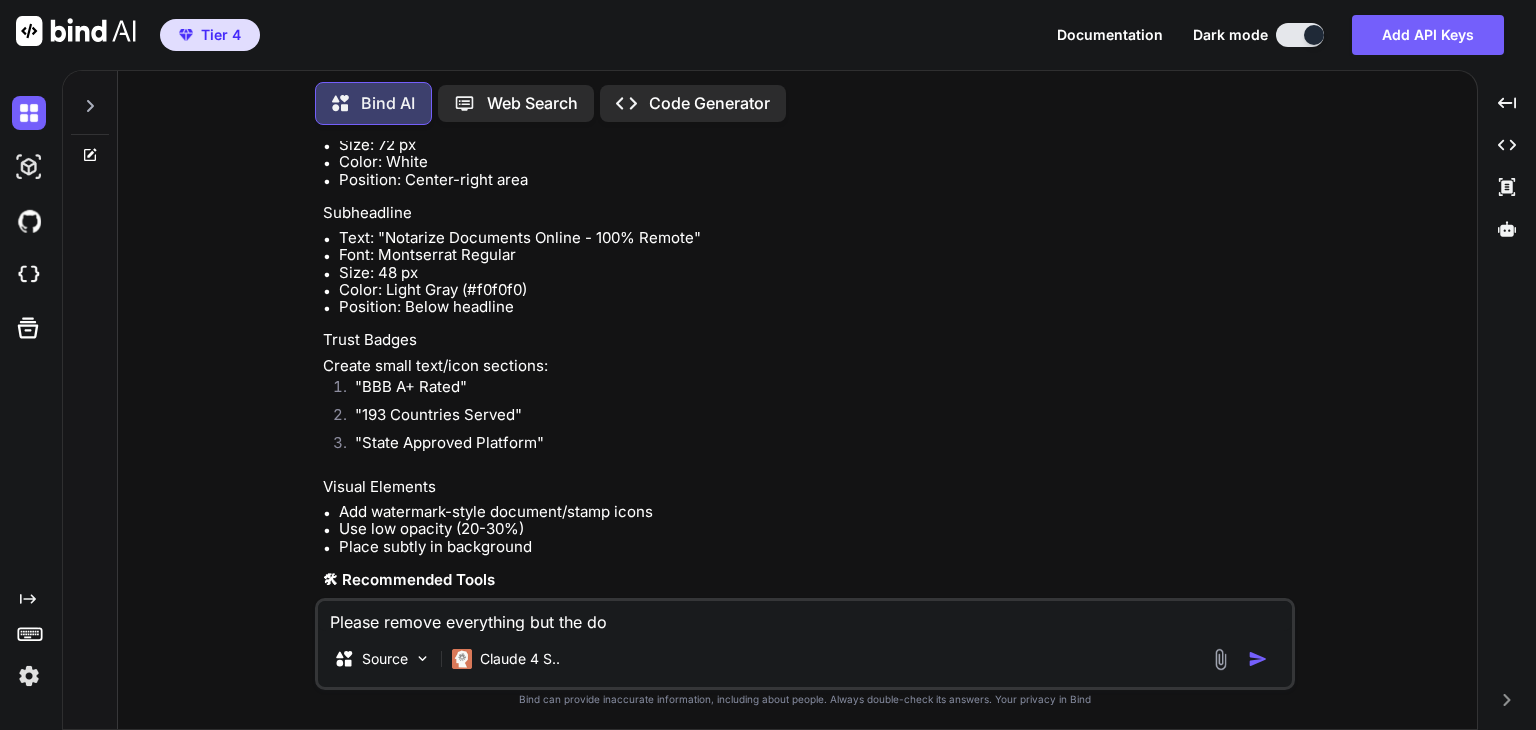 type on "Please remove everything but the dom" 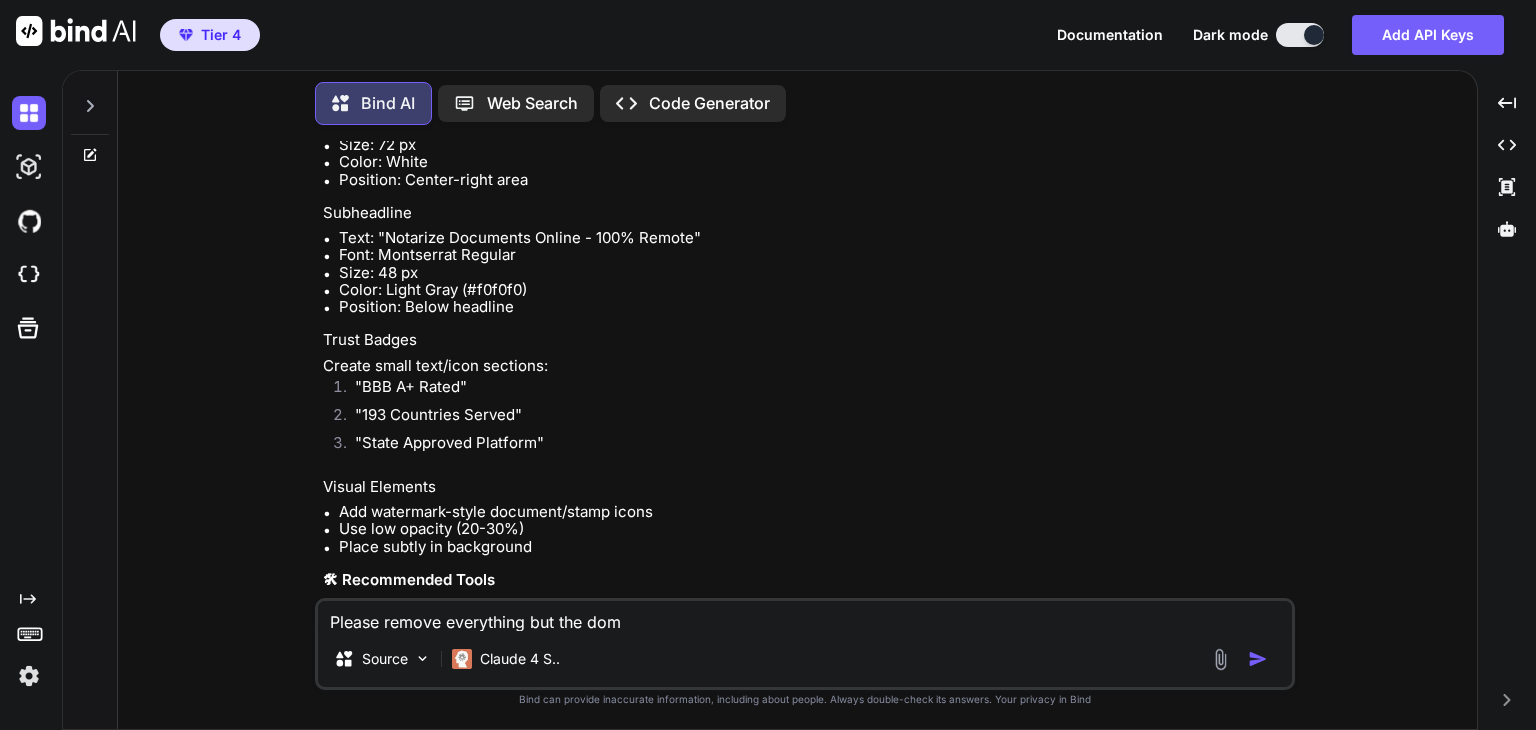 type on "Please remove everything but the doma" 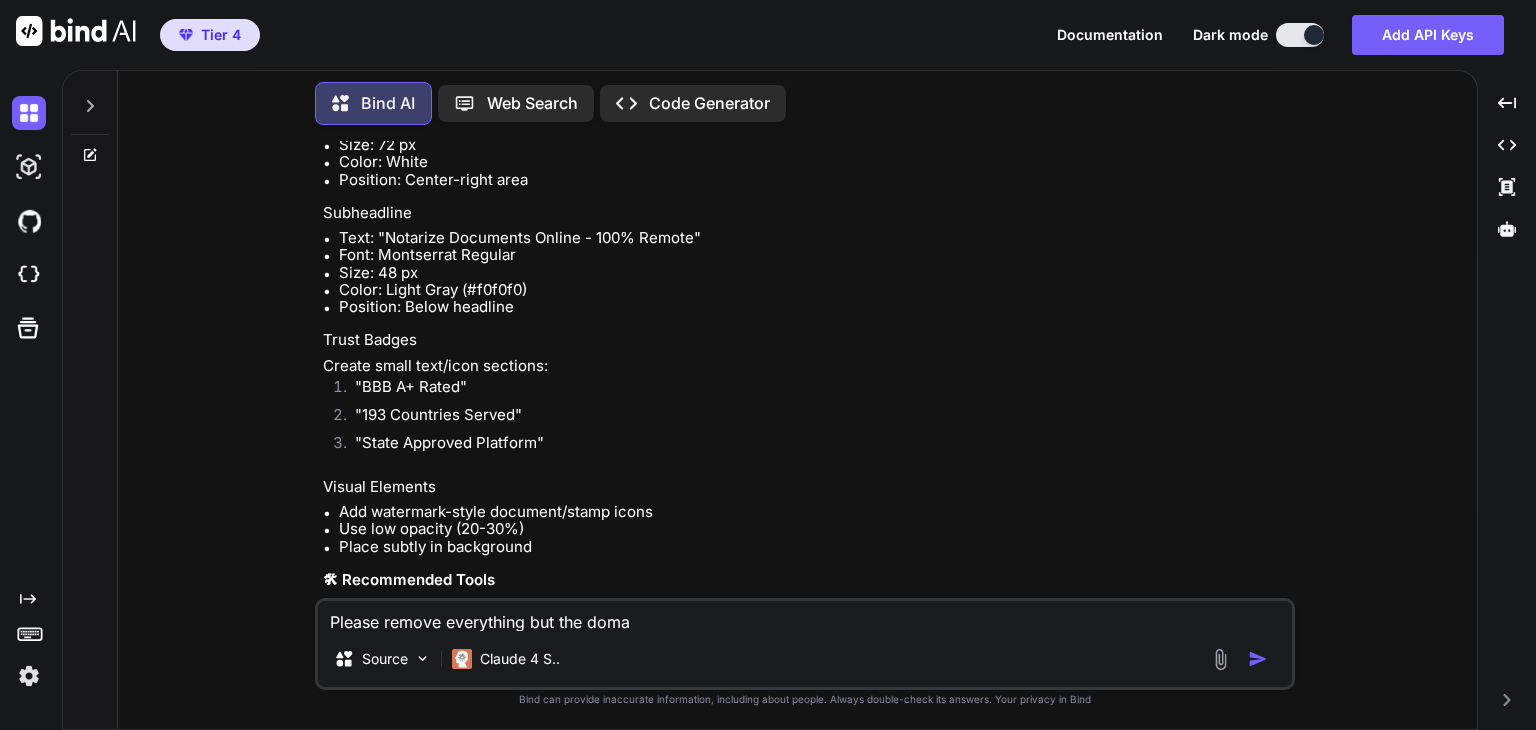 type on "x" 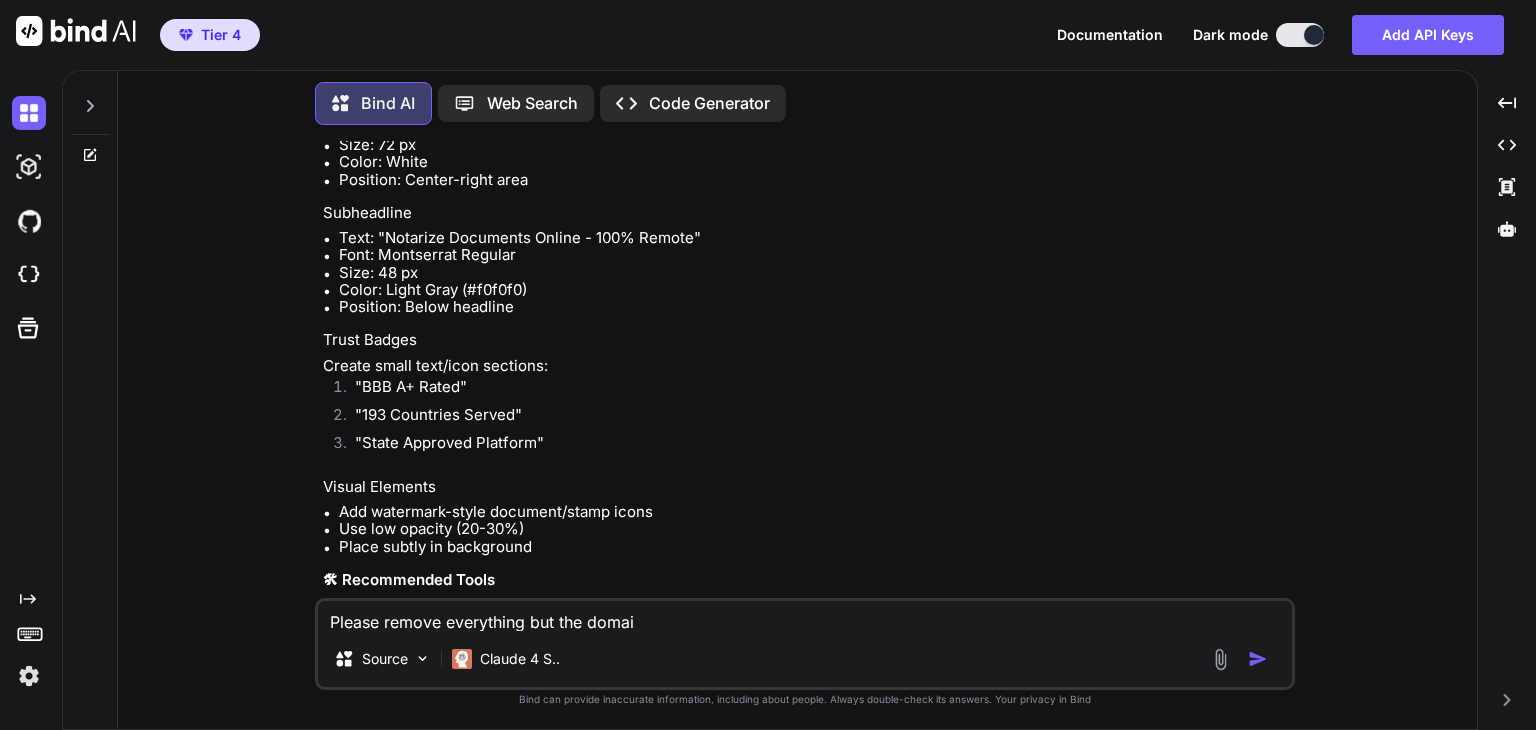 type on "Please remove everything but the domain" 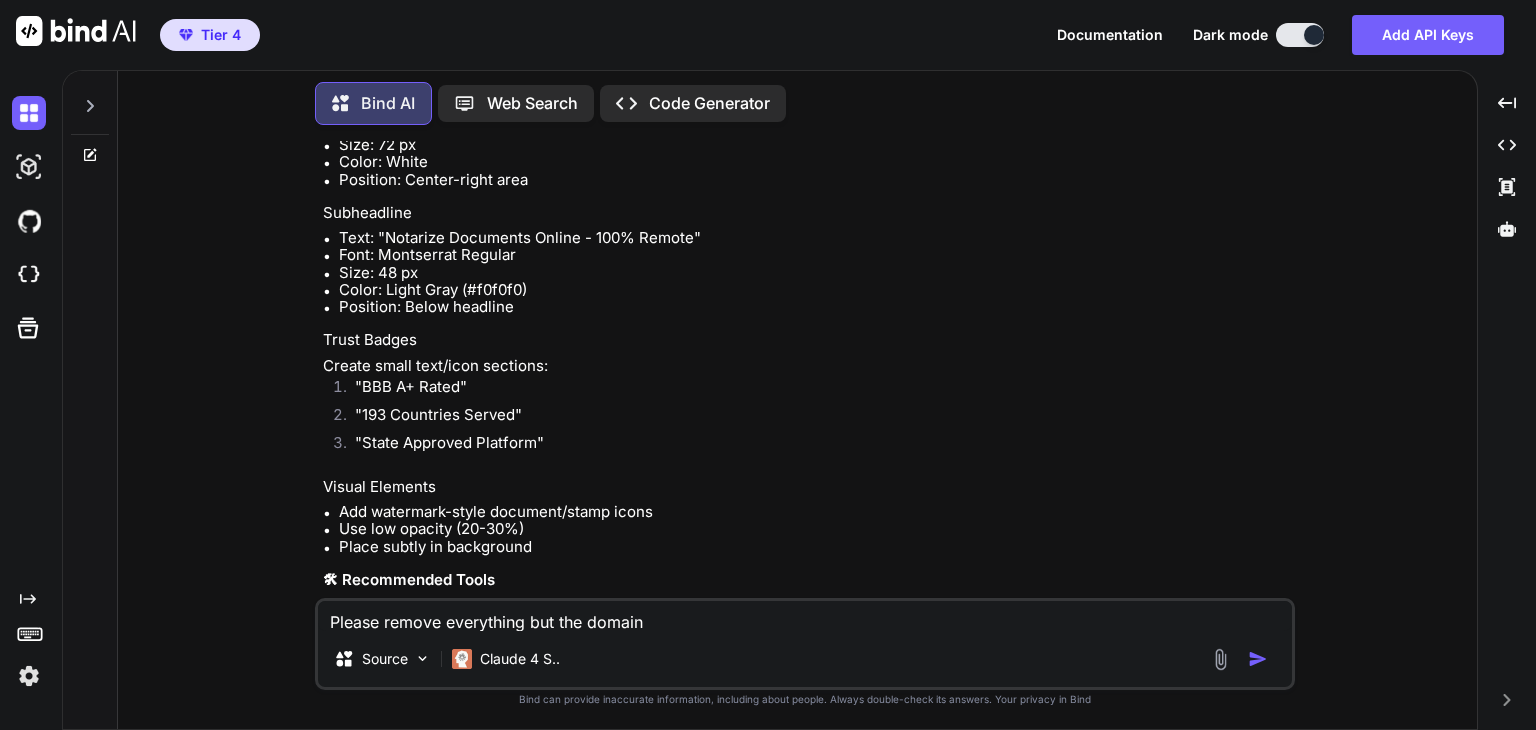 type on "Please remove everything but the domain" 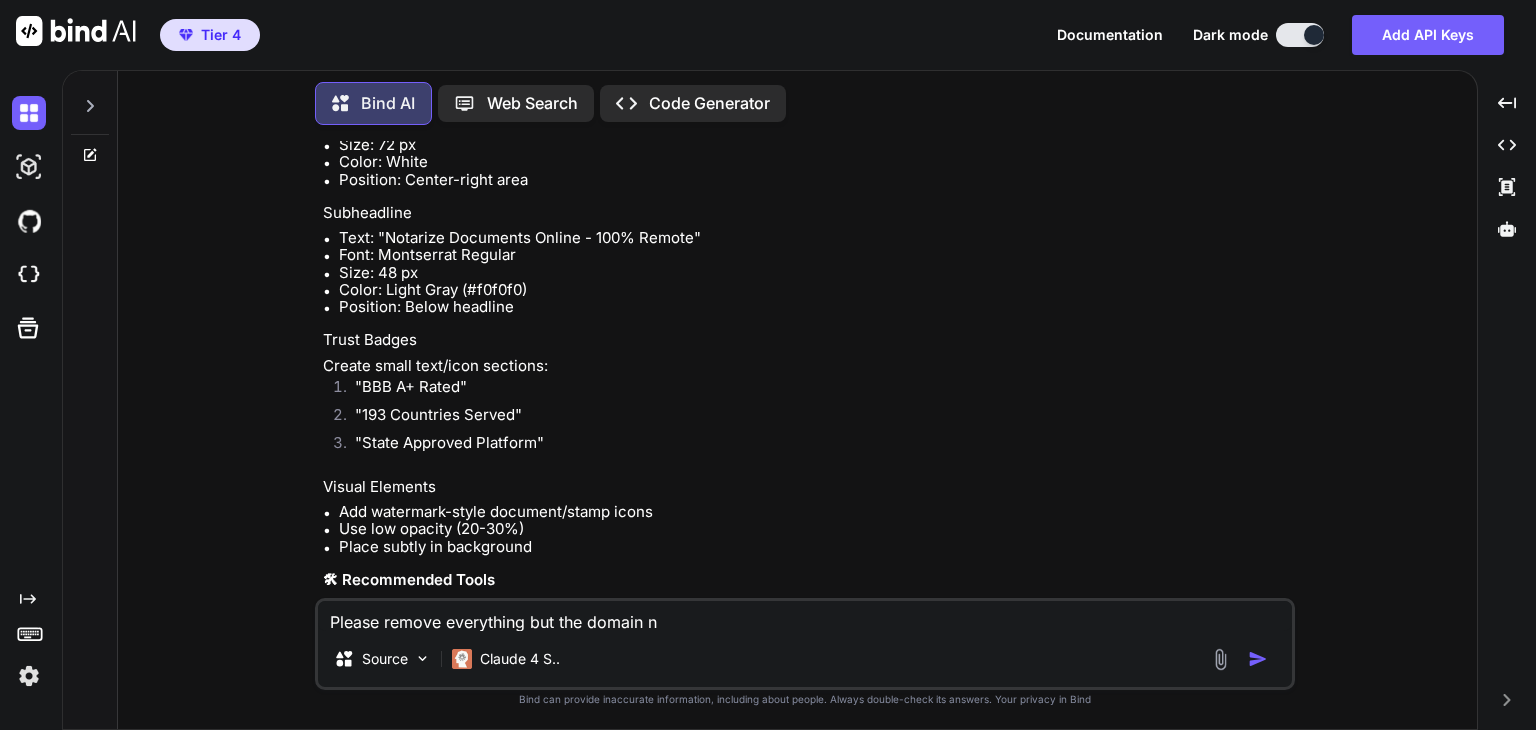 type on "Please remove everything but the domain na" 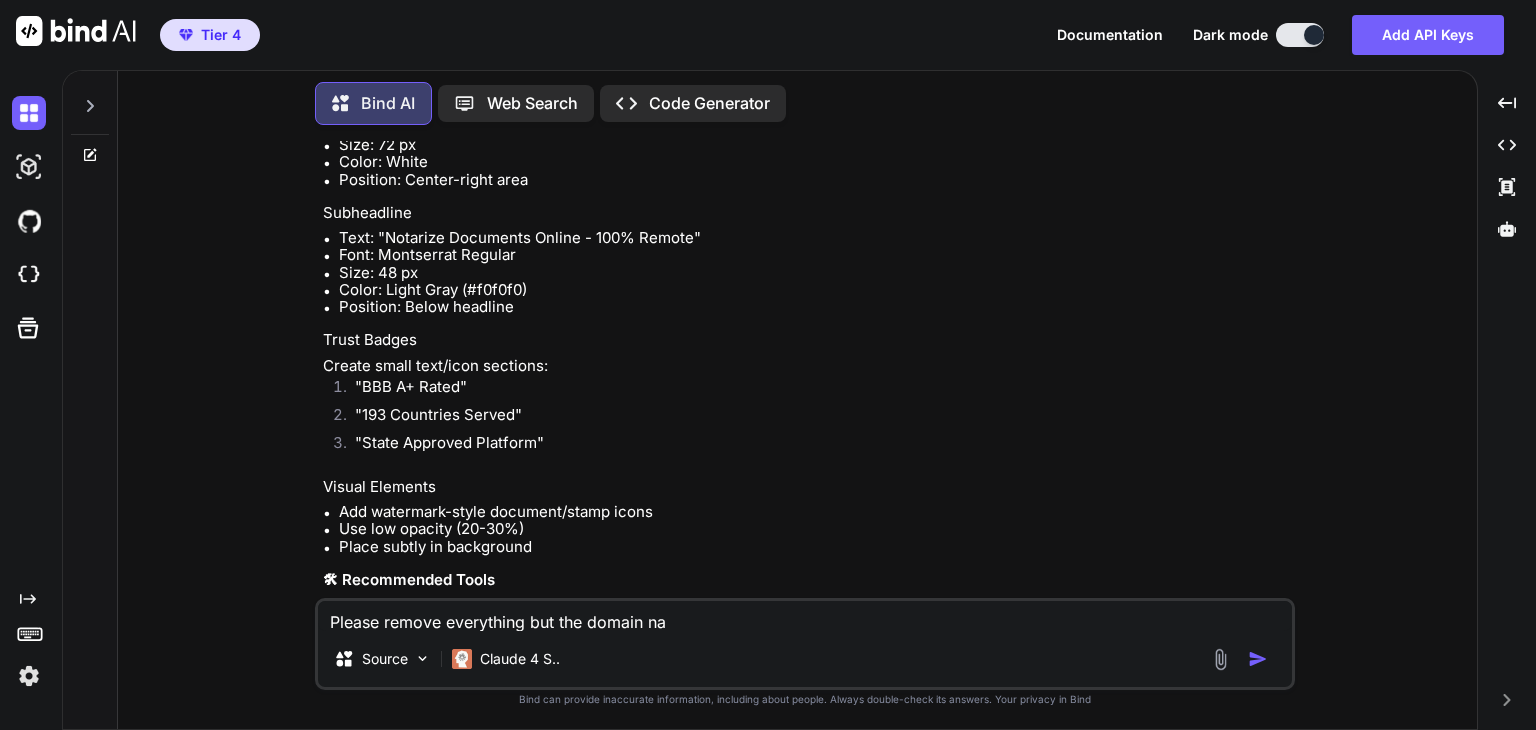 type on "Please remove everything but the domain nam" 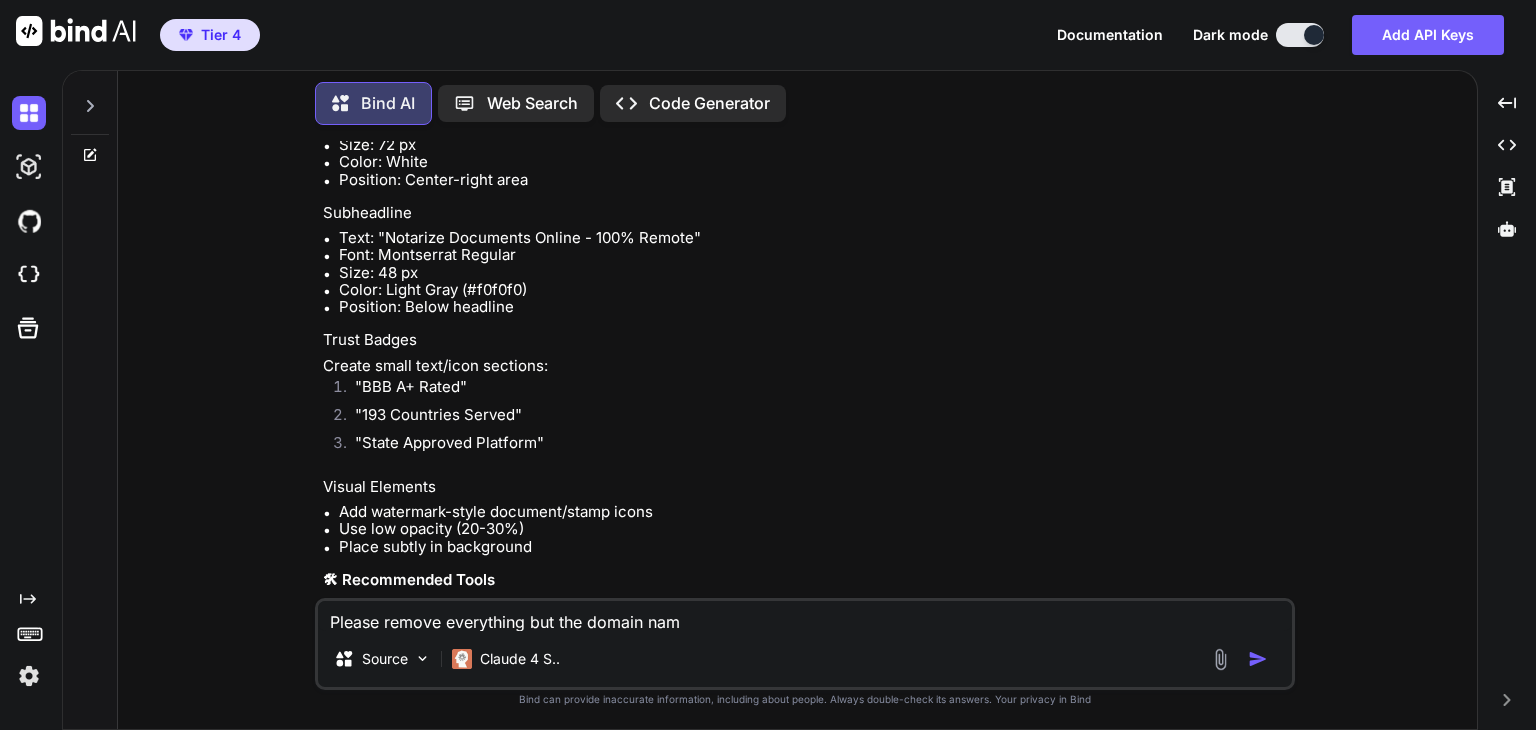 type on "Please remove everything but the domain name" 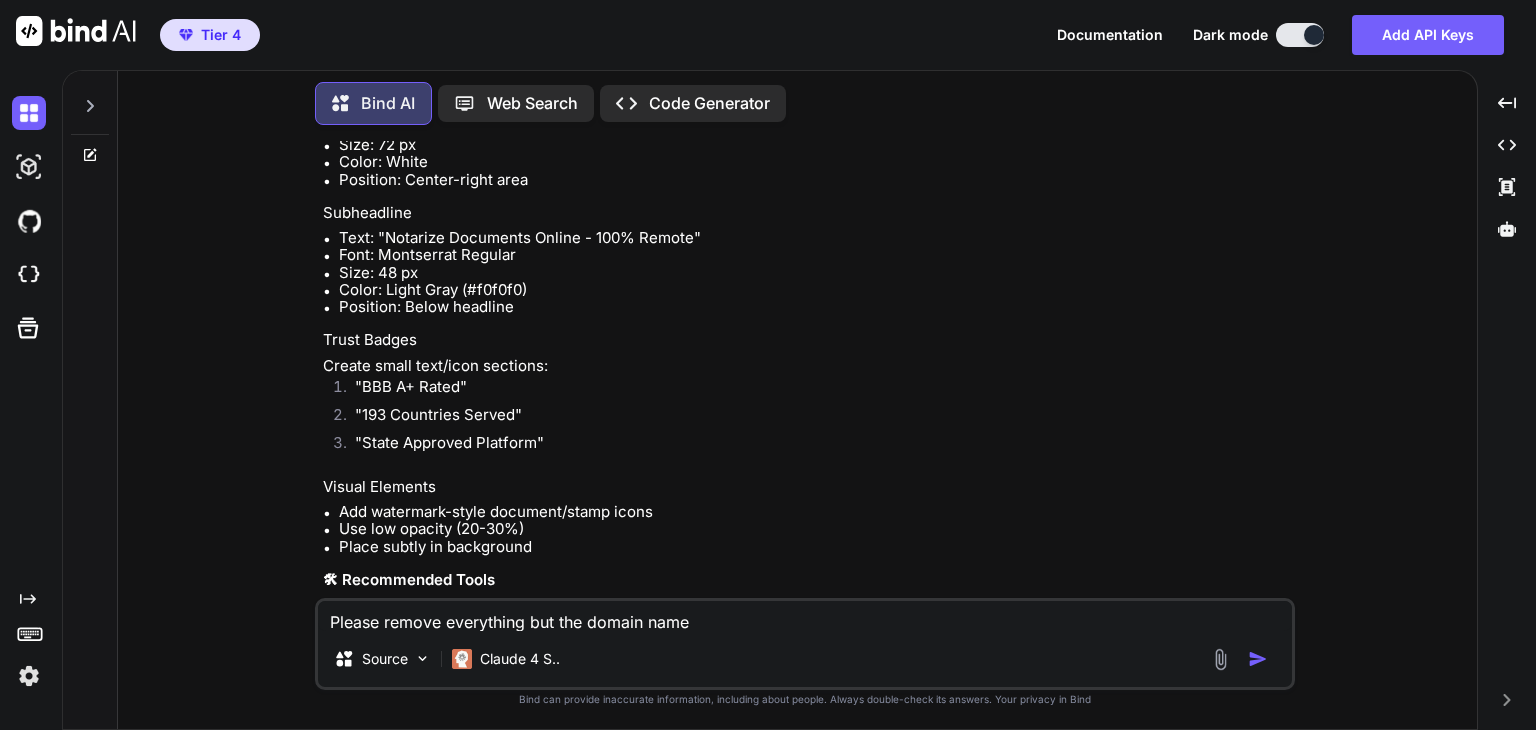 type on "Please remove everything but the domain names" 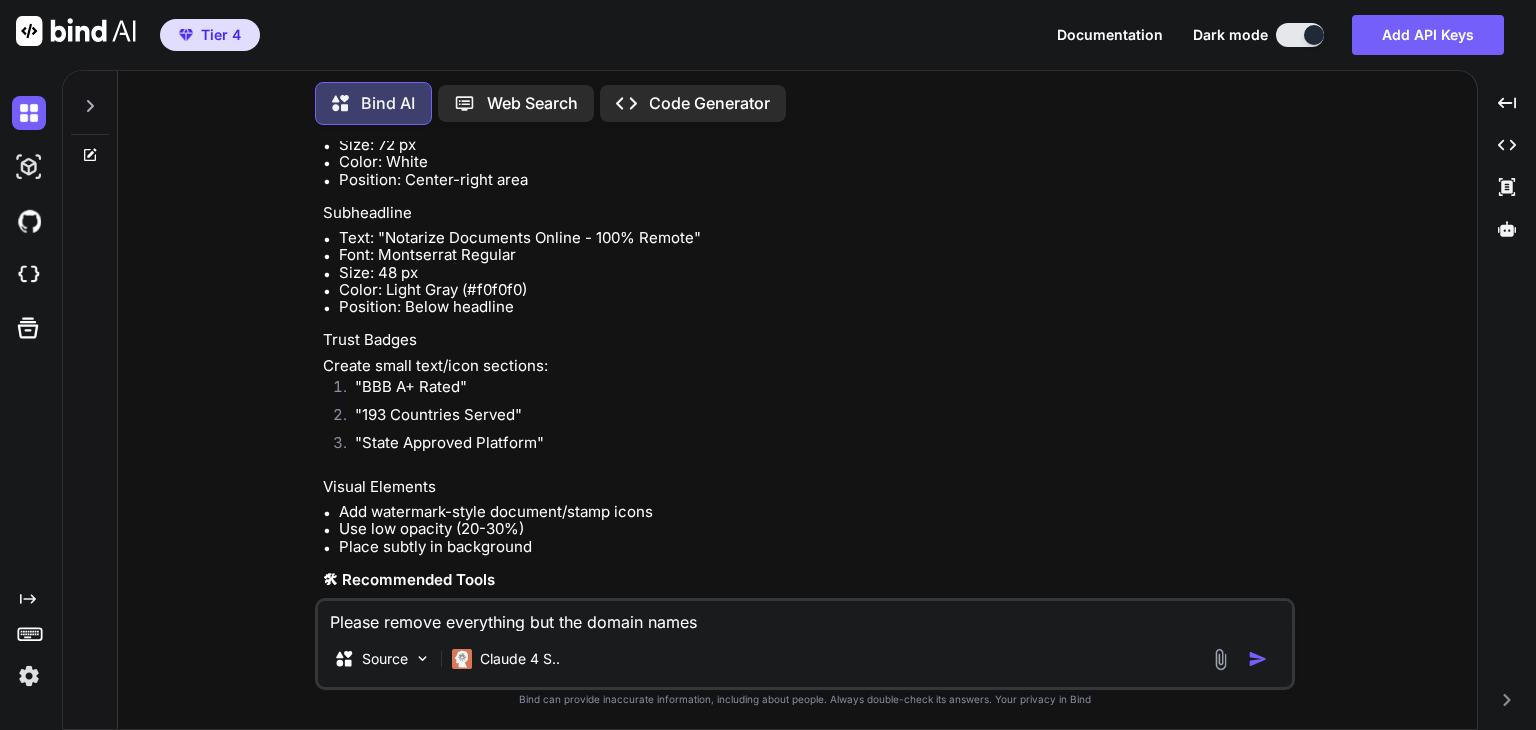 type on "Please remove everything but the domain names" 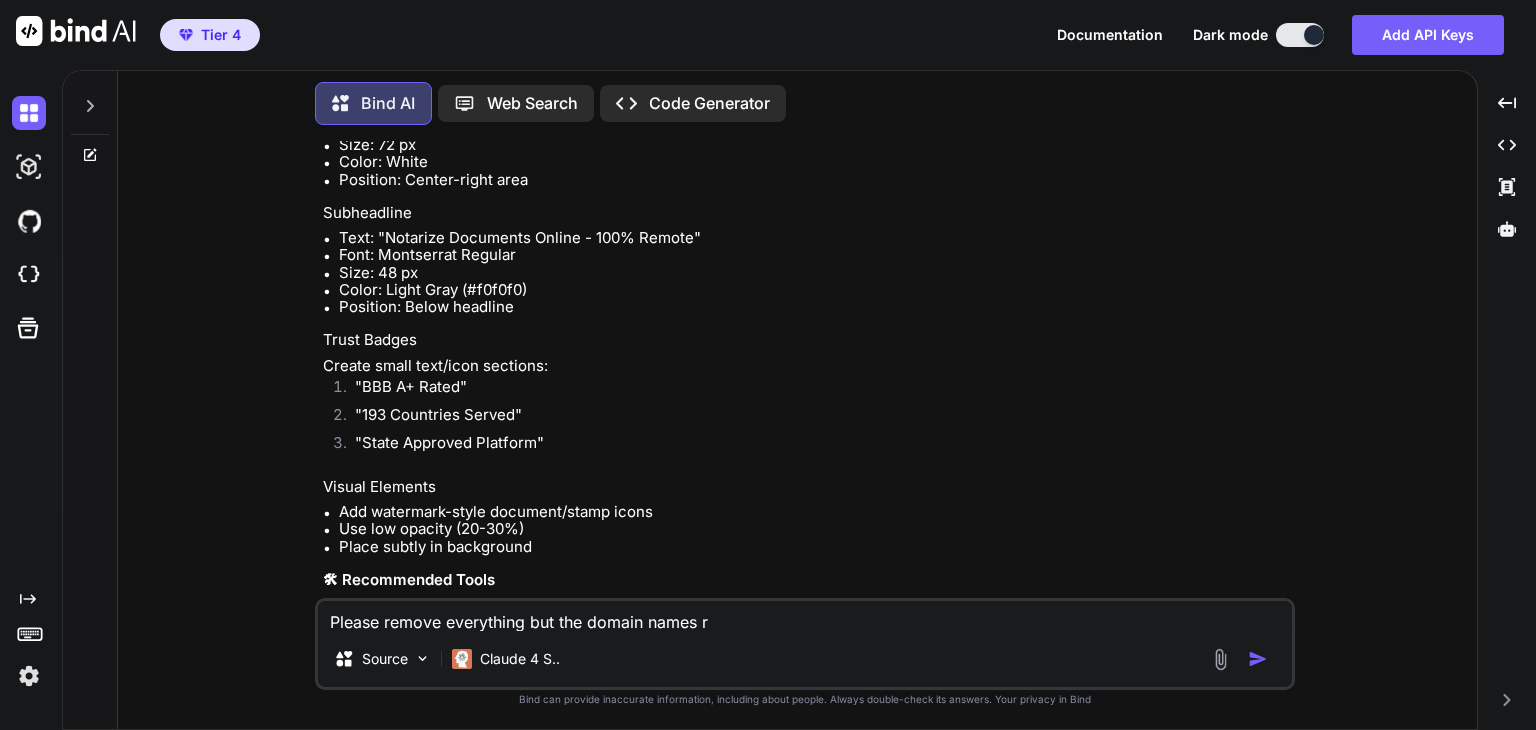 type on "Please remove everything but the domain names" 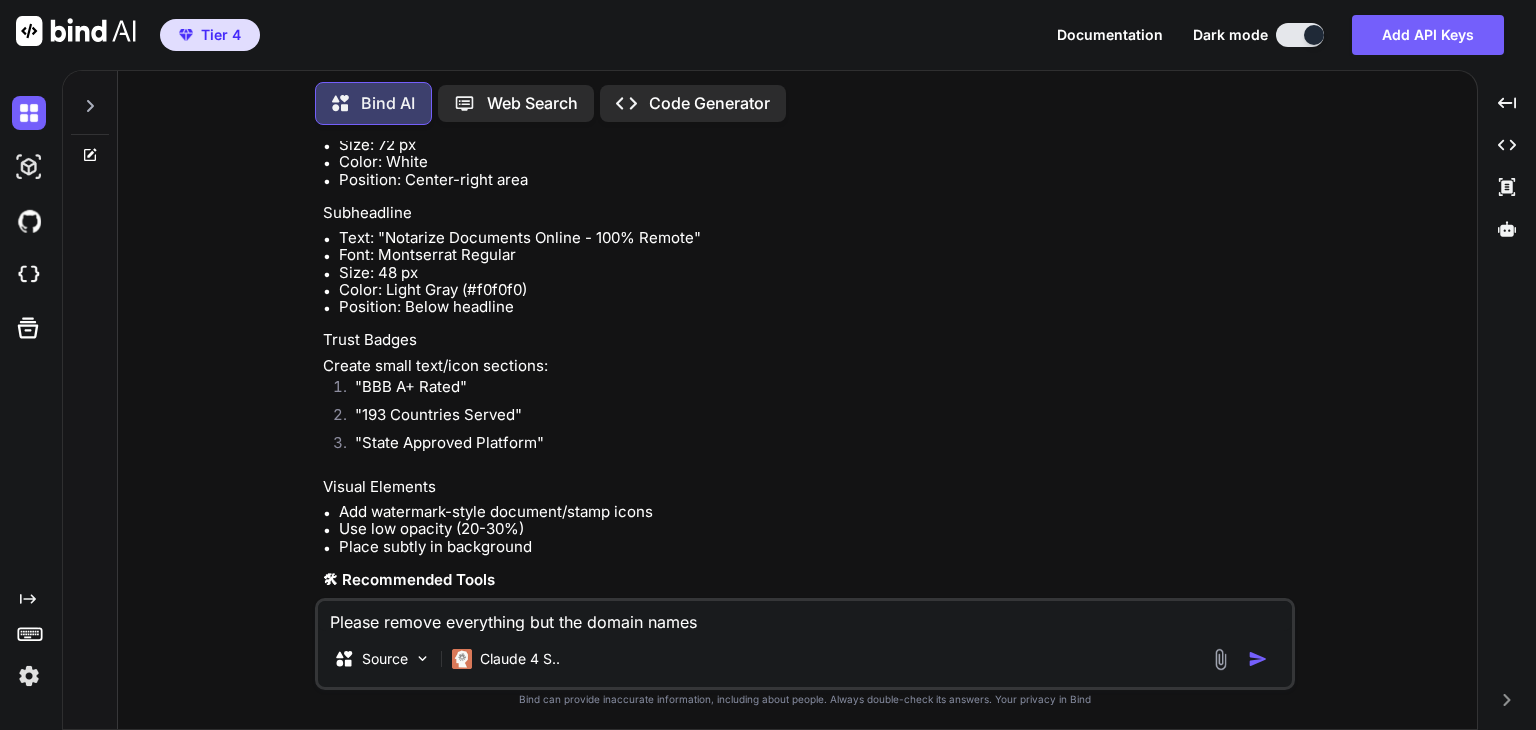 type on "Please remove everything but the domain names f" 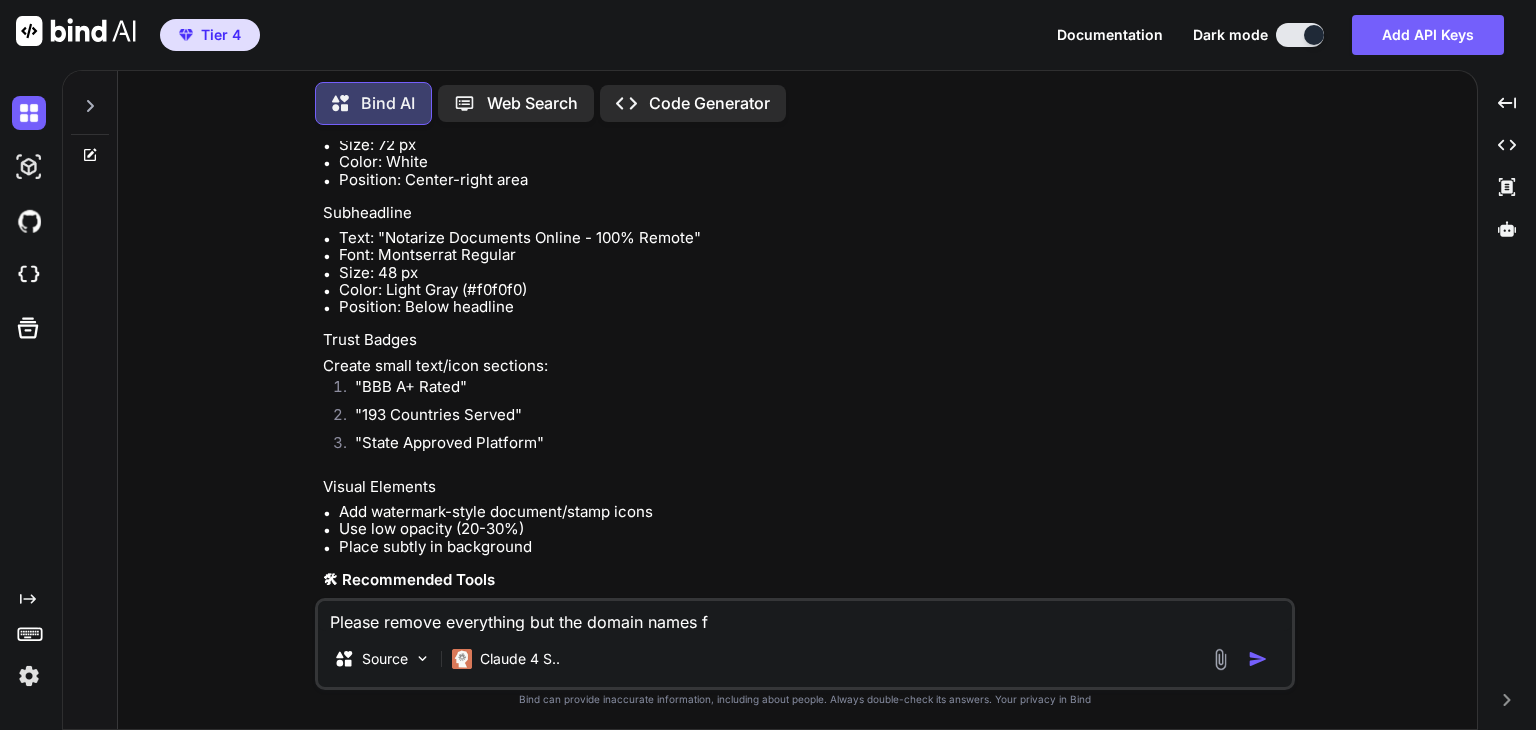 type on "Please remove everything but the domain names fr" 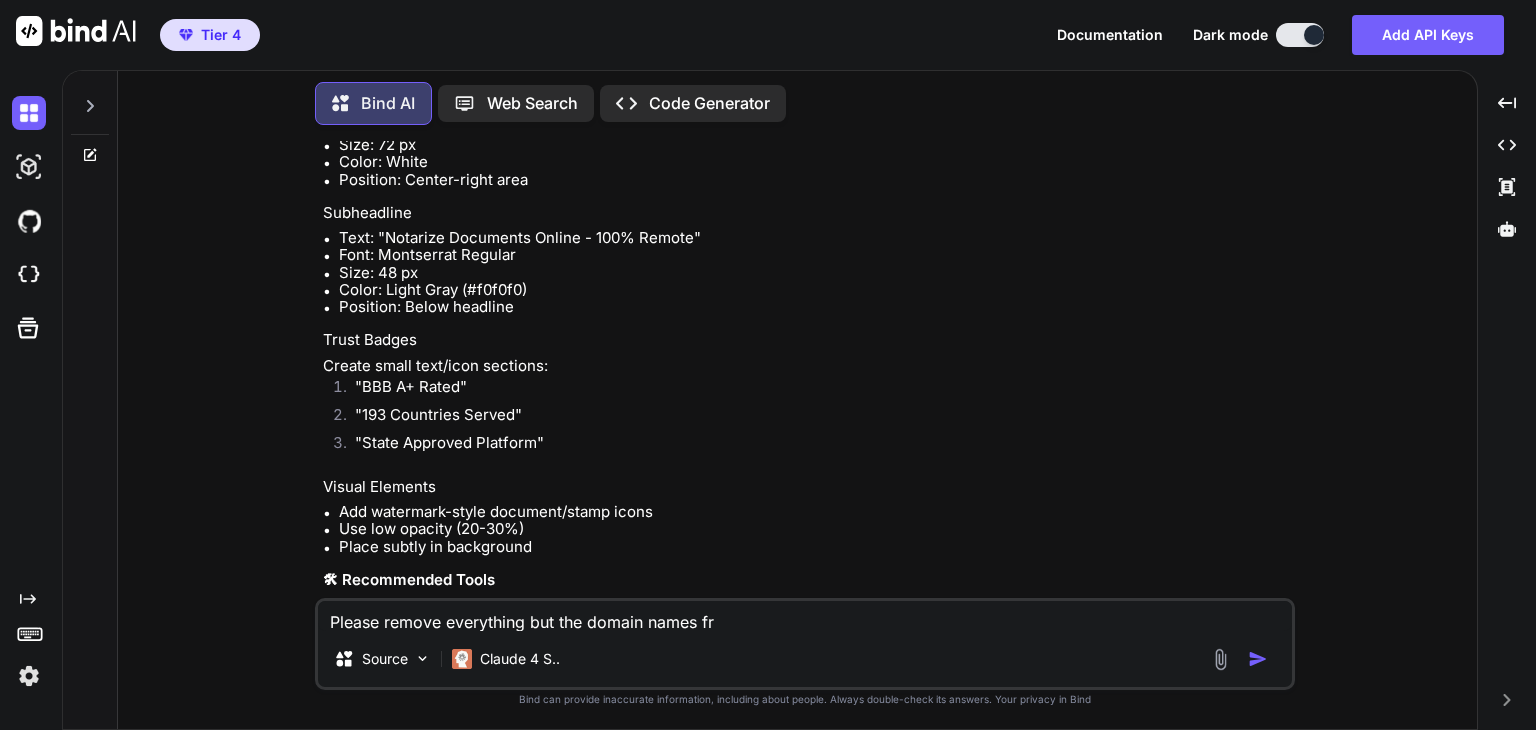 type on "Please remove everything but the domain names fro" 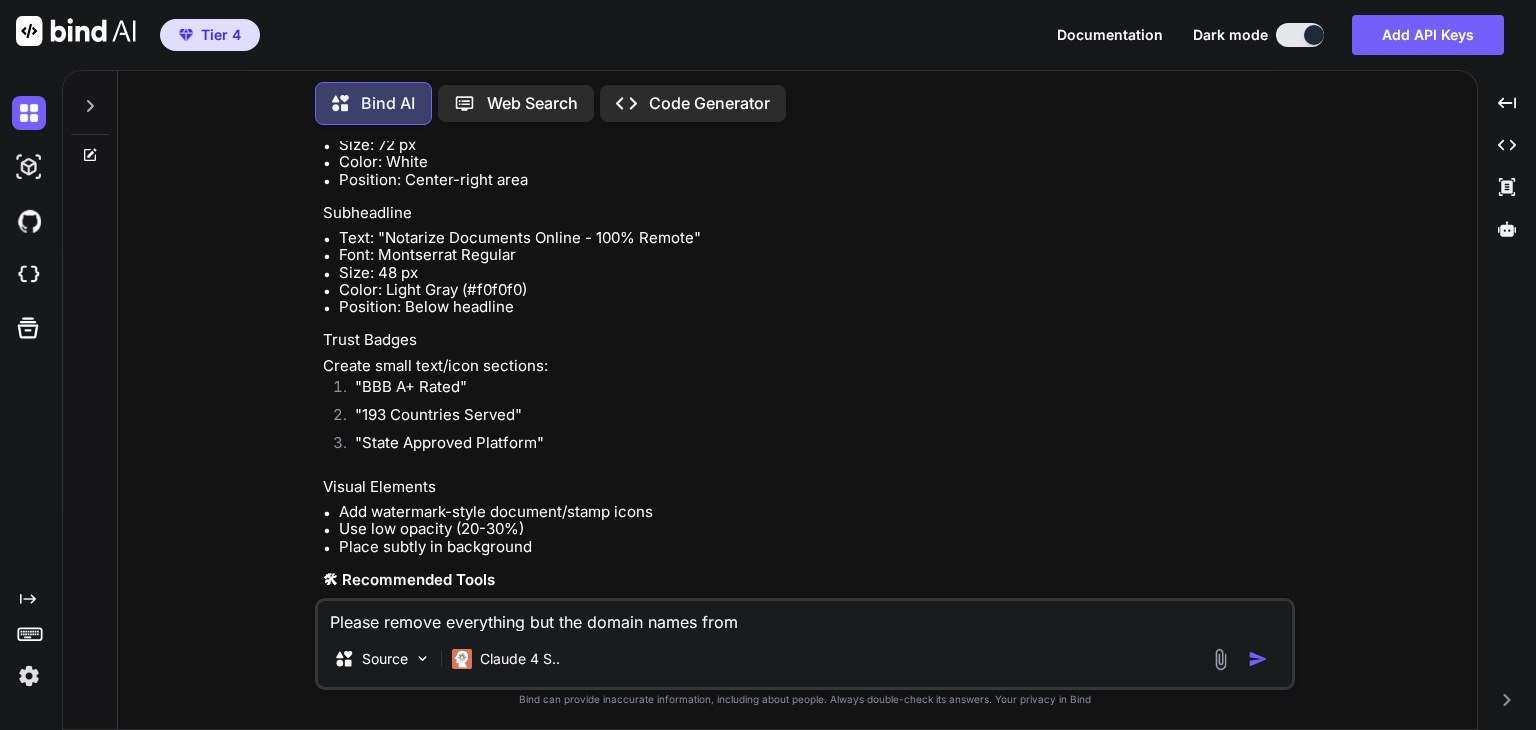 type on "Please remove everything but the domain names from" 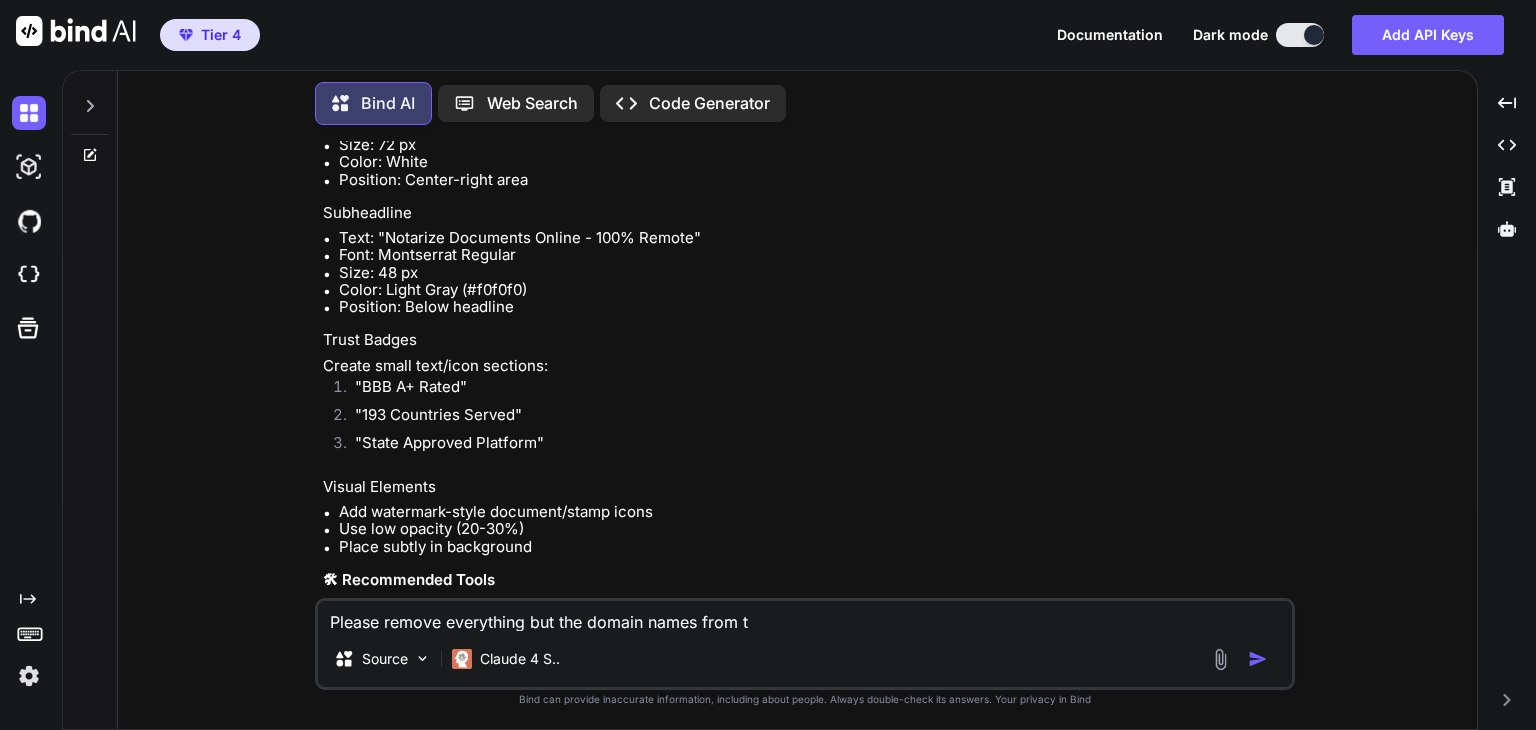 type on "Please remove everything but the domain names from th" 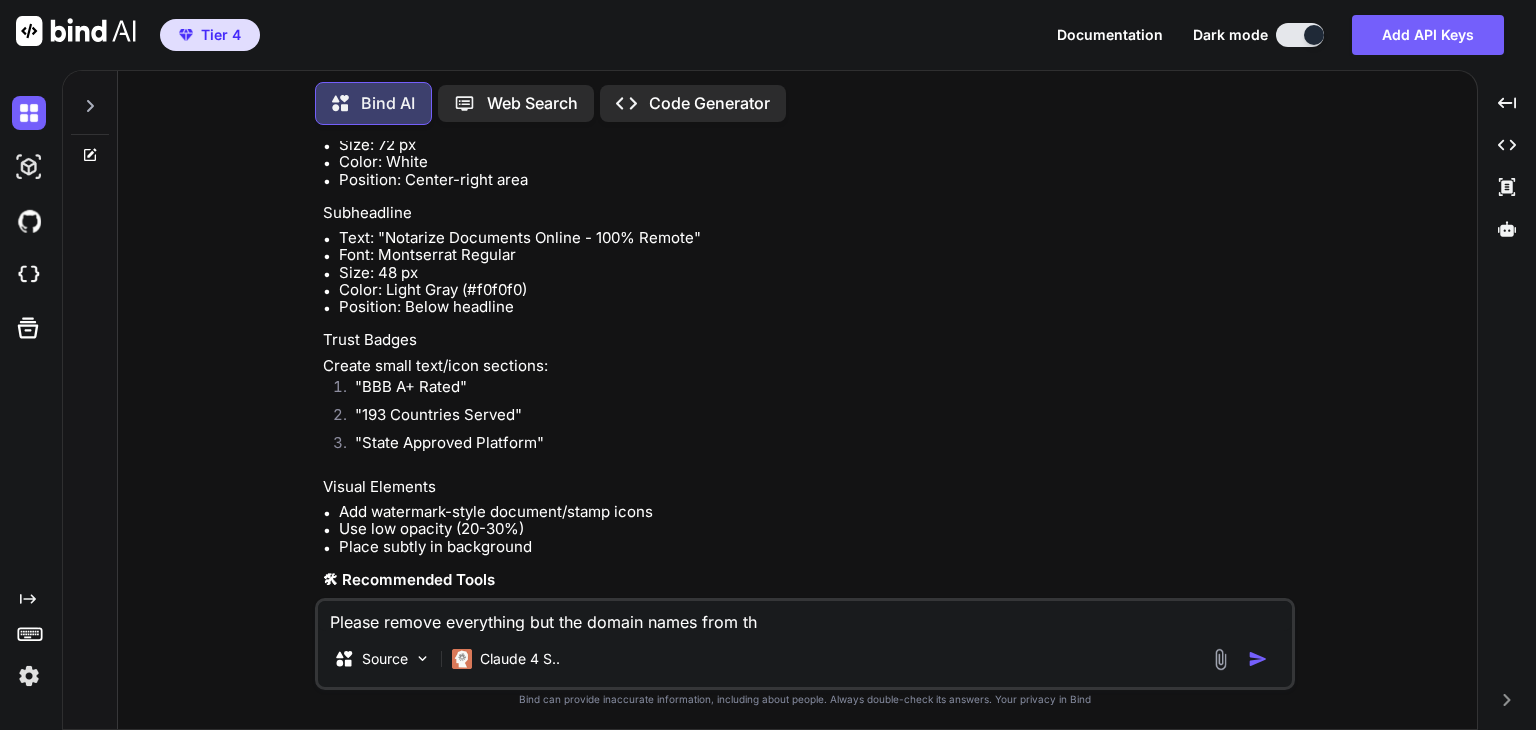 type on "Please remove everything but the domain names from thi" 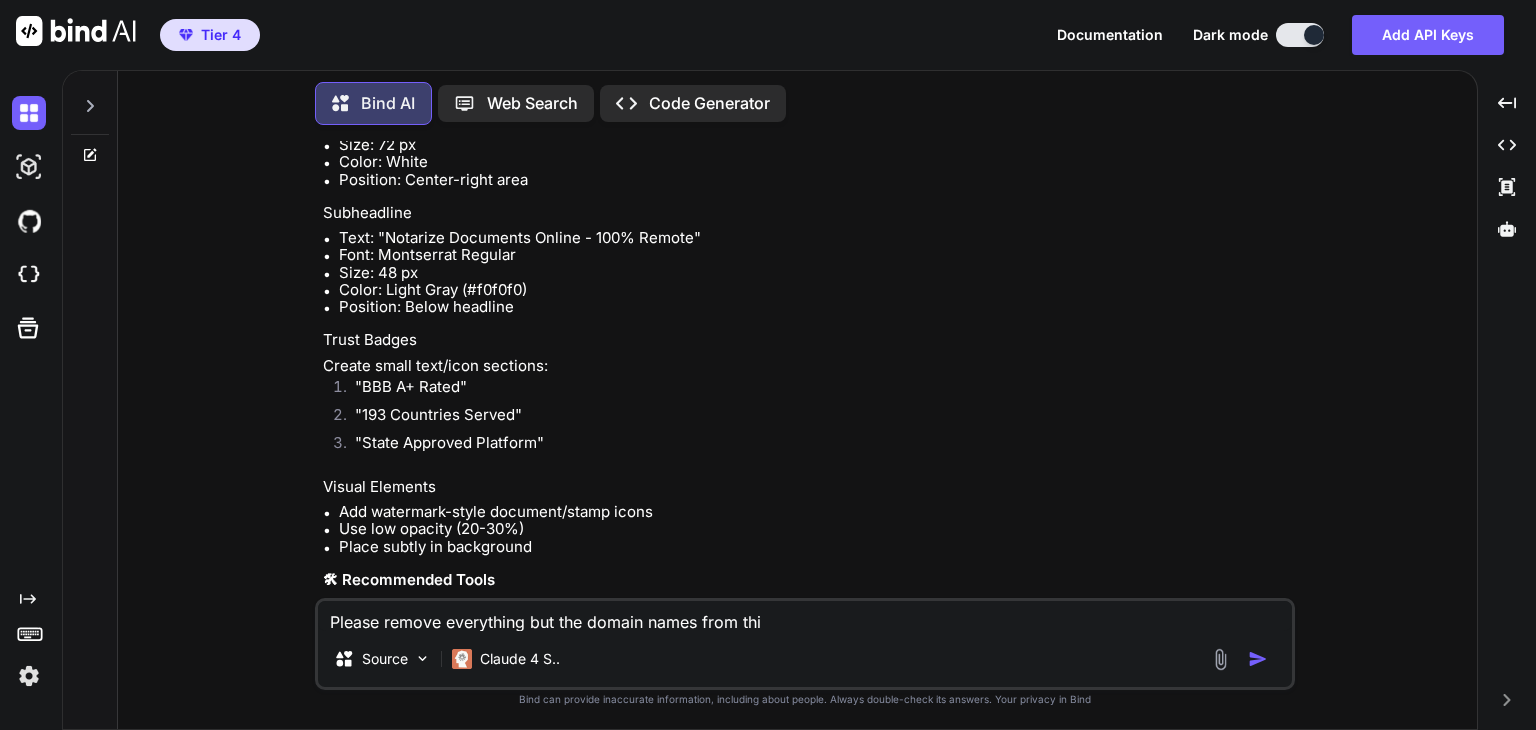 type on "Please remove everything but the domain names from this" 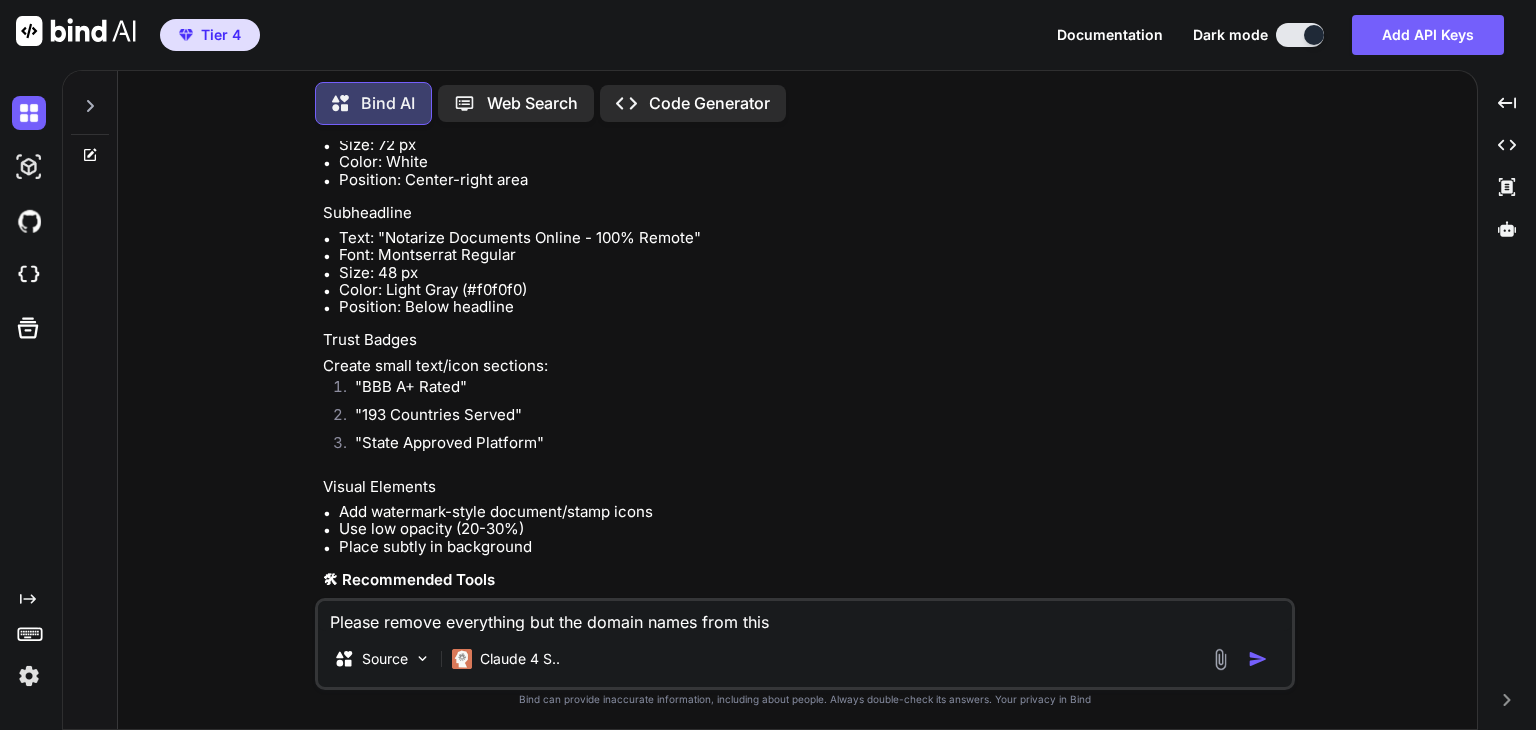 type on "Please remove everything but the domain names from this" 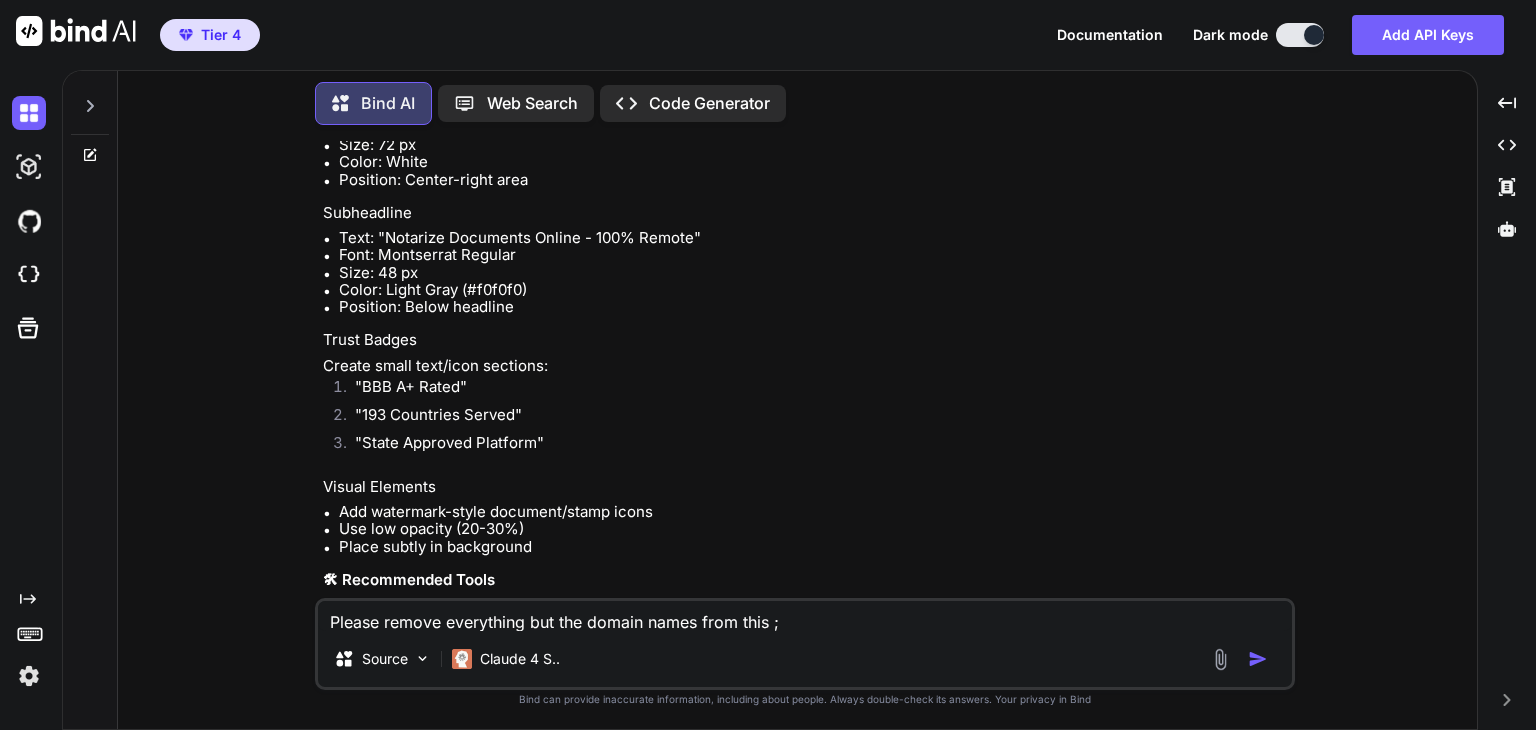 type on "Please remove everything but the domain names from this" 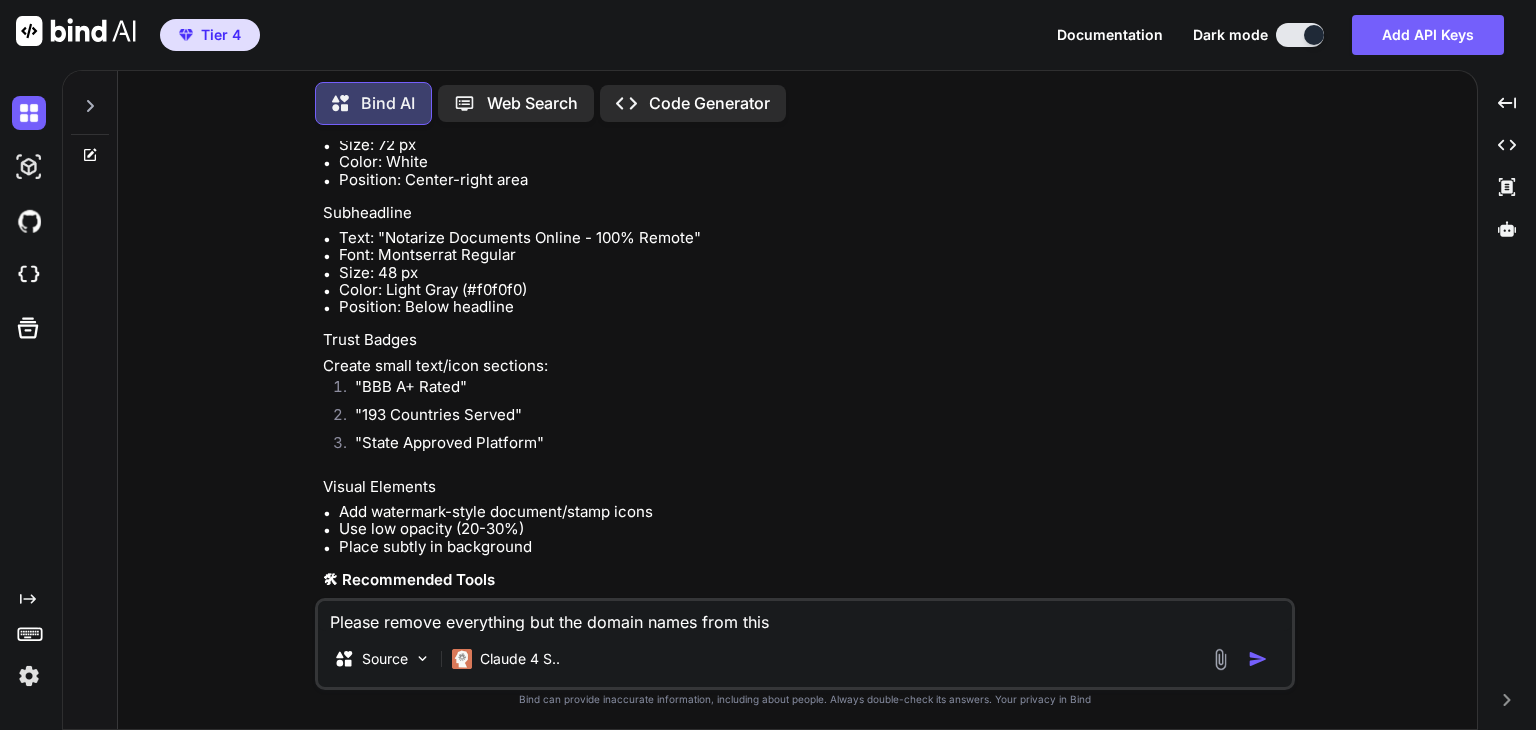 type on "Please remove everything but the domain names from this l" 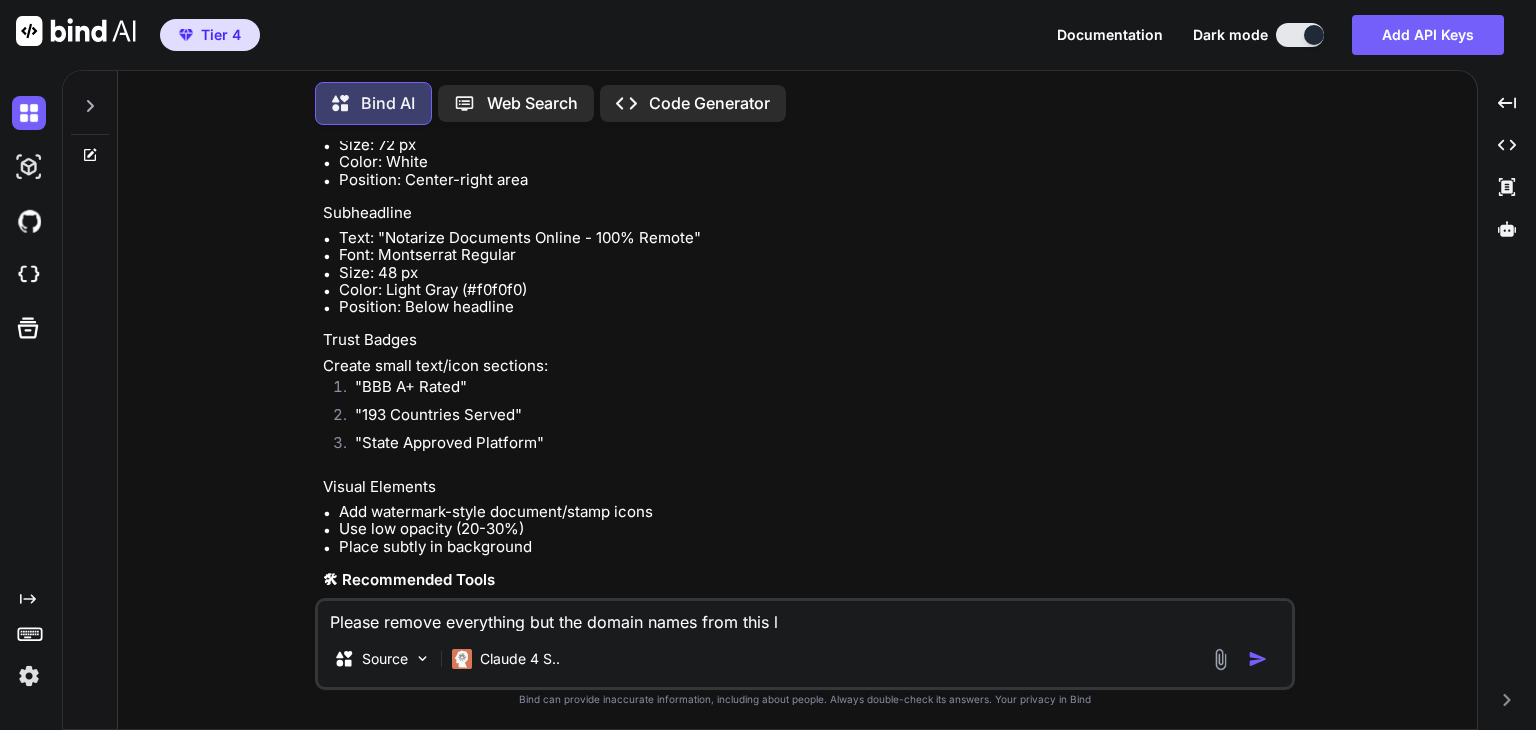 type on "Please remove everything but the domain names from this li" 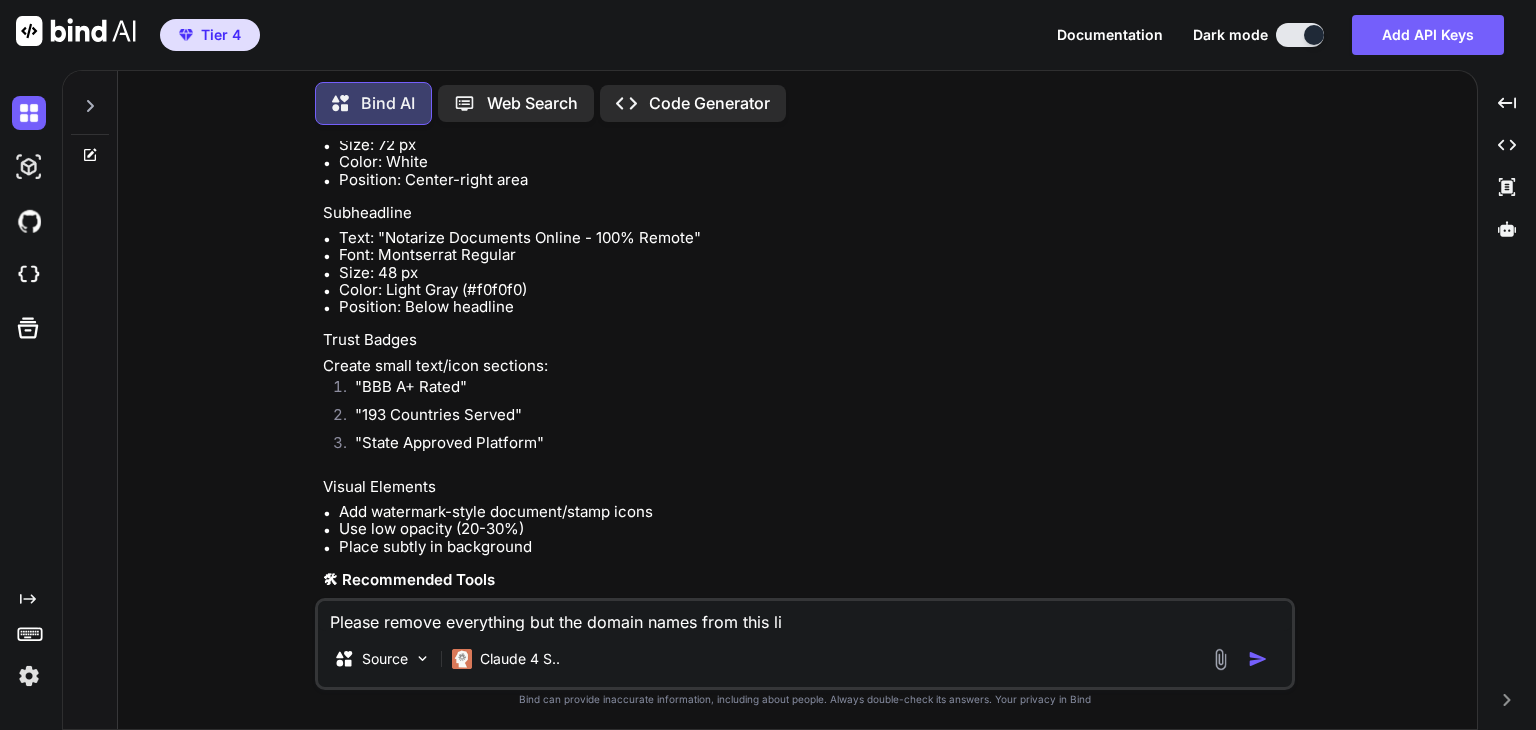 type on "Please remove everything but the domain names from this lis" 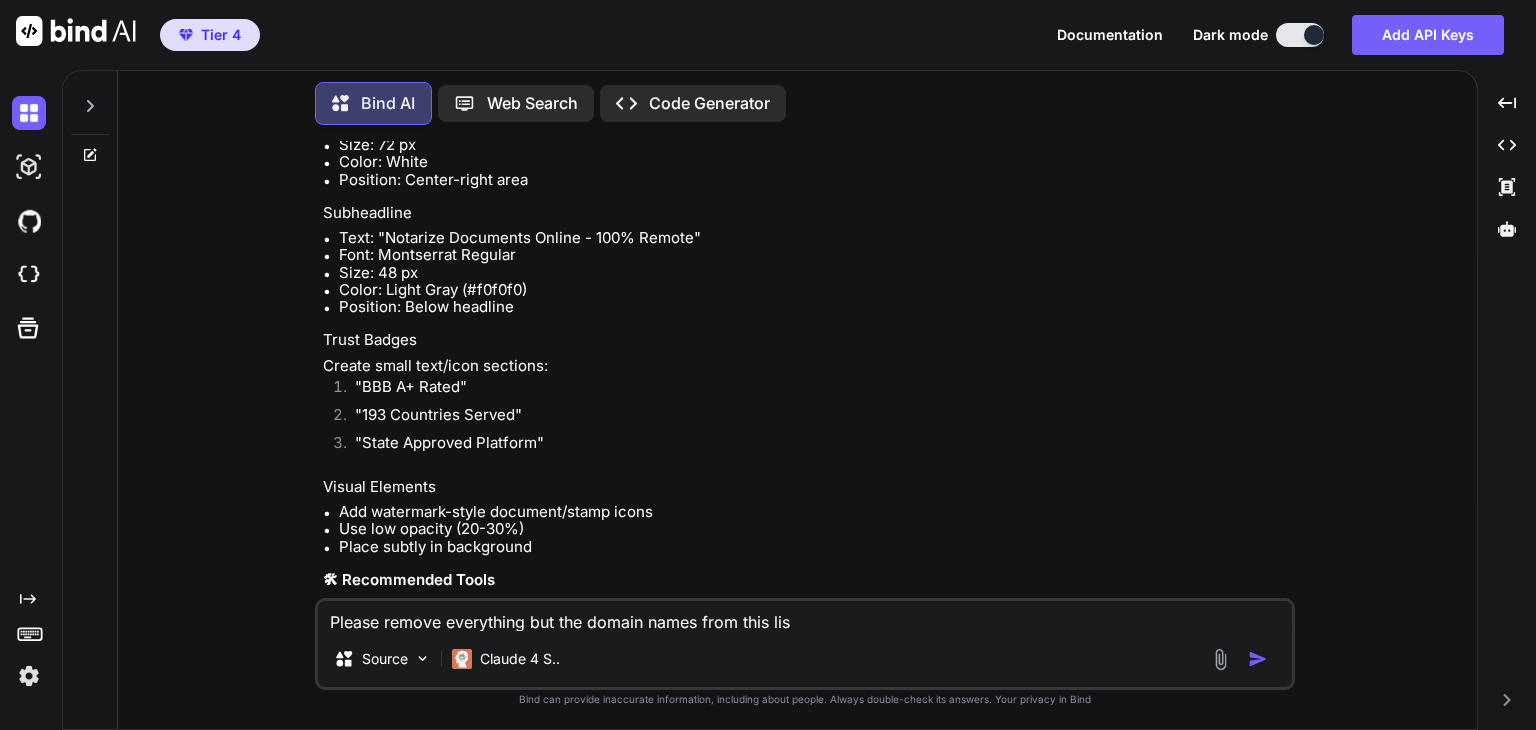 type on "x" 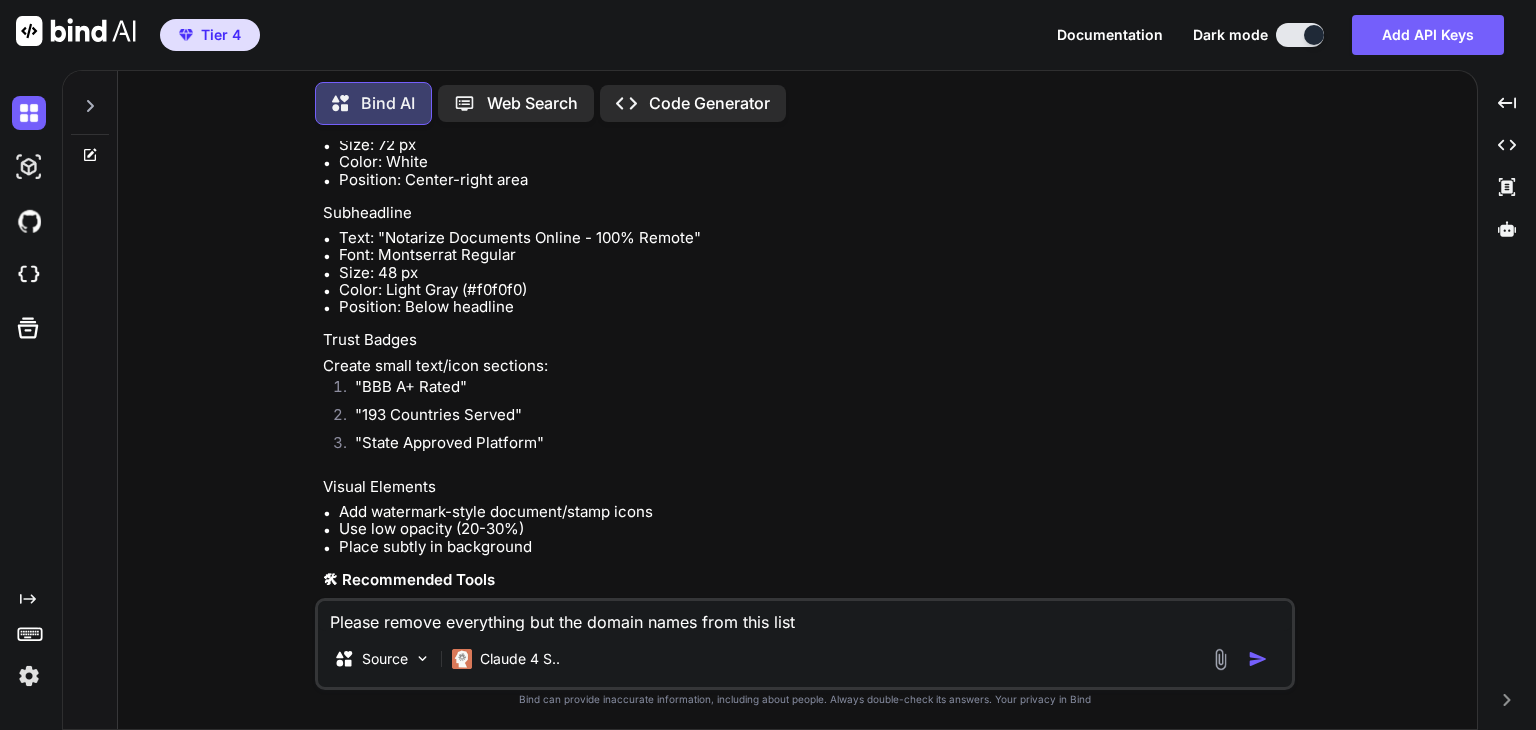 type on "Please remove everything but the domain names from this list" 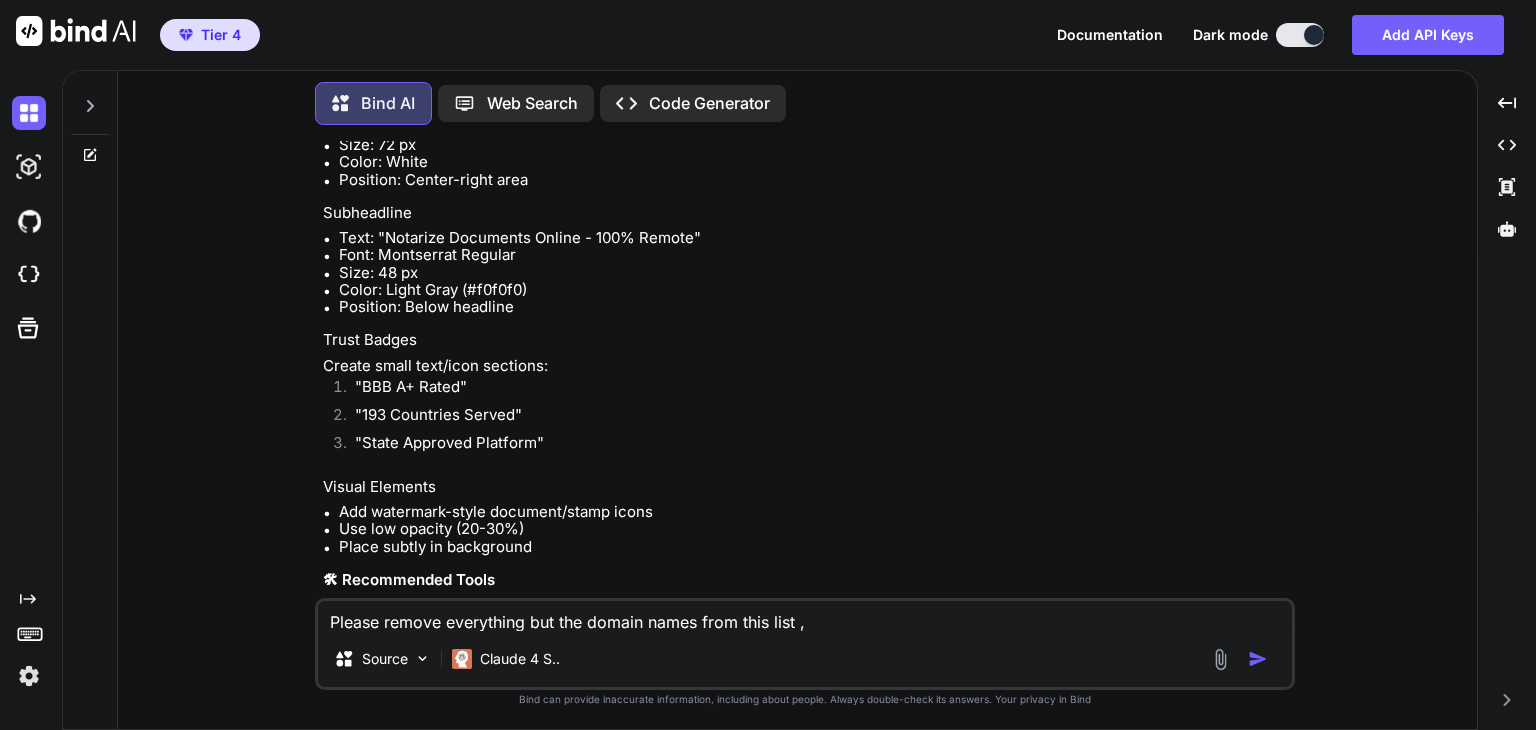 type on "Please remove everything but the domain names from this list ," 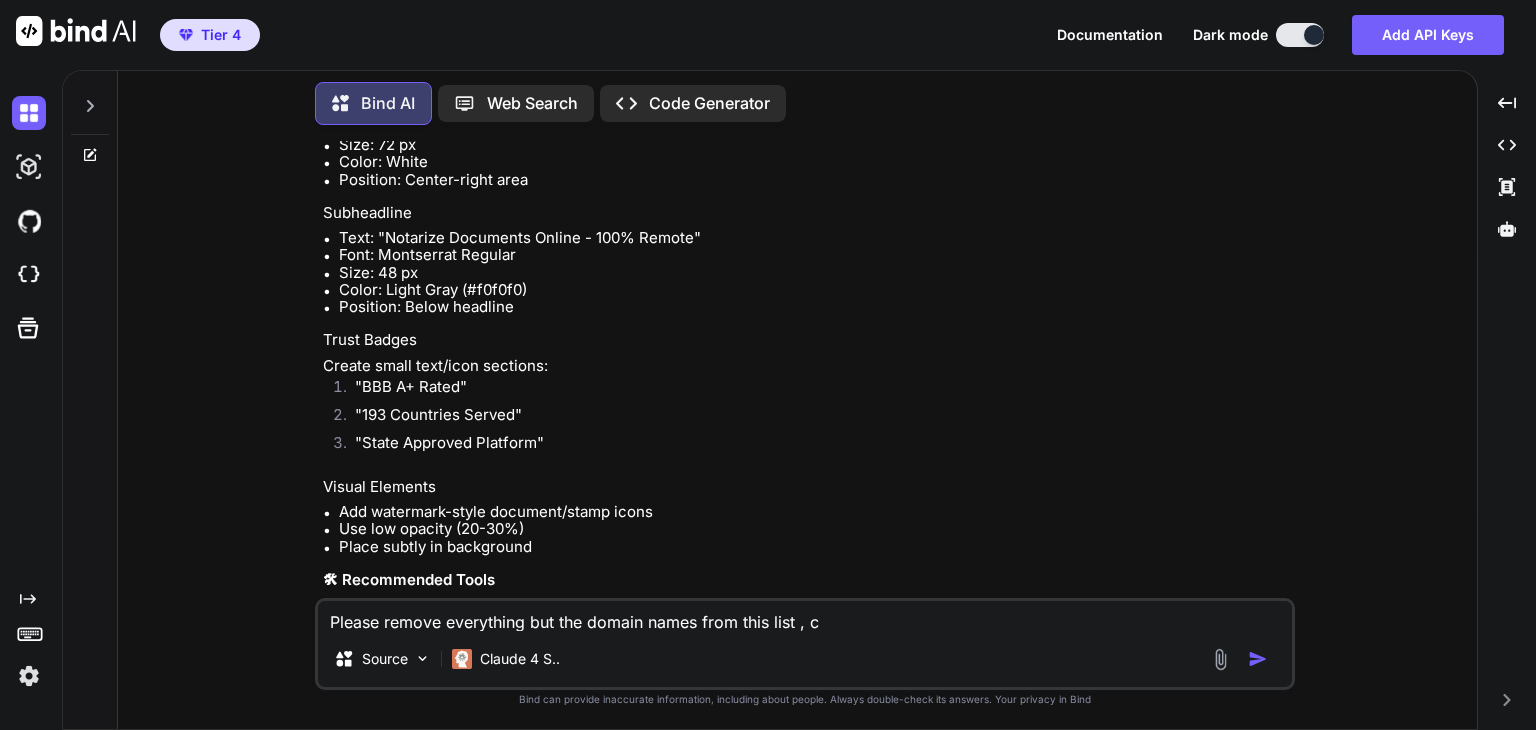 type on "Please remove everything but the domain names from this list , cl" 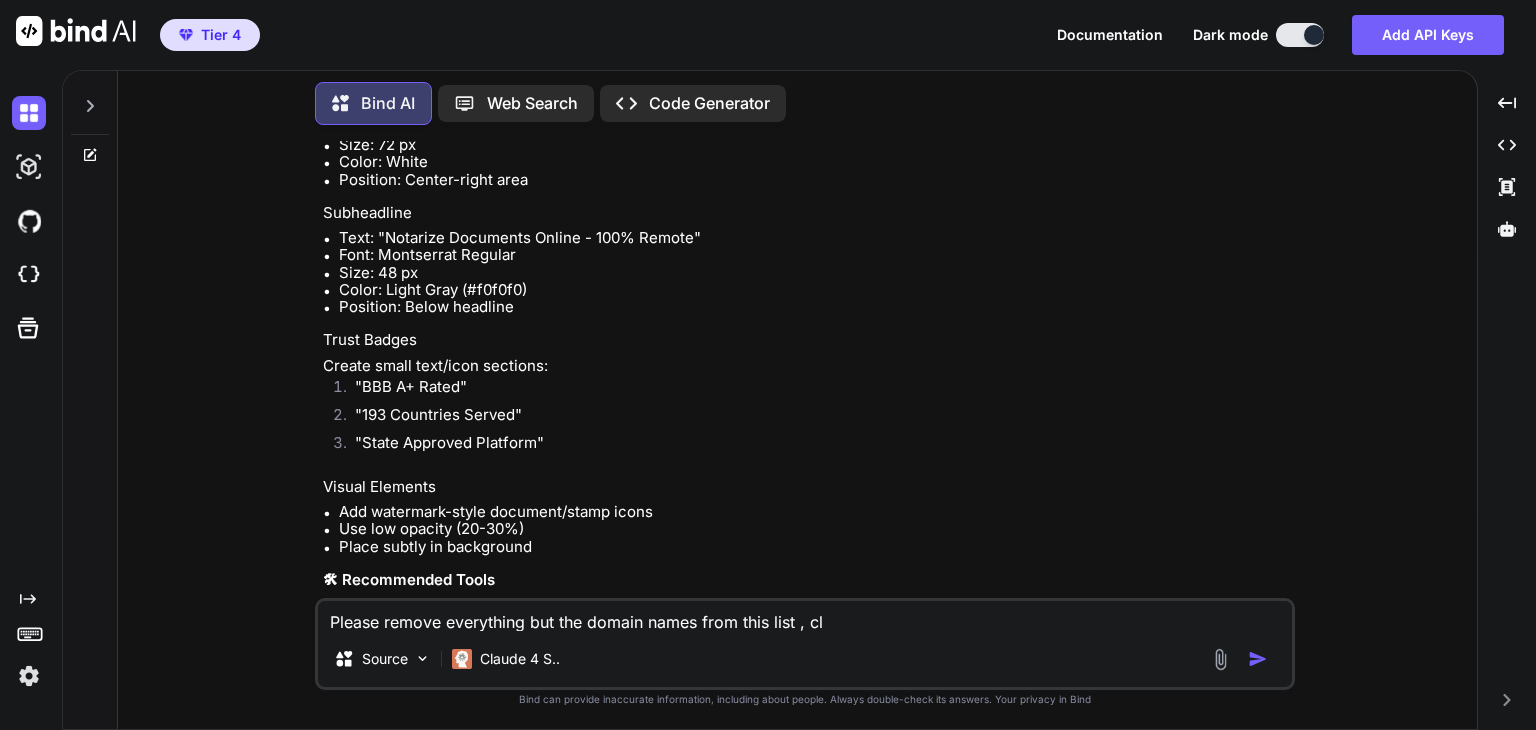 type on "Please remove everything but the domain names from this list , cle" 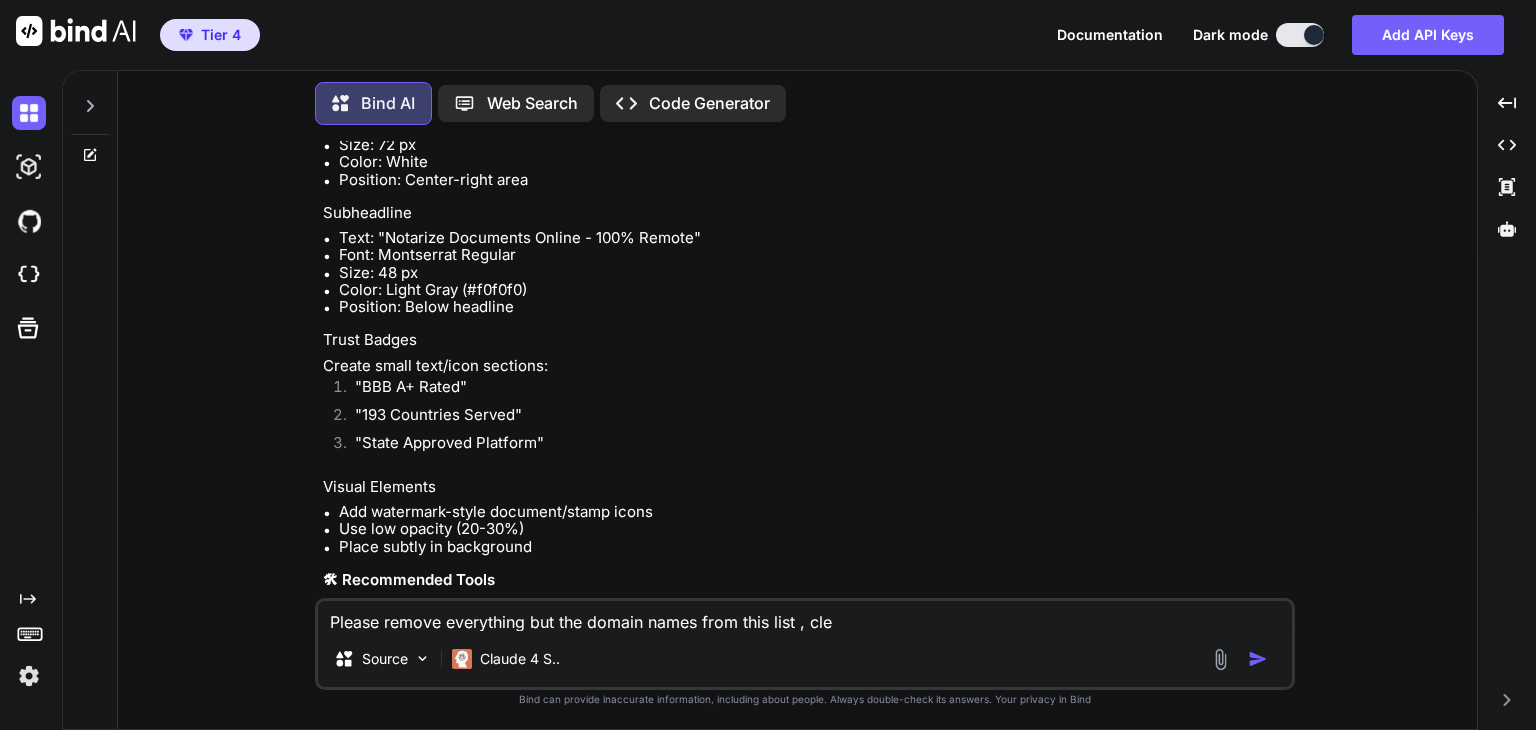 type on "x" 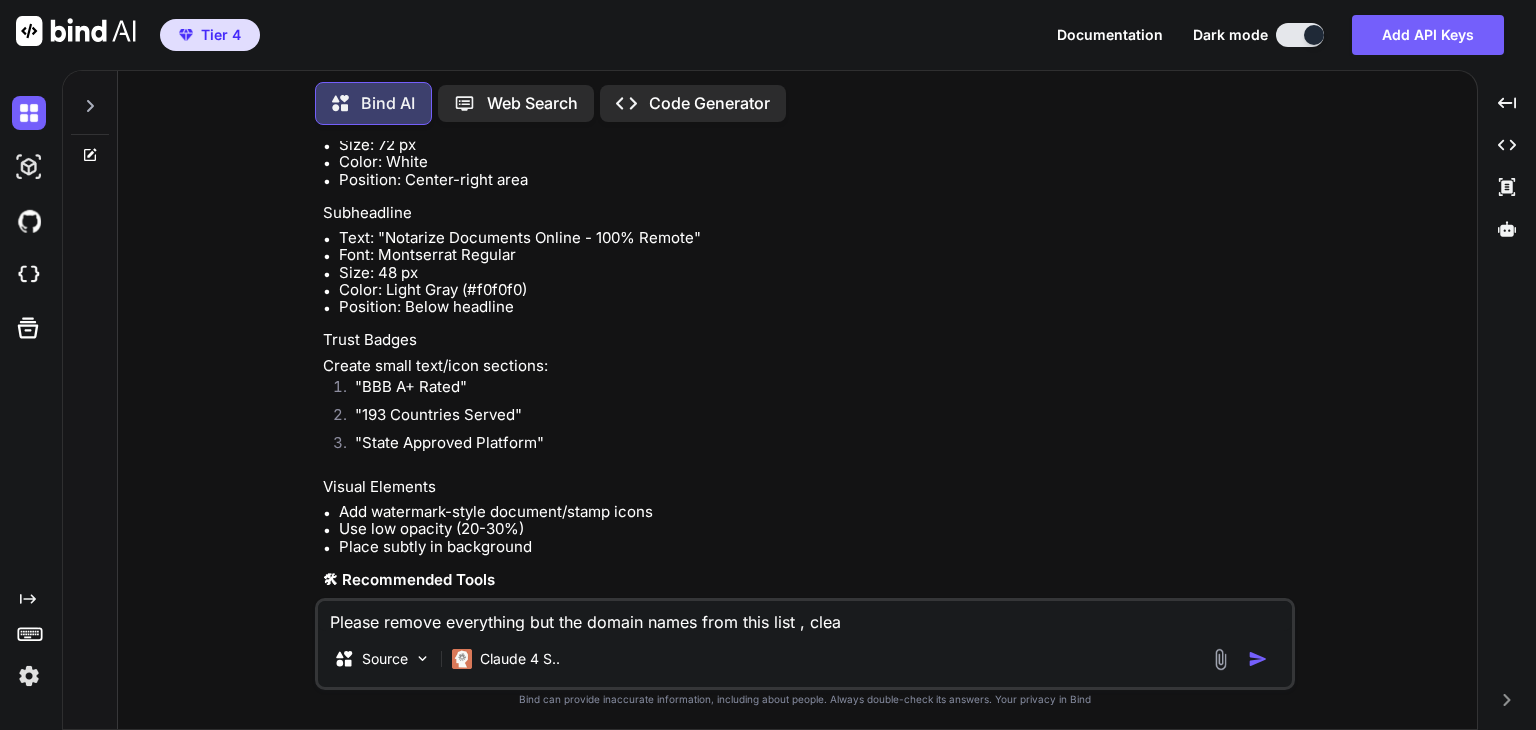 type on "Please remove everything but the domain names from this list , clear" 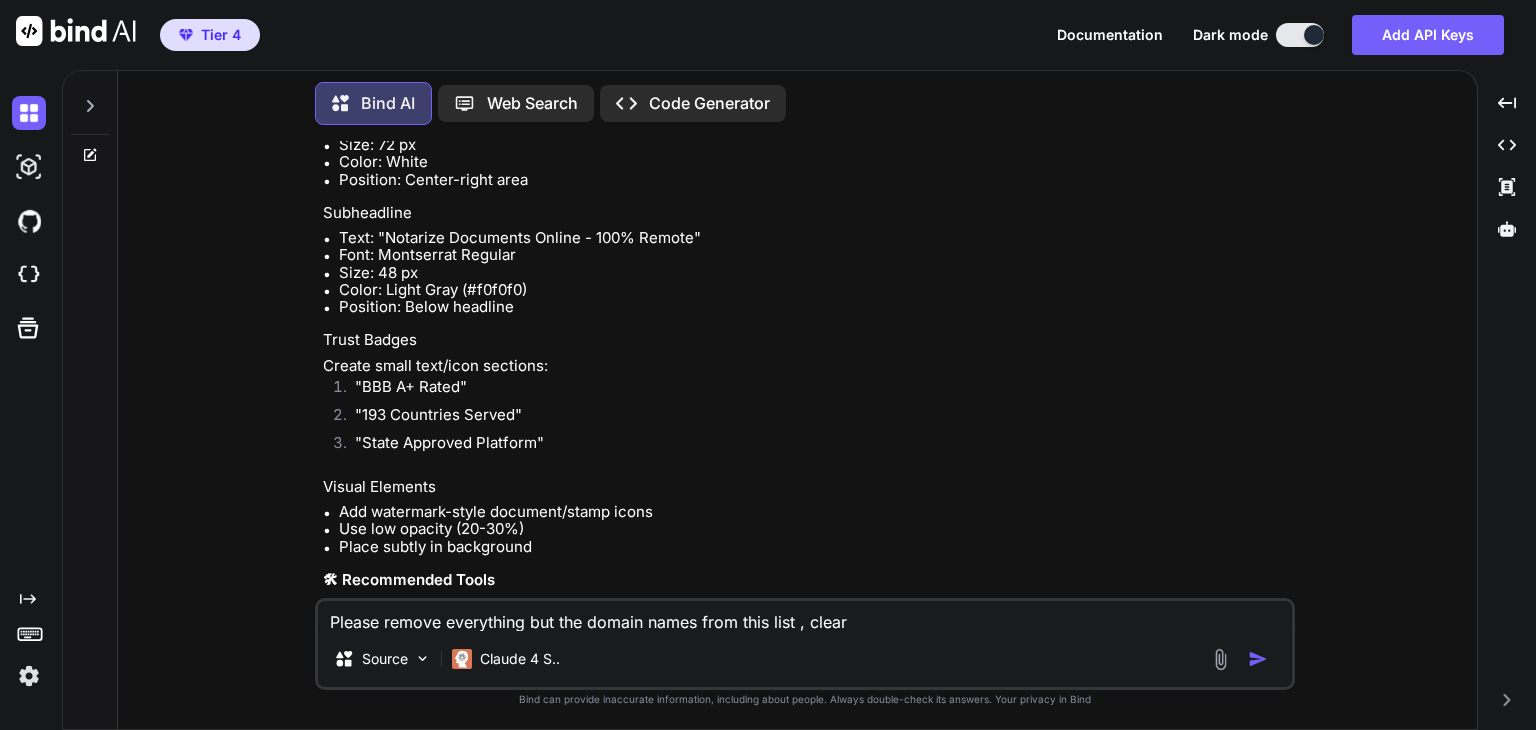 type on "Please remove everything but the domain names from this list , clear" 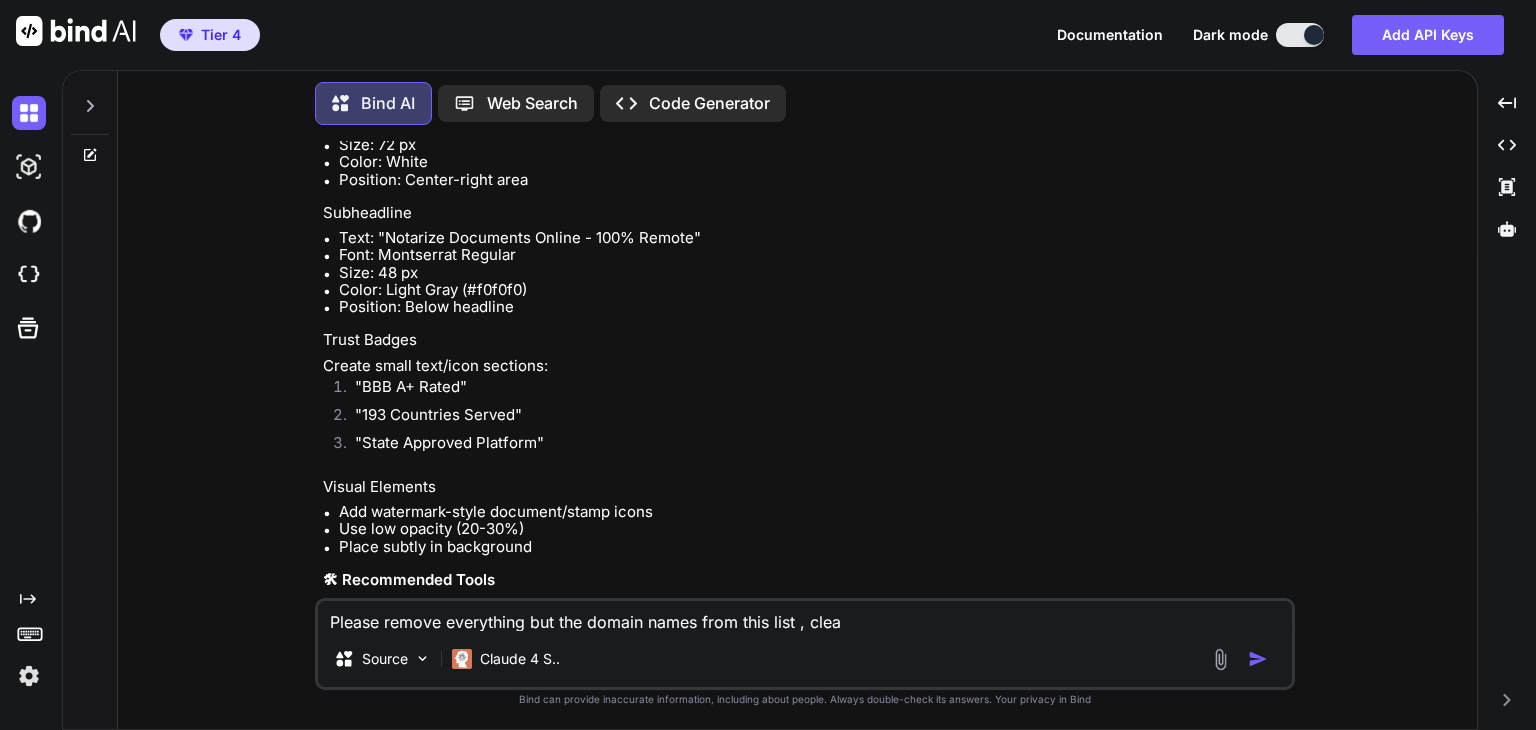 type on "Please remove everything but the domain names from this list , clean" 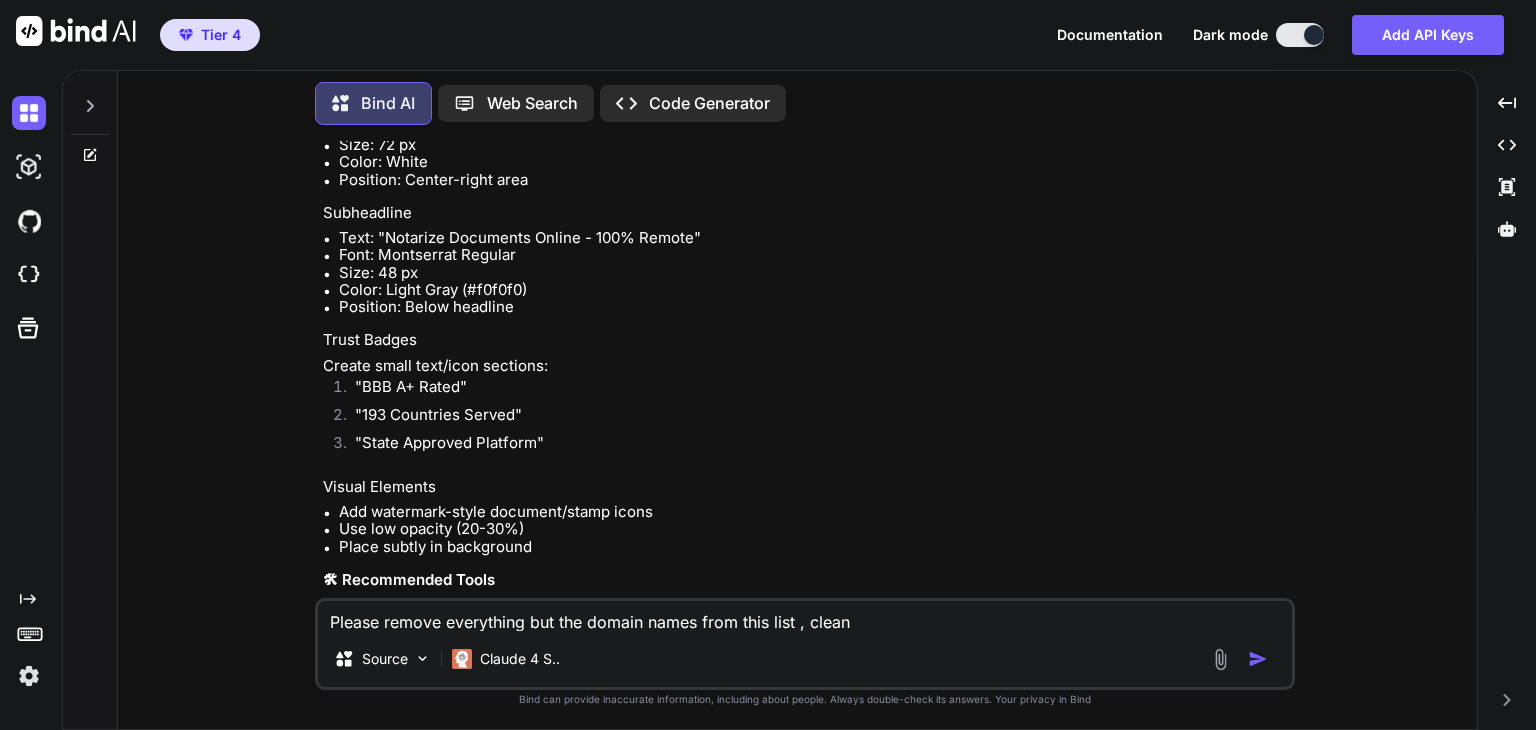 type on "Please remove everything but the domain names from this list , clean" 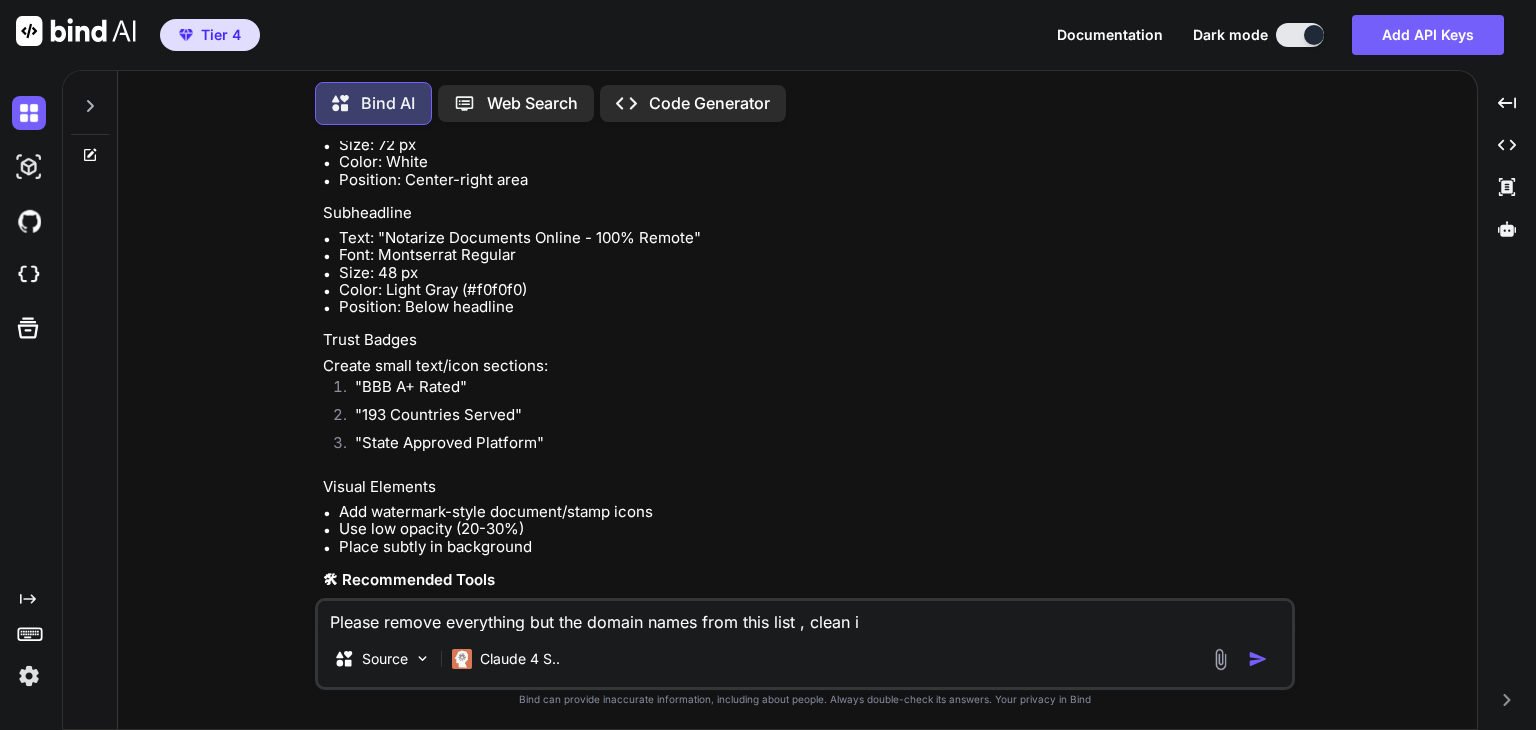 type on "Please remove everything but the domain names from this list , clean it" 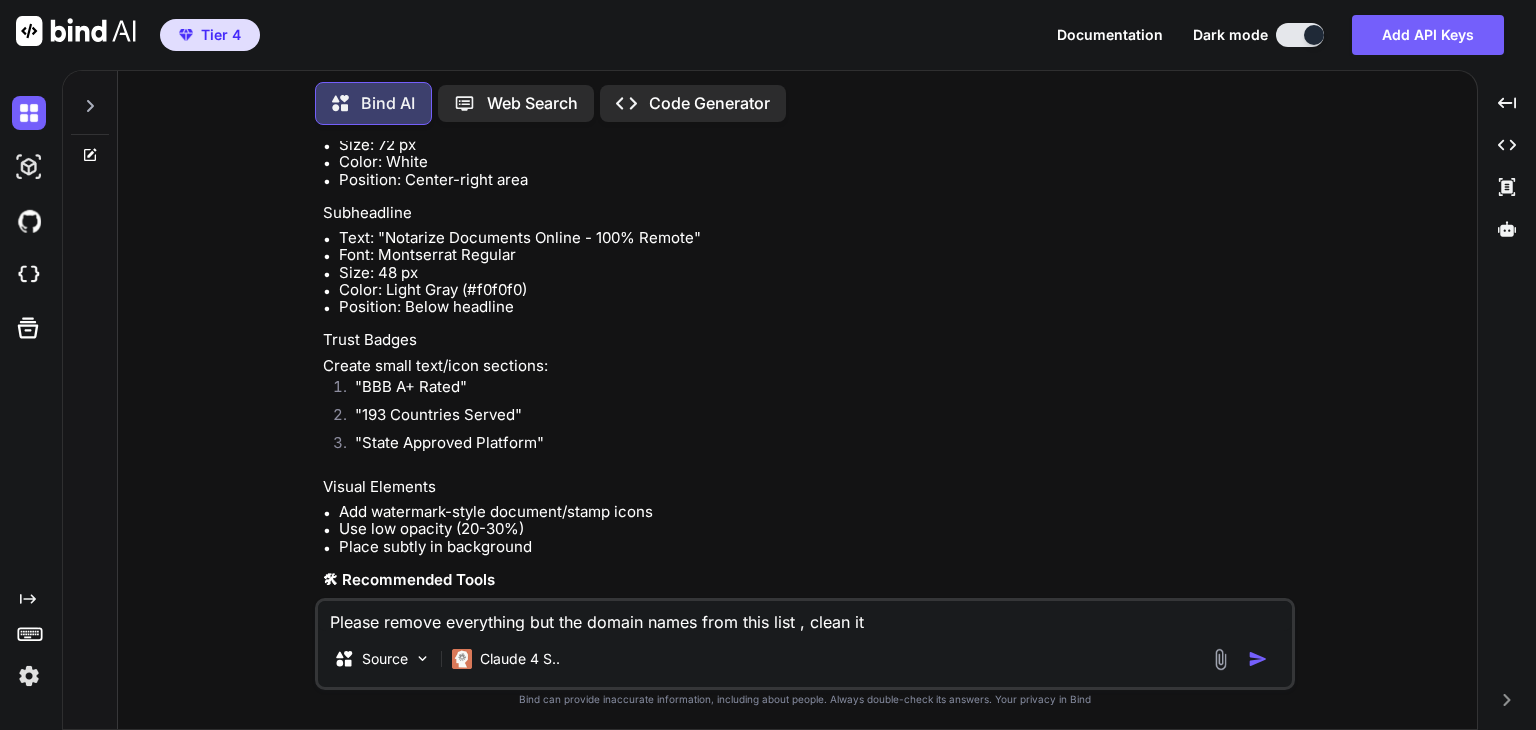 type on "Please remove everything but the domain names from this list , clean it" 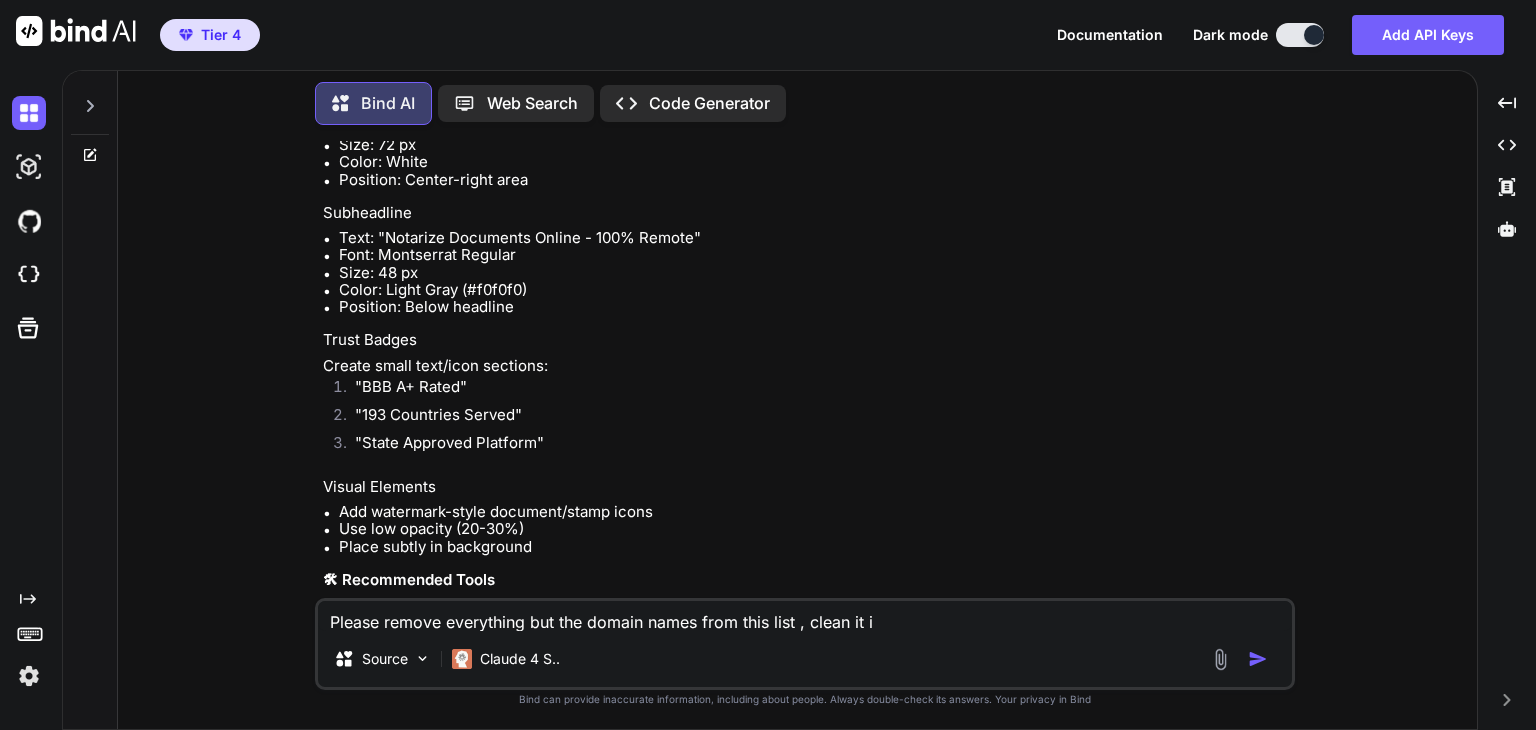 type on "Please remove everything but the domain names from this list , clean it ip" 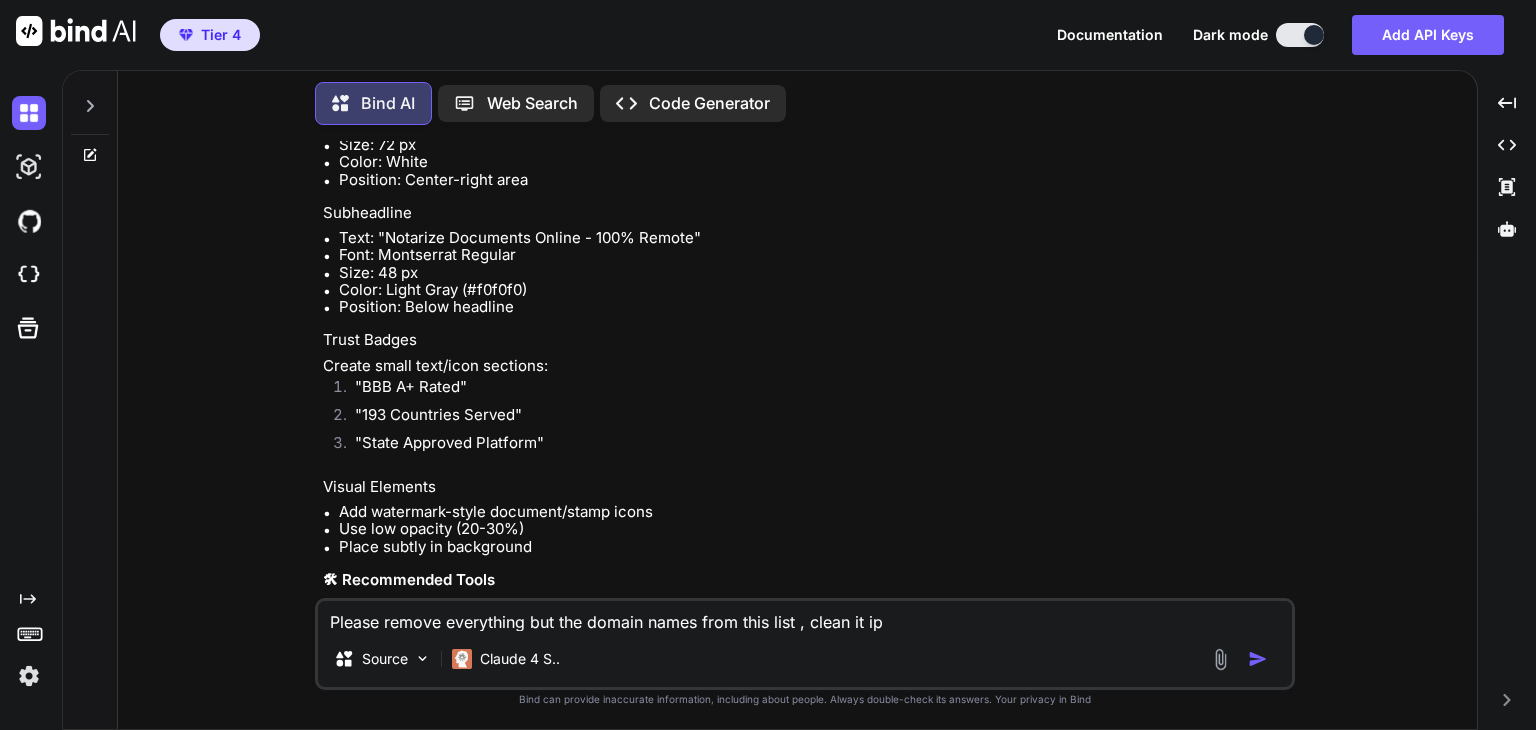 type on "Please remove everything but the domain names from this list , clean it i" 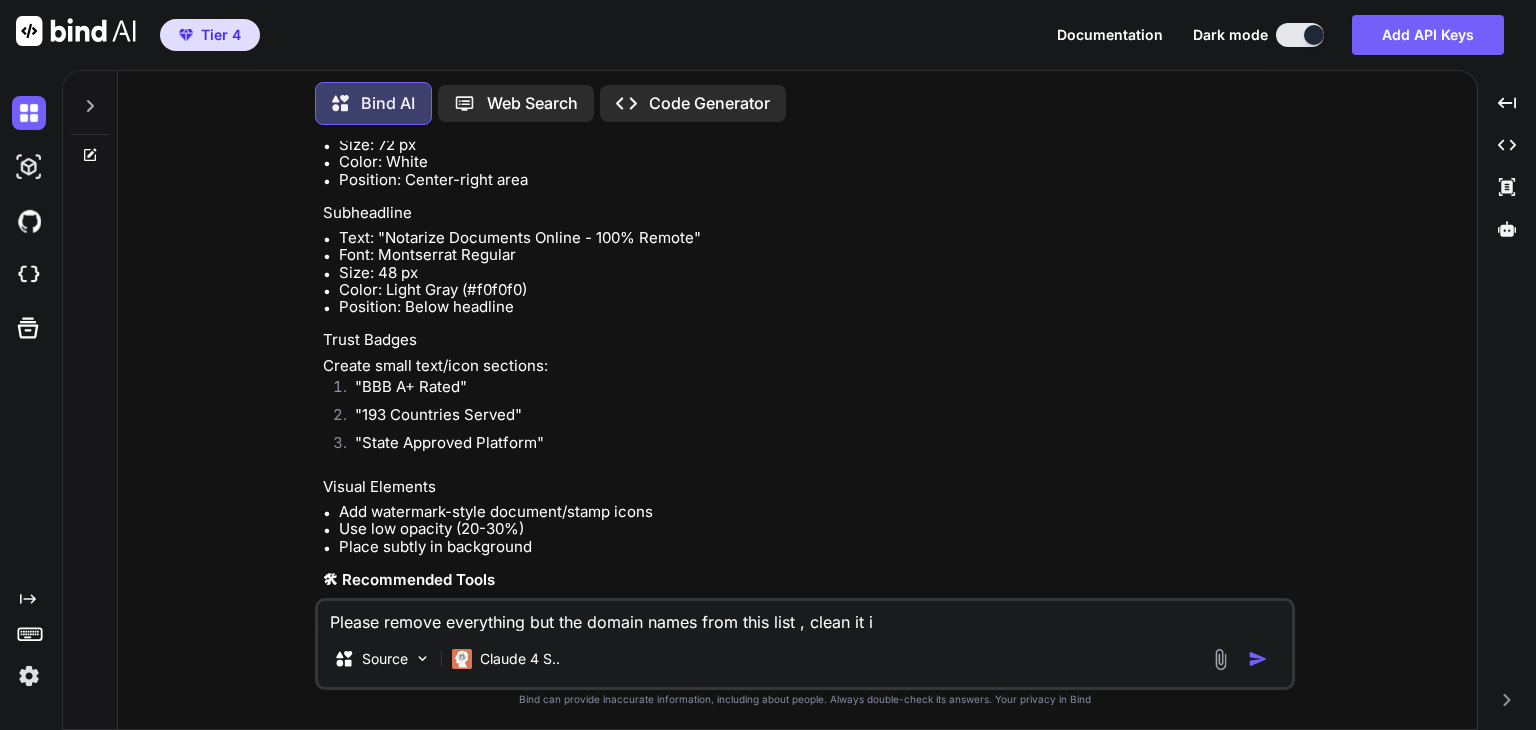 type on "Please remove everything but the domain names from this list , clean it" 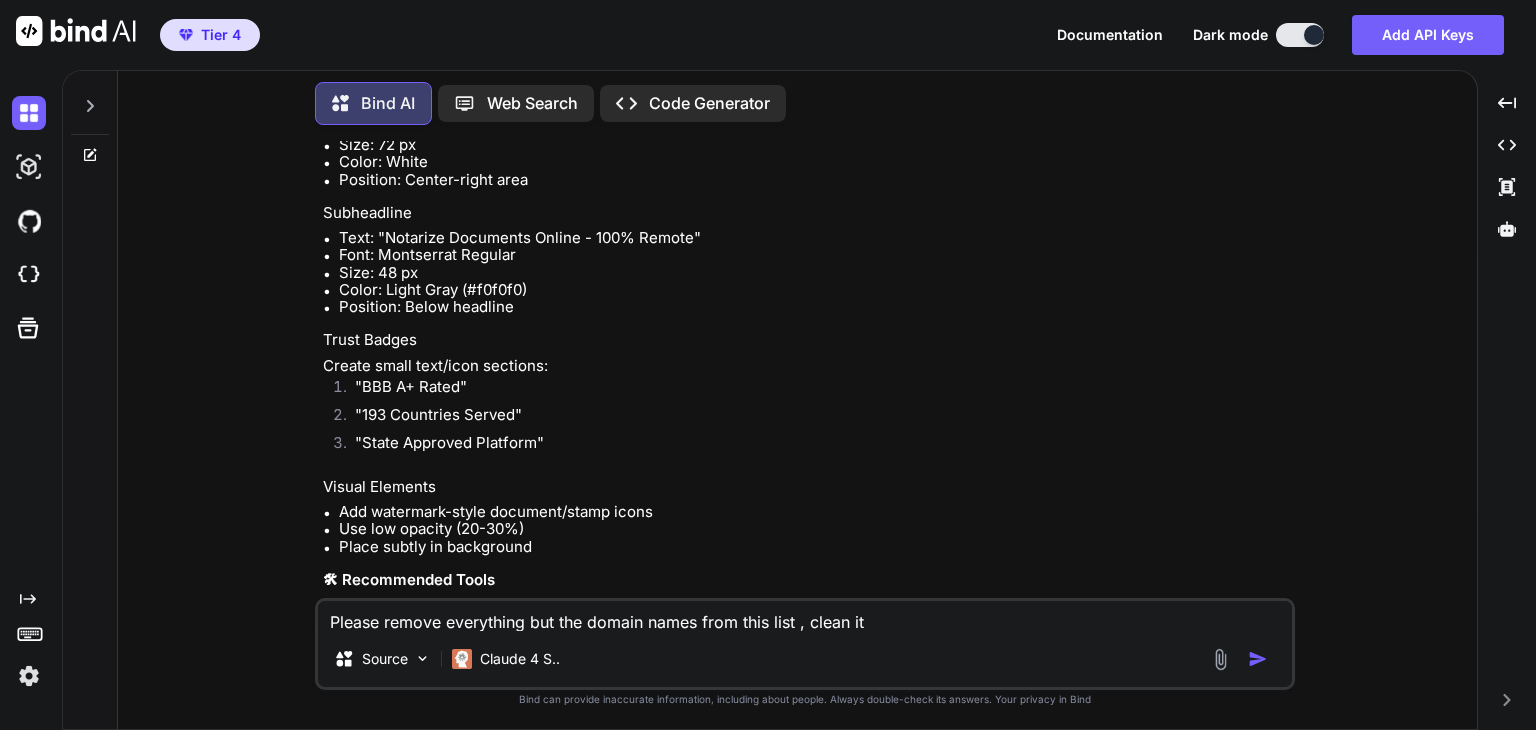 type on "Please remove everything but the domain names from this list , clean it u" 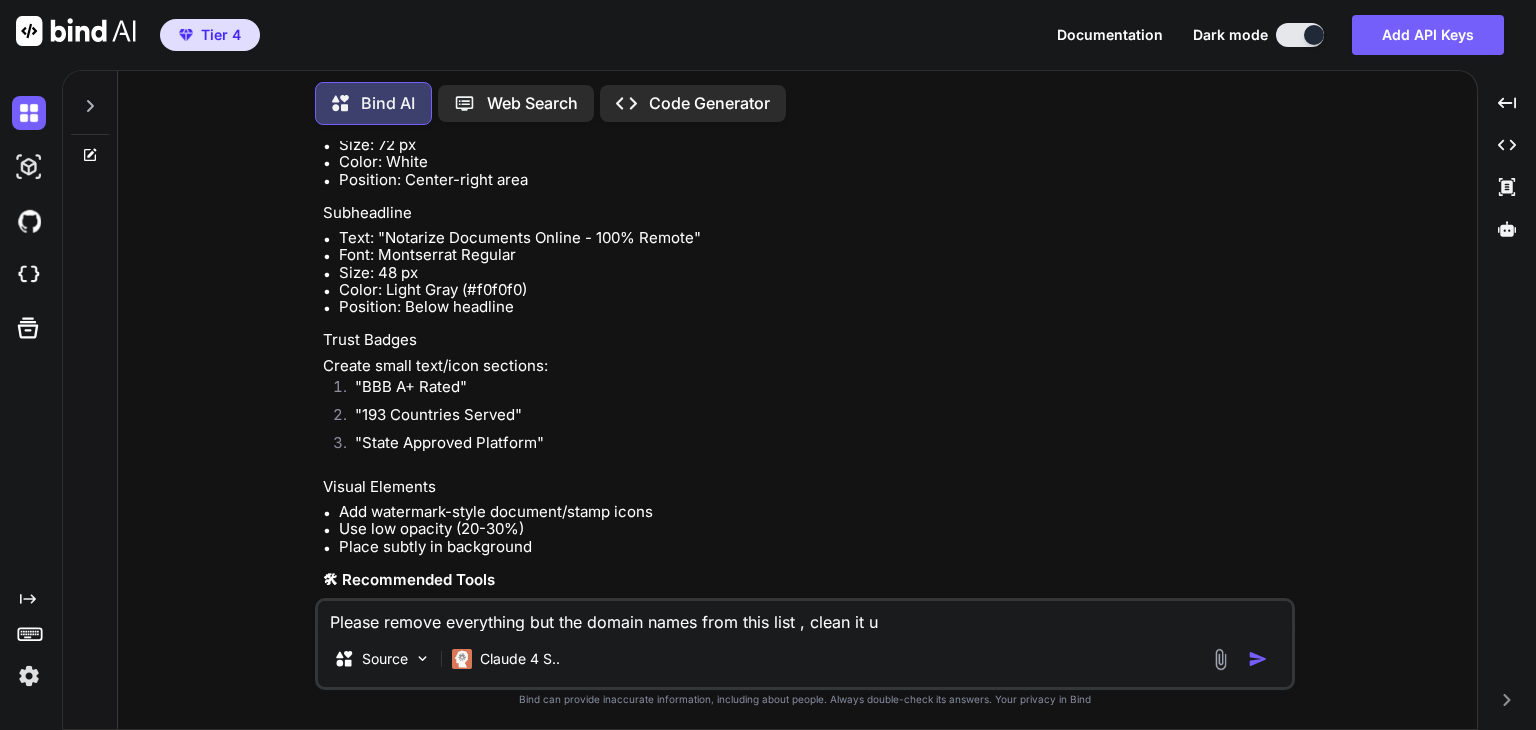 type on "Please remove everything but the domain names from this list , clean it up" 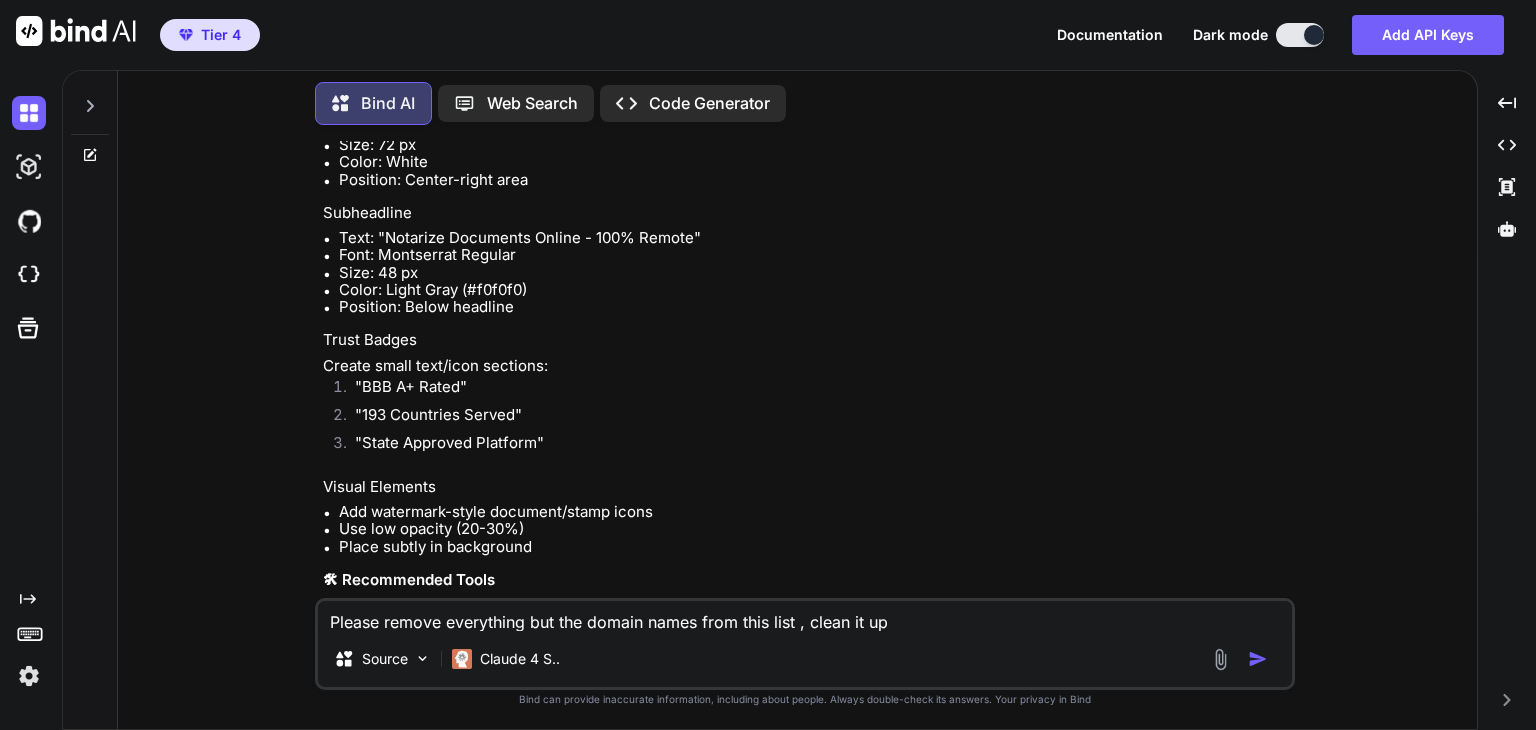 type on "Please remove everything but the domain names from this list , clean it up" 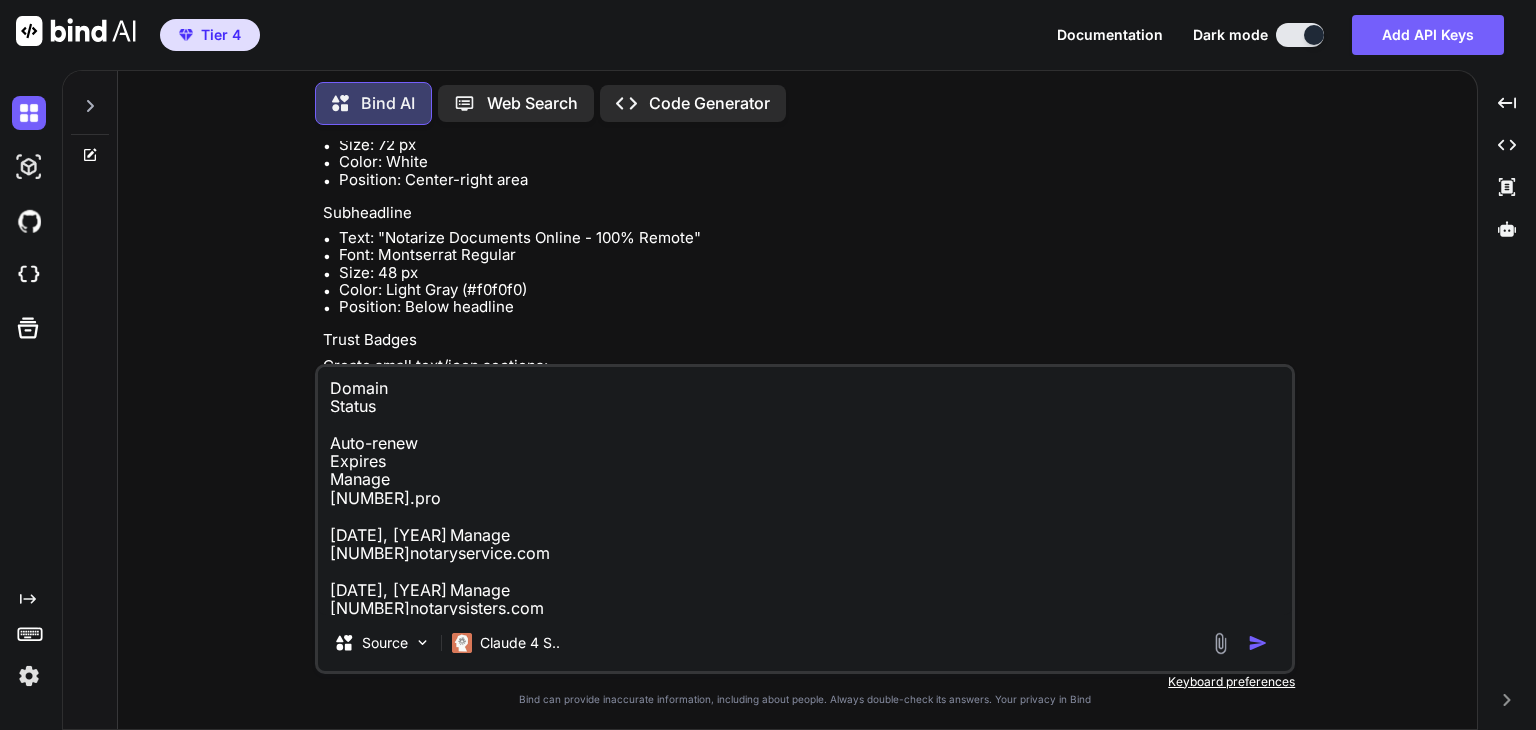 scroll, scrollTop: 665, scrollLeft: 0, axis: vertical 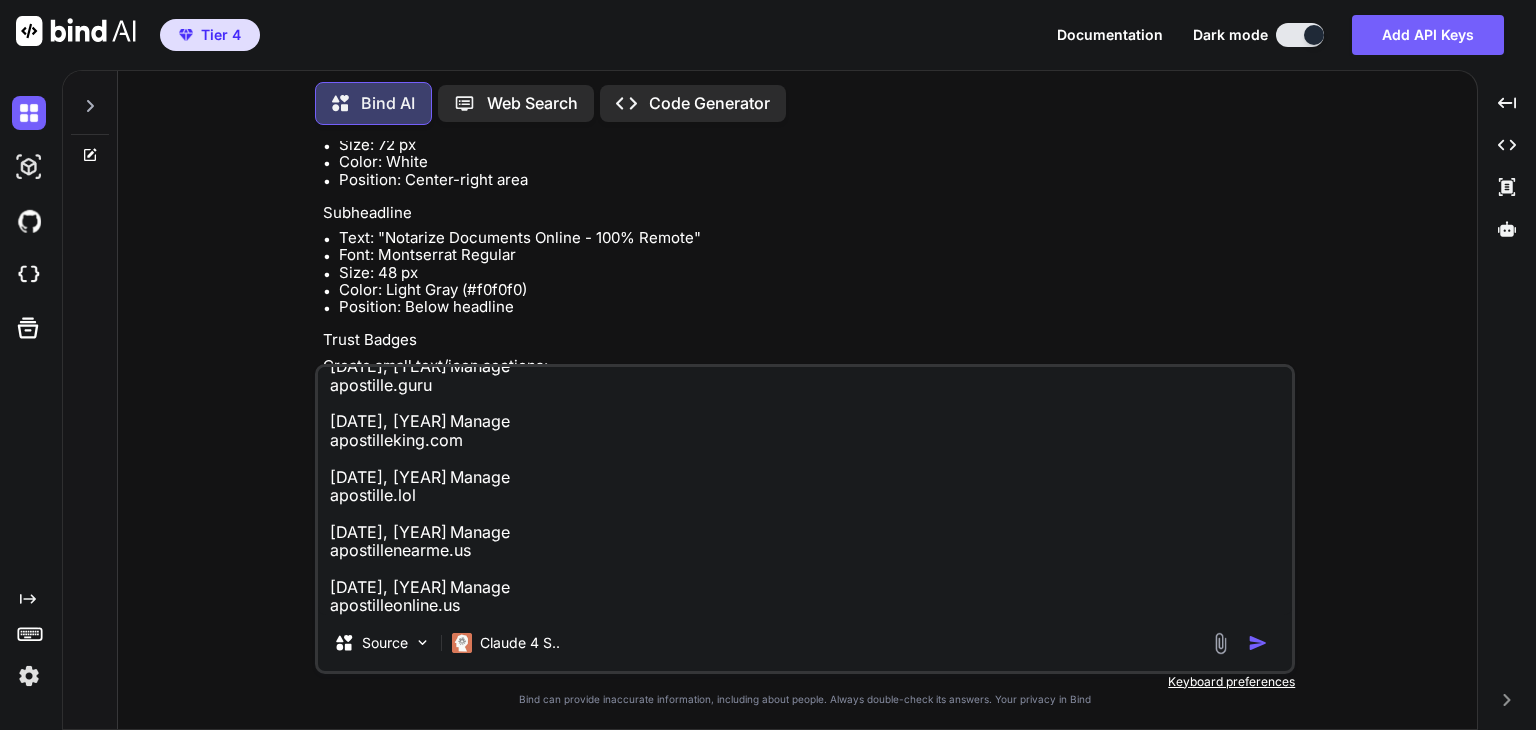 type on "Domain
Status
Auto-renew
Expires
Manage
[NUMBER].pro
[DATE], [YEAR]	Manage
[NUMBER]notaryservice.com
[DATE], [YEAR]	Manage
[NUMBER]notarysisters.com
[DATE], [YEAR]	Manage
alcatraz.wiki
[DATE], [YEAR]	Manage
allencharge.com
[DATE], [YEAR]	Manage
amazonnotary.com
[DATE], [YEAR]	Manage
americandevelopment.group
[DATE], [YEAR]	Manage
antigravitymagazine.net
[DATE], [YEAR]	Manage
antigravitymagazine.org
[DATE], [YEAR]	Manage
anytimenotary.us
[DATE], [YEAR]	Manage
apostille.guru
[DATE], [YEAR]	Manage
apostilleking.com
[DATE], [YEAR]	Manage
apostille.lol
[DATE], [YEAR]	Manage
apostillenearme.us
[DATE], [YEAR]	Manage
apostilleonline.us" 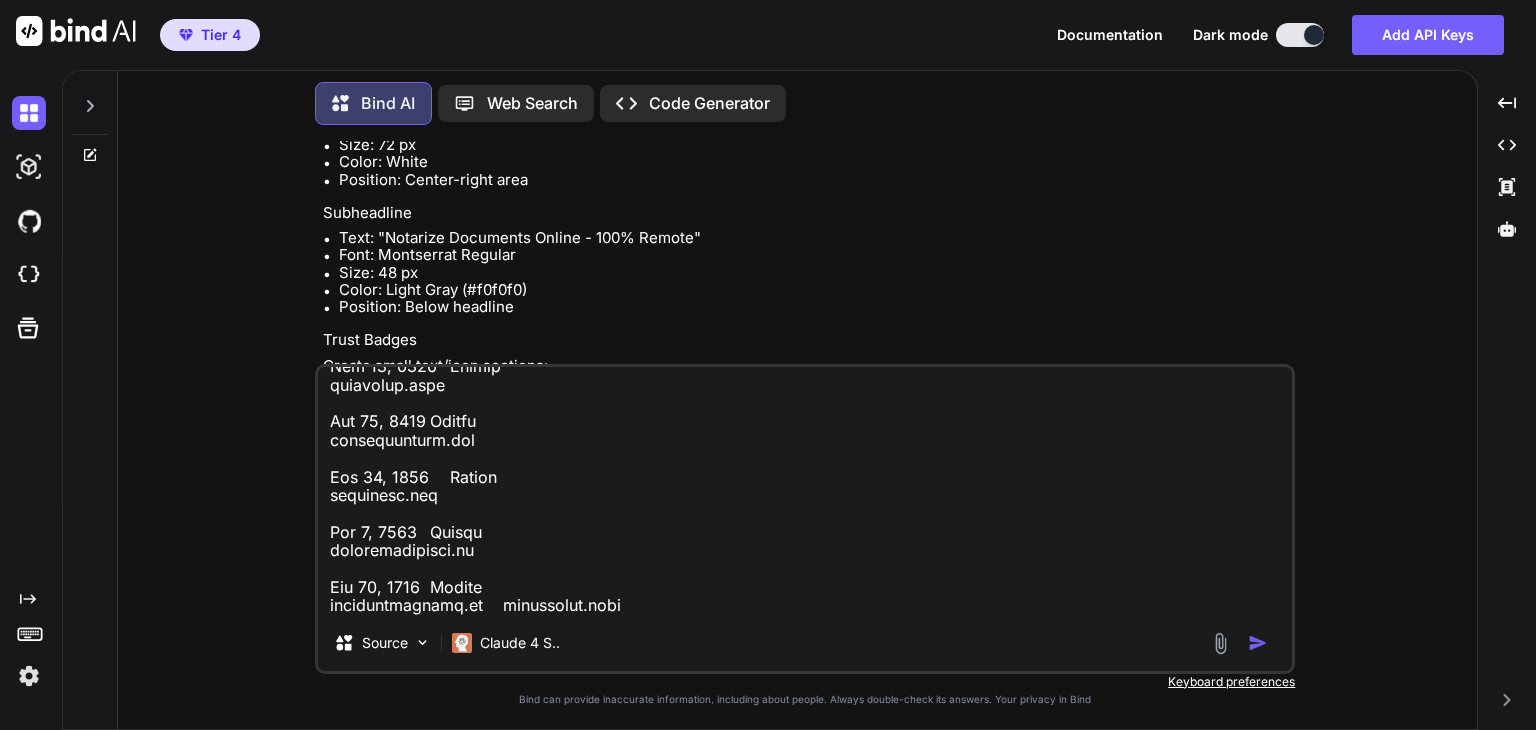 scroll, scrollTop: 1438, scrollLeft: 0, axis: vertical 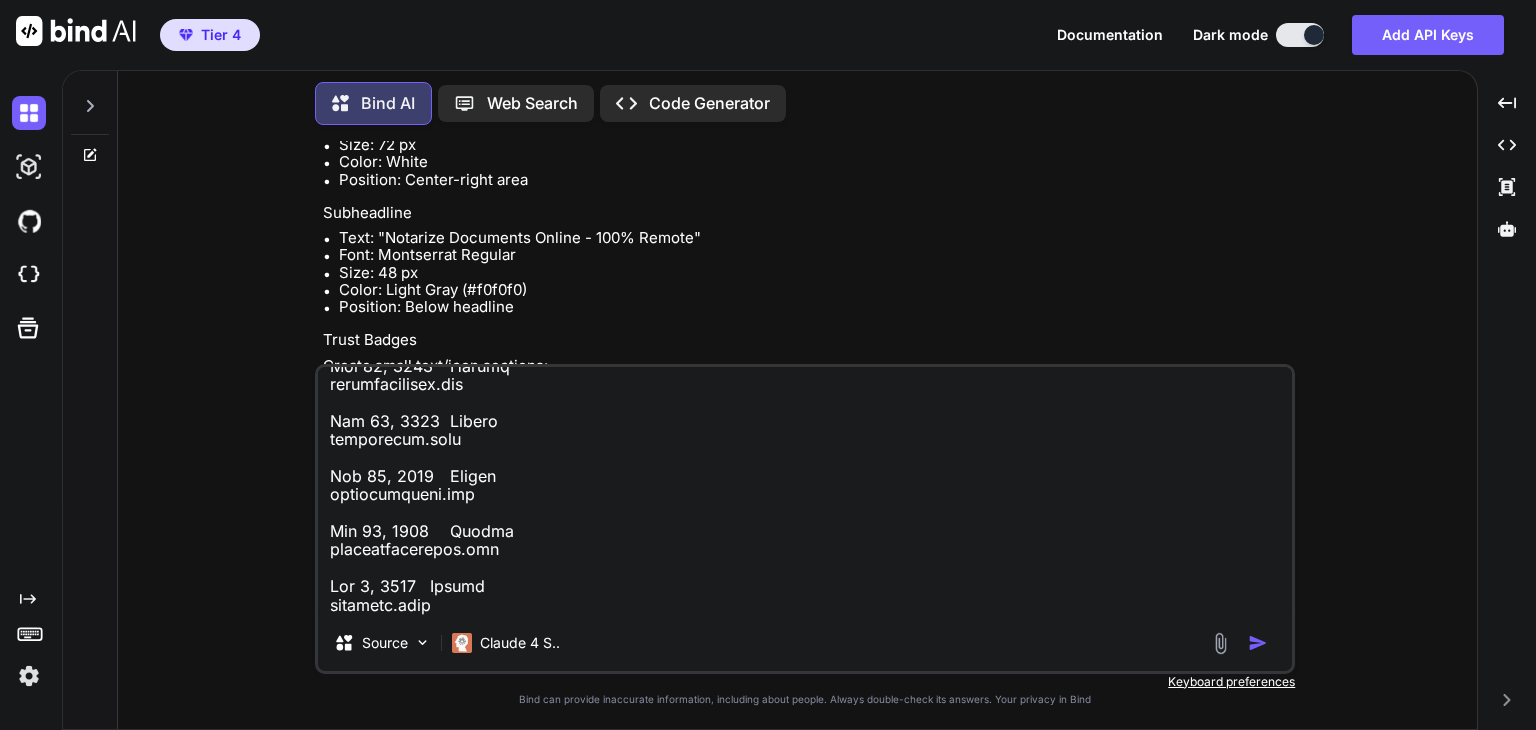 paste on "Domain
Status
Auto-renew
Expires
Manage
cafecases.com
Jul 19, 2026	Manage
californiaapostille.app
Aug 1, 2026	Manage
californiaonlinenotarization.com
Jul 23, 2026	Manage
capecoralnotary.net
Jul 27, 2026	Manage
cffriendsgroup.org
Jan 18, 2026	Manage
clearwatercitycouncil.com
Jan 17, 2026	Manage
clearwaternotary.net
Dec 28, 2026	Manage
clearwaternotary.us
Jul 22, 2026	Manage
clearwater.pics
Oct 10, 2025	Manage
clearwater.wiki
Sep 25, 2026	Manage
confirmbeingreal.com
Jan 25, 2026	Manage
coolnotarystuff.com
May 8, 2026	Manage
critsit.net
Jul 30, 2027	Manage
cyberizeit.pro
Feb 4, 2026	Manage
cyberizite.com" 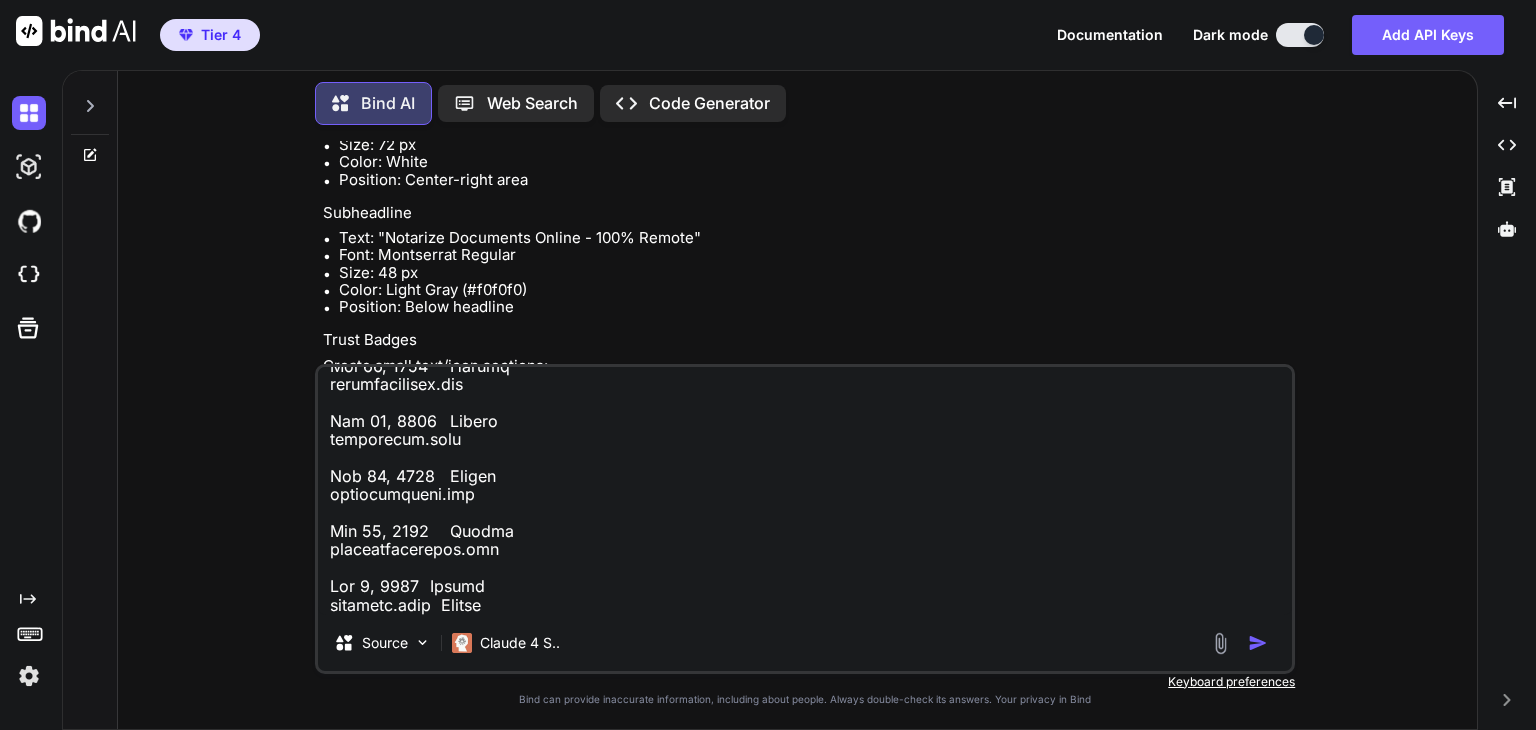 scroll, scrollTop: 2321, scrollLeft: 0, axis: vertical 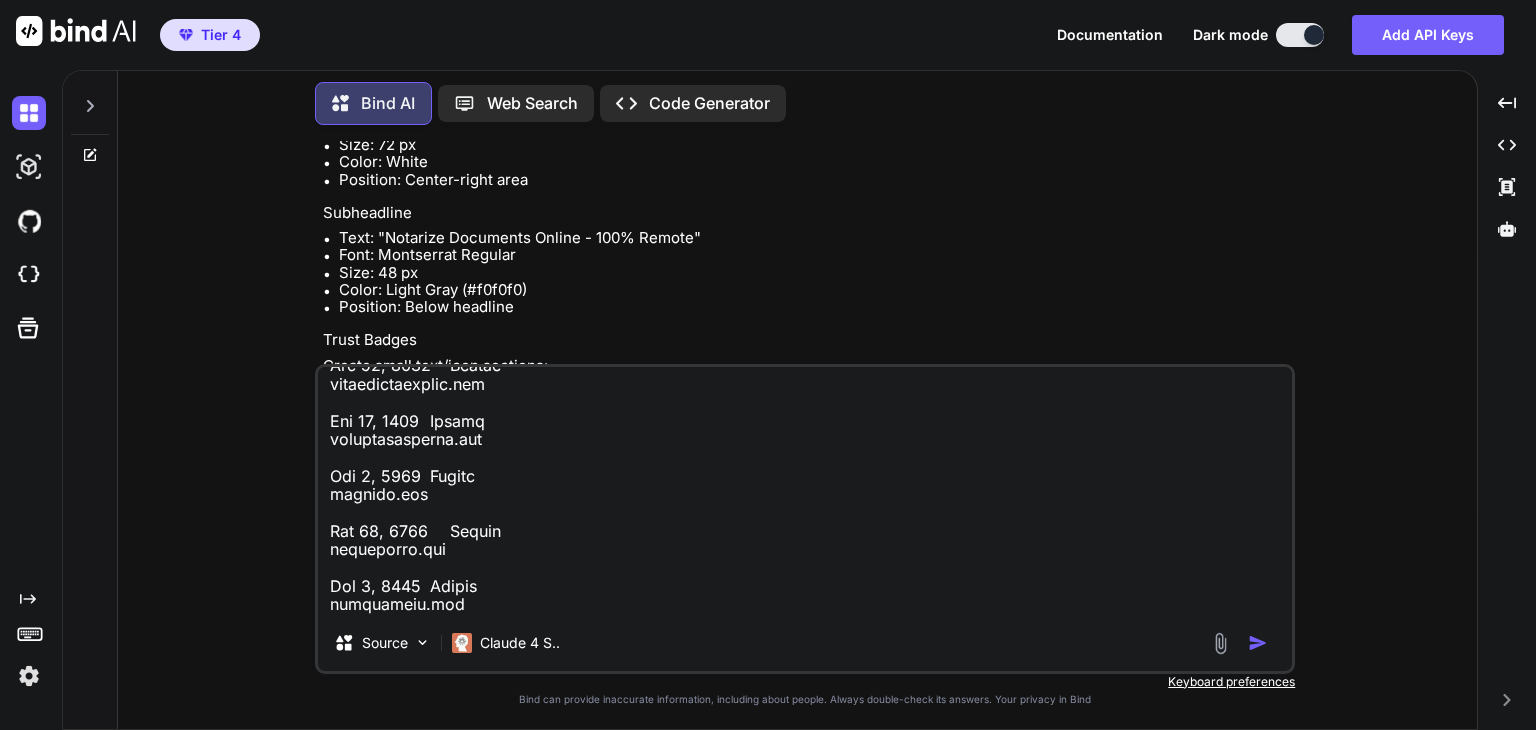 paste on "omain
Status
Auto-renew
Expires
Manage
drlirette.com
[DATE], [YEAR]	Manage
dunedinmobilenotary.com
[DATE], [YEAR]	Manage
dunedinnotary.pro
[DATE], [YEAR]	Manage
dunedin.pro
[DATE], [YEAR]	Manage
easilydailydeals.com
[DATE], [YEAR]	Manage
efac.cc
[DATE], [YEAR]	Manage
einnotary.com
[DATE], [YEAR]	Manage
eseal.pro
[DATE], [YEAR]	Manage
etcnotary.com
[DATE], [YEAR]	Manage
fatboimusic.net
[DATE], [YEAR]	Manage
flnotaries.org
[DATE], [YEAR]	Manage
flnotarylaw.com
[DATE], [YEAR]	Manage
flnotary.net
[DATE], [YEAR]	Manage
floridadocument.ink
[DATE], [YEAR]	Manage
floridadocument.pro" 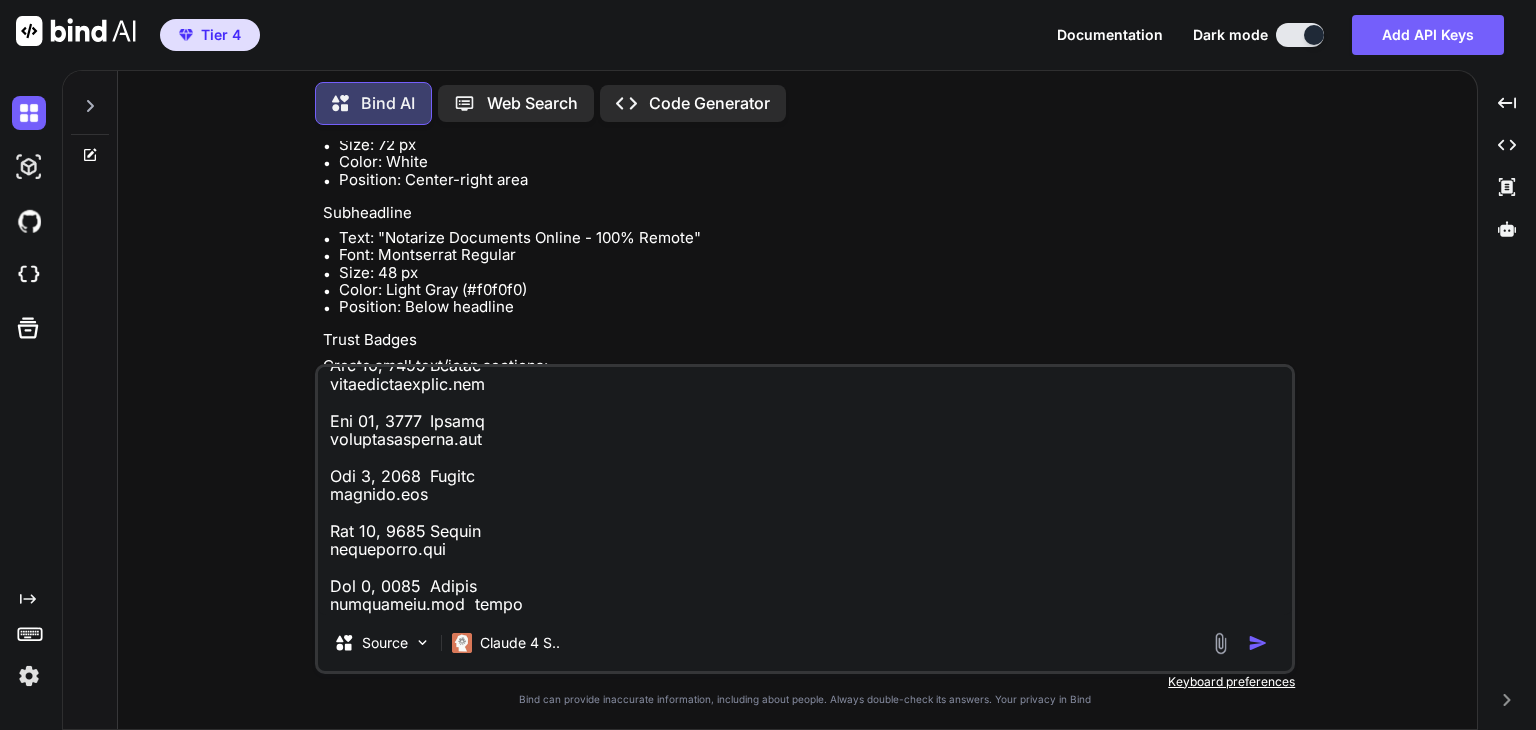 scroll, scrollTop: 3204, scrollLeft: 0, axis: vertical 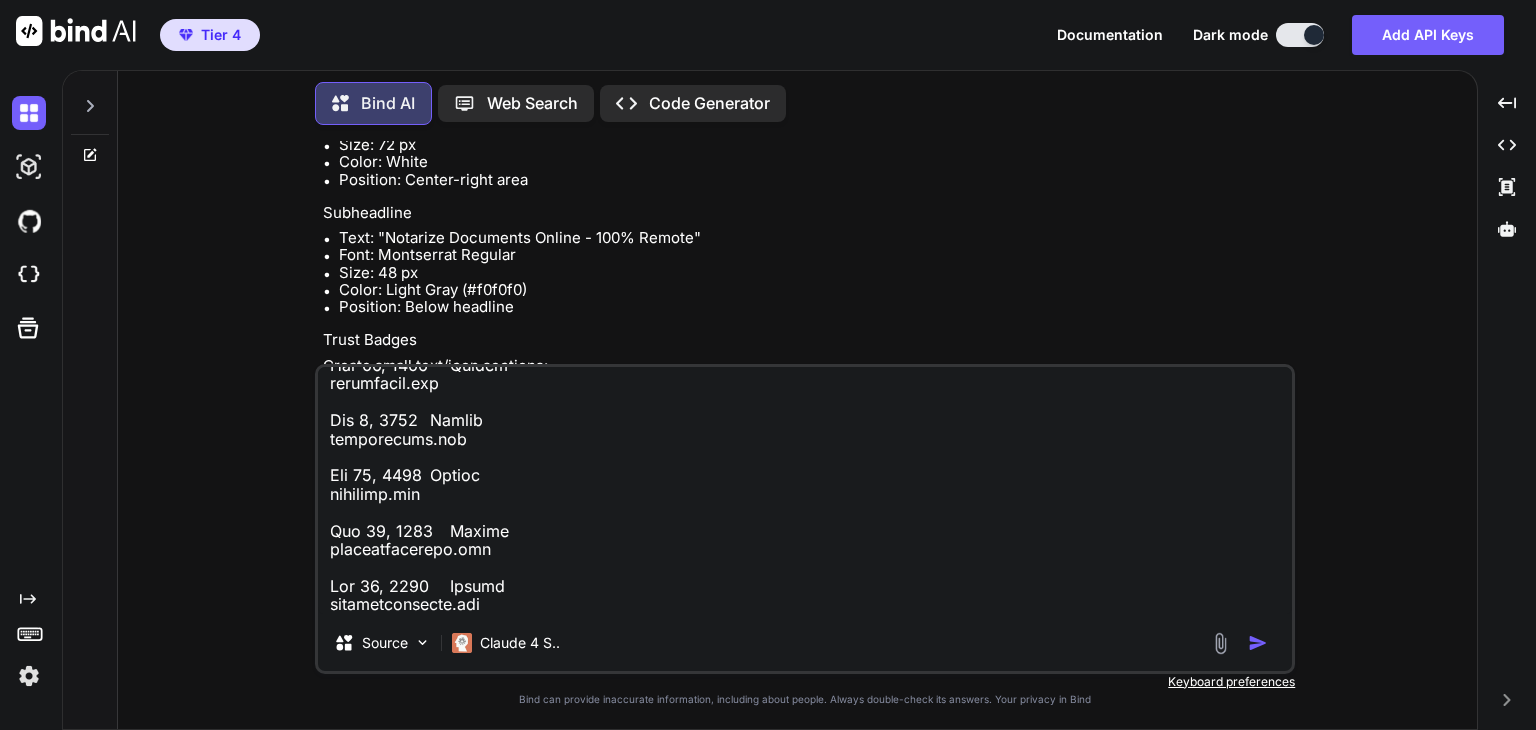 paste on "Domain
Status
Auto-renew
Expires
Manage
floridadocument.us
Jan 29, 2026	Manage
floridaonlinemd.us
Jan 23, 2026	Manage
floridaspringsnotaryservices.com
Jul 27, 2026	Manage
flronlookup.com
Oct 15, 2025	Manage
flron.us
Oct 15, 2025	Manage
freemennotary.com
Jul 24, 2026	Manage
fsns.us
Dec 27, 2026	Manage
futurejgnotary.com
Apr 6, 2026	Manage
ganotaryservices.com
Jan 31, 2026	Manage
geekhosting.us
Oct 15, 2026	Manage
geekhost.us
Sep 25, 2026	Manage
getthemserved.com
Jan 29, 2026	Manage
glad.lol
Feb 4, 2026	Manage
goodware.cc
Jan 30, 2026	Manage
goodwaremarketing.com" 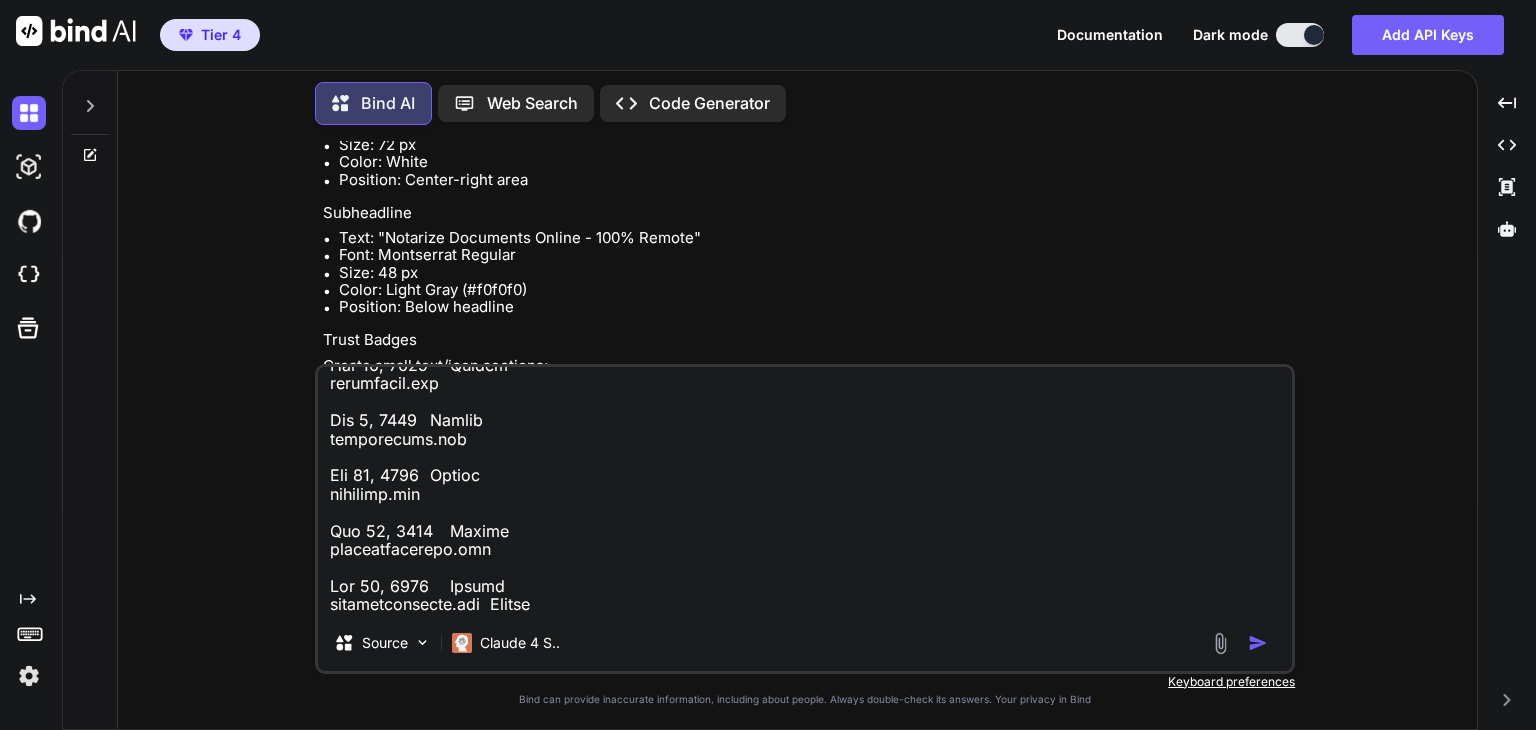 scroll, scrollTop: 4088, scrollLeft: 0, axis: vertical 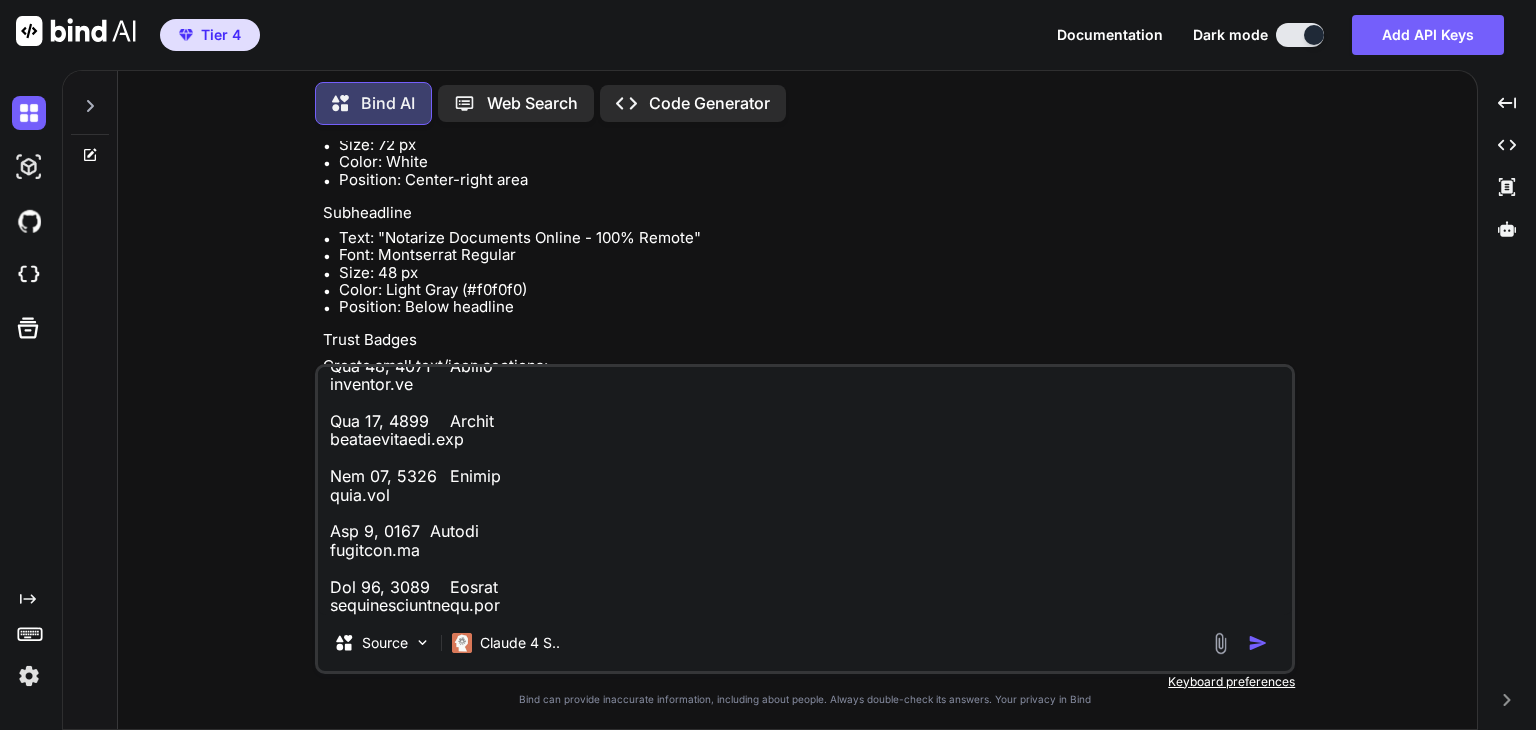 paste on "Domain
Status
Auto-renew
Expires
Manage
goodware.us
May 29, 2026	Manage
greg2021.com
Jan 20, 2026	Manage
greglirette.com
Jan 6, 2026	Manage
hazlitt.live
Jun 30, 2026	Manage
heartofganotary.com
Feb 1, 2026	Manage
hill4newoleans.com
Jul 15, 2026	Manage
i9.lol
Jul 22, 2026	Manage
ihatethisjob.us
May 23, 2026	Manage
illinoisnotary.us
Jan 30, 2026	Manage
illinoisnotary.vip
Jan 30, 2026	Manage
ilnotary.net
Sep 20, 2025	Manage
ipgeek.cc
Jun 8, 2026	Manage
irosnotaryservice.com
Feb 24, 2026	Manage
jacksonmobilenotary.us
Oct 13, 2026	Manage
johnna.org" 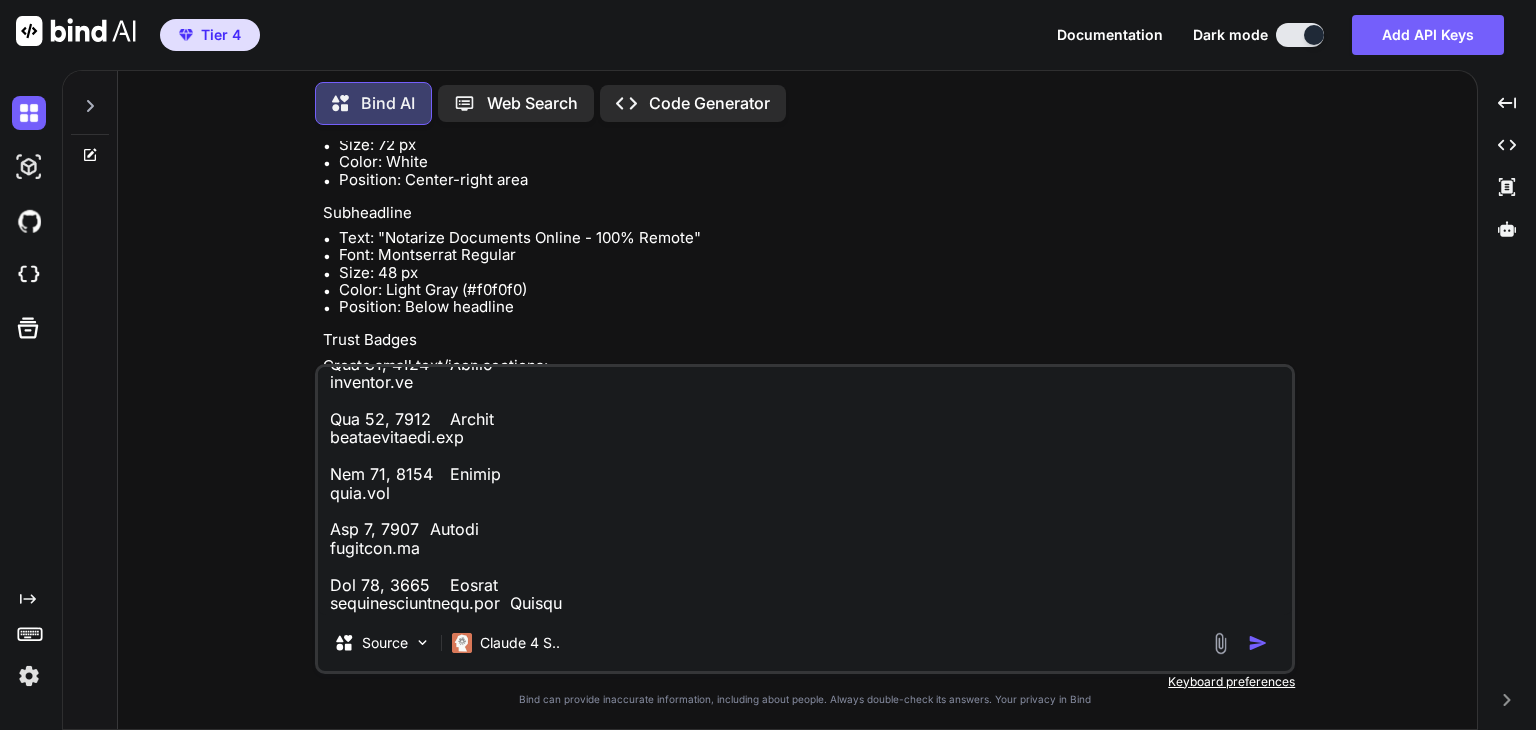 scroll, scrollTop: 4971, scrollLeft: 0, axis: vertical 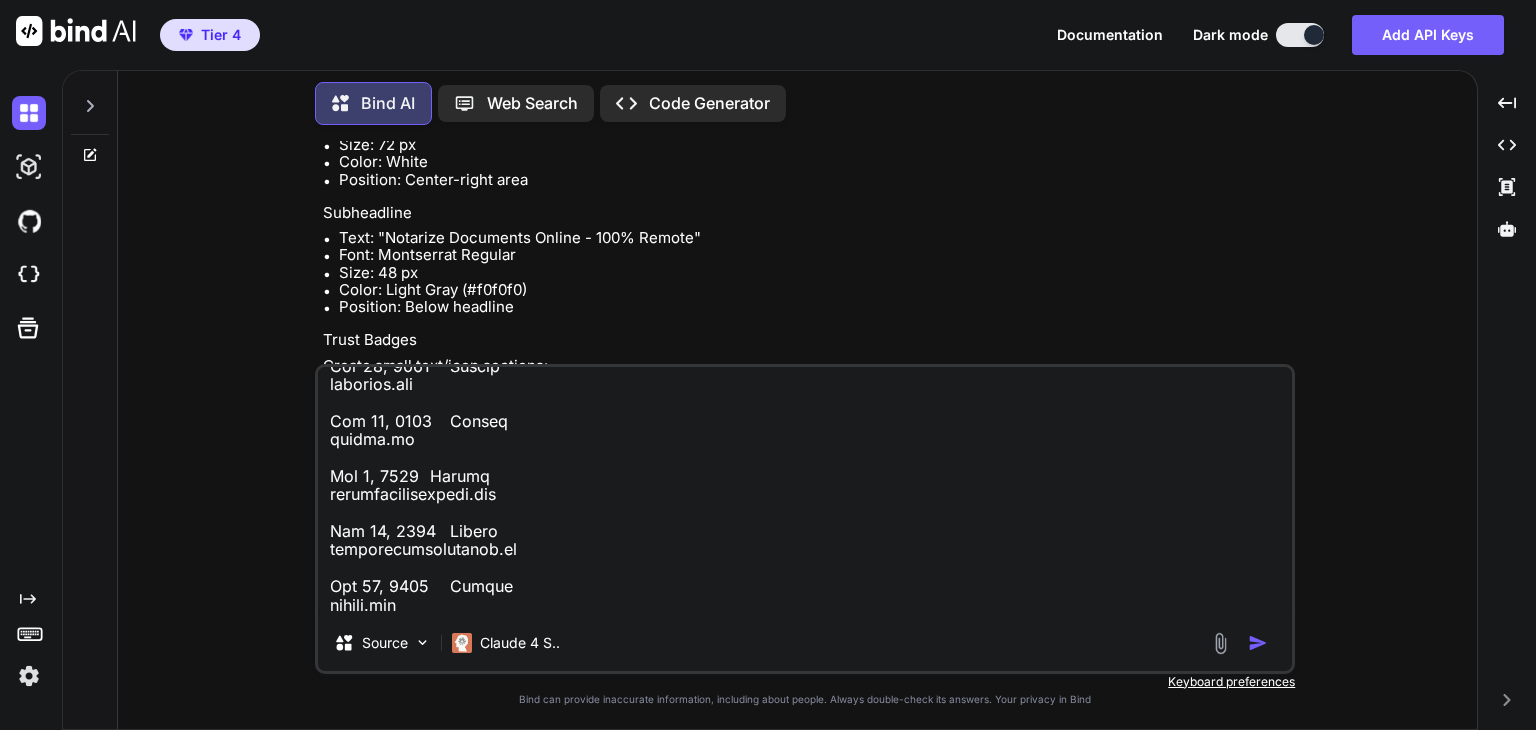 paste on "Domain
Status
Auto-renew
Expires
Manage
junctioncitynotary.com
[MONTH] [DAY], [YEAR]	Manage
kcsigning.com
[MONTH] [DAY], [YEAR]	Manage
ladybirddeed.app
[MONTH] [DAY], [YEAR]	Manage
lawfirmnotary.pro
[MONTH] [DAY], [YEAR]	Manage
legallynotaized.com
[MONTH] [DAY], [YEAR]	Manage
leonardbenardo.com
[MONTH] [DAY], [YEAR]	Manage
letsgobrandon.vip
[MONTH] [DAY], [YEAR]	Manage
lindadulleba.com
[MONTH] [DAY], [YEAR]	Manage
lirettecongress.com
[MONTH] [DAY], [YEAR]	Manage
lirette.dev
[MONTH] [DAY], [YEAR]	Manage
lirette.link
[MONTH] [DAY], [YEAR]	Manage
lirette.live
[MONTH] [DAY], [YEAR]	Manage
lirette.me
[MONTH] [DAY], [YEAR]	Manage
lirette.net
[MONTH] [DAY], [YEAR]	Manage
lirette.org" 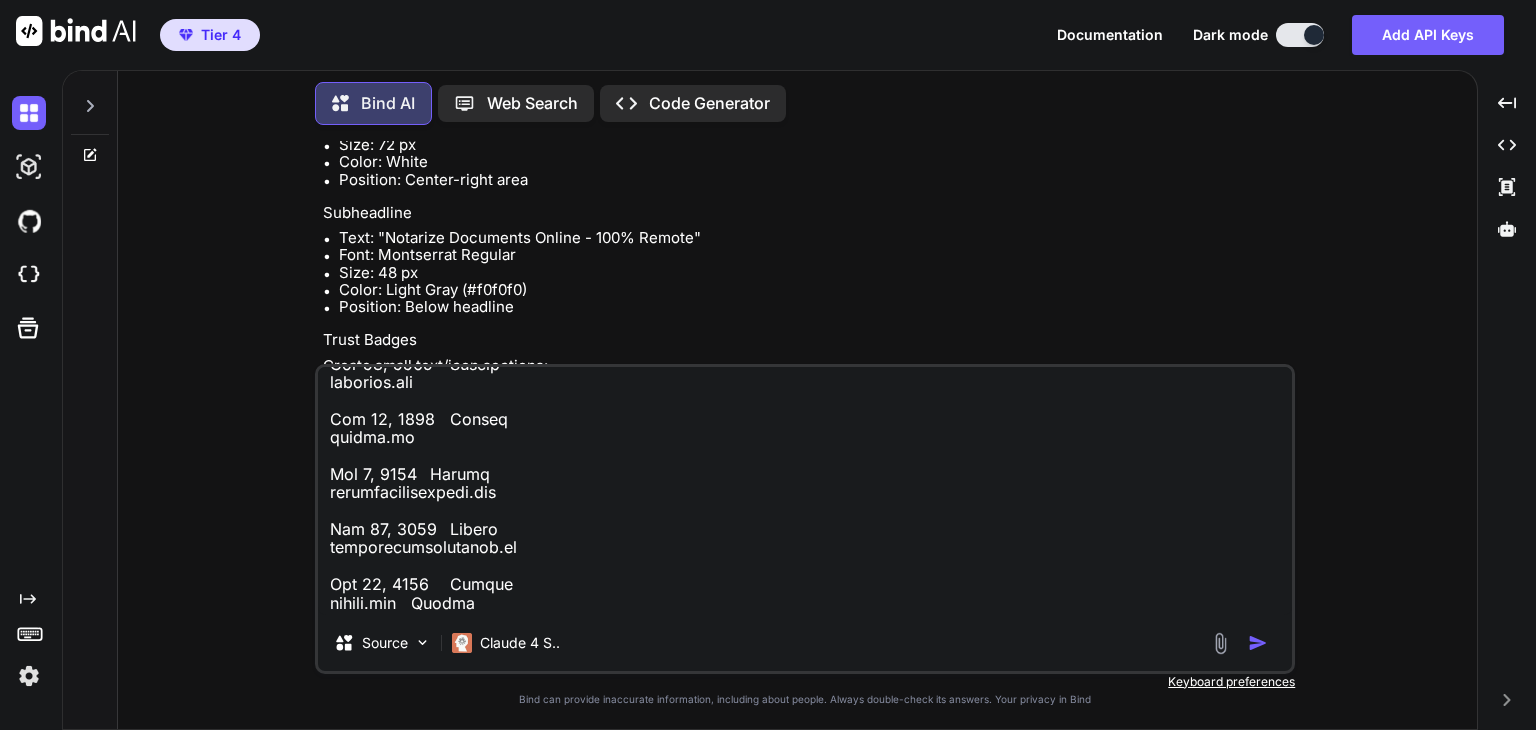scroll, scrollTop: 5854, scrollLeft: 0, axis: vertical 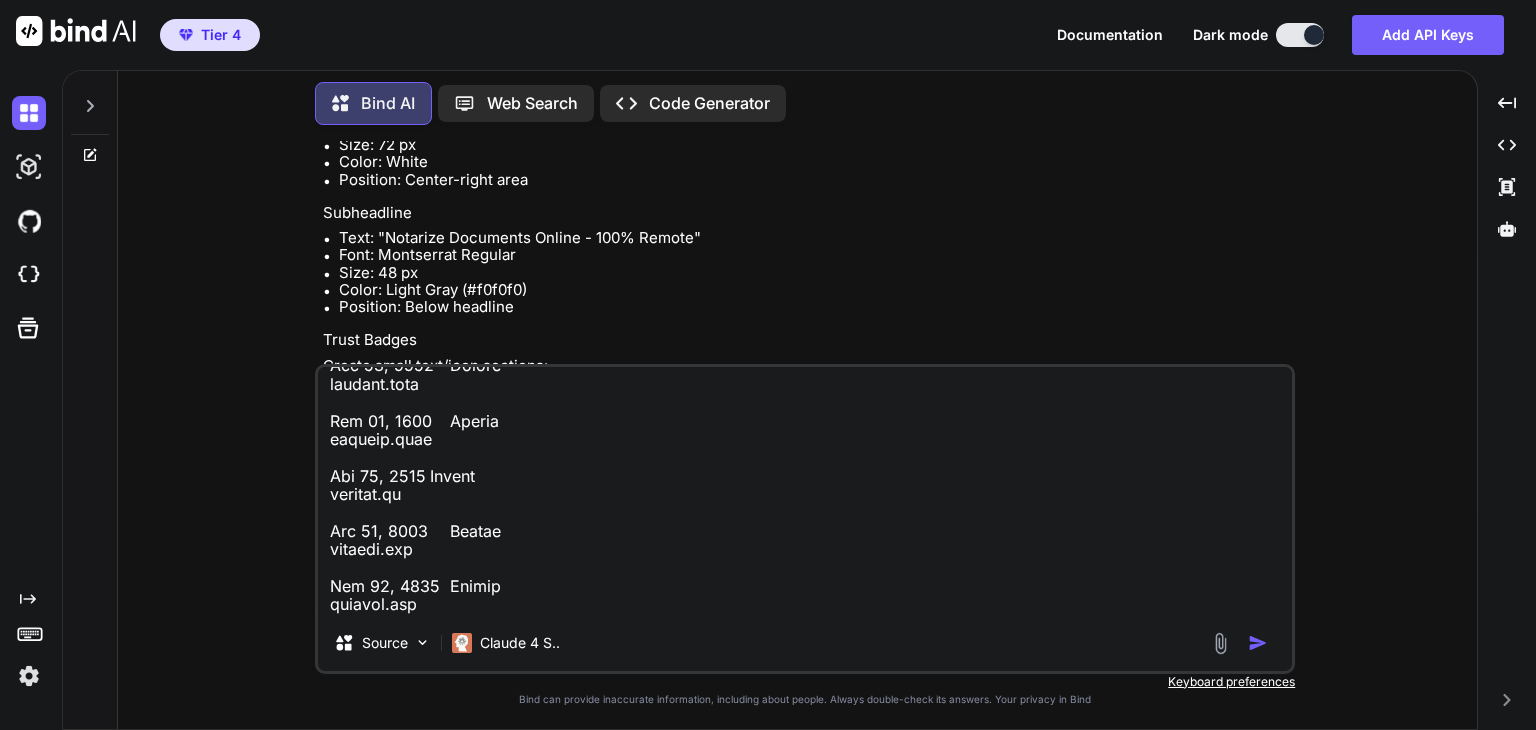 paste on "Domain
Status
Auto-renew
Expires
Manage
lirette.us
Jun 30, 2026	Manage
lirette.xyz
Jun 30, 2026	Manage
llinoisnotary.org
May 26, 2026	Manage
louisianaexpungement.org
Feb 23, 2026	Manage
maganotary.com
Nov 15, 2025	Manage
margaritagate.com
Apr 18, 2026	Manage
metairie.us
Sep 23, 2026	Manage
mtnotary.com
Oct 11, 2025	Manage
myreliablemail.com
Dec 12, 2025	Manage
nationalnotary.info
Oct 17, 2025	Manage
nationalnotary.lol
Oct 17, 2025	Manage
nationalnotary.pro
Oct 17, 2025	Manage
nationalnotary.site
Oct 17, 2025	Manage
newmexicoapostille.cc
Jun 9, 2026	Manage
neworleanscrime.org" 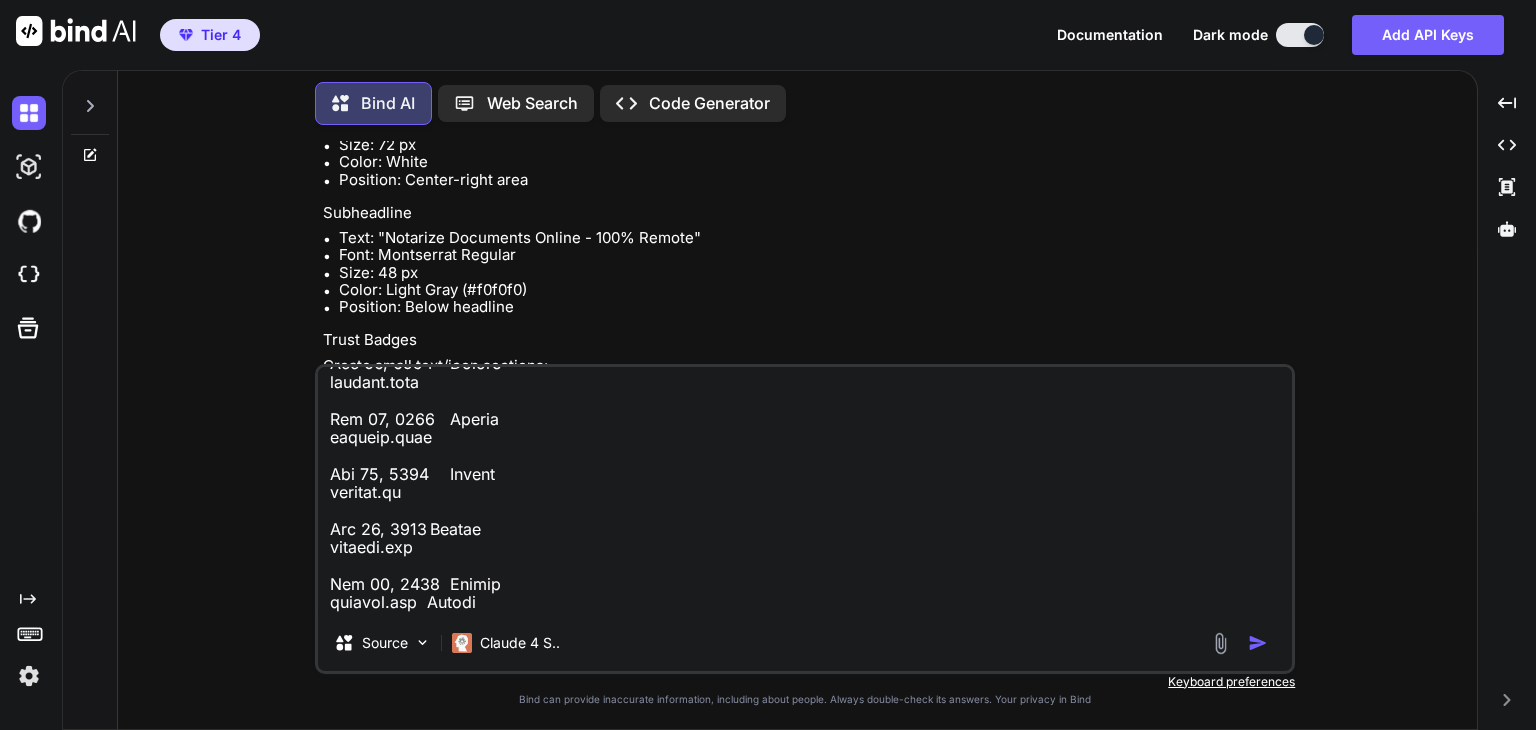 scroll, scrollTop: 6737, scrollLeft: 0, axis: vertical 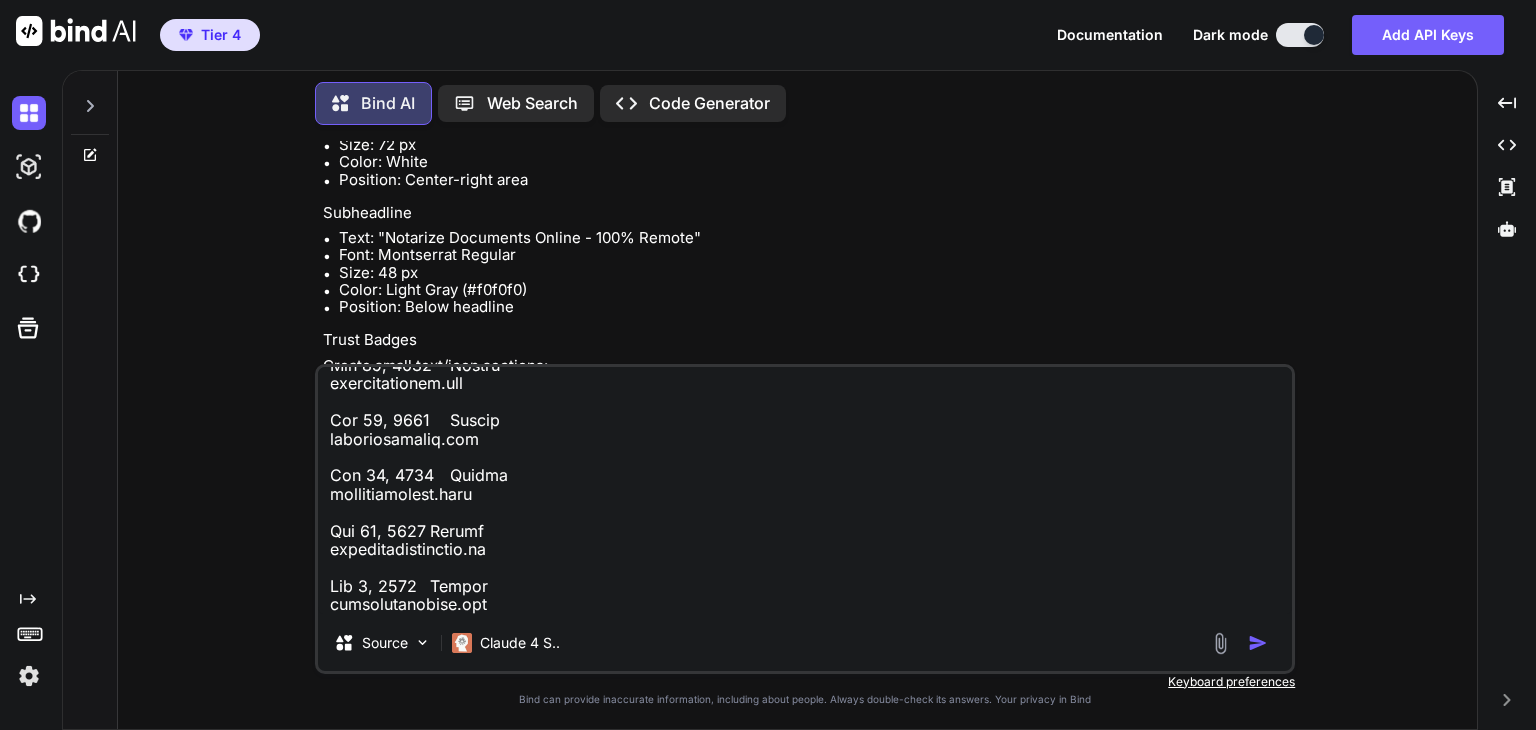 paste on "Domain
Status
Auto-renew
Expires
Manage
nextfrockllc.com
[MONTH] [DAY], [YEAR]	Manage
ngeek.link
[MONTH] [DAY], [YEAR]	Manage
ngeek.us
[MONTH] [DAY], [YEAR]	Manage
nicoleallinonenotaryllc.org
[MONTH] [DAY], [YEAR]	Manage
nicoletteflnotary.org
[MONTH] [DAY], [YEAR]	Manage
notaries.wiki
[MONTH] [DAY], [YEAR]	Manage
notarize.icu
[MONTH] [DAY], [YEAR]	Manage
notarize.live
[MONTH] [DAY], [YEAR]	Manage
notarize.lol
[MONTH] [DAY], [YEAR]	Manage
notarychina.us
[MONTH] [DAY], [YEAR]	Manage
notaryeducation.us
[MONTH] [DAY], [YEAR]	Manage
notarygeek.app
[MONTH] [DAY], [YEAR]	Manage
notarygeek.link
[MONTH] [DAY], [YEAR]	Manage
notarygeek.net
[MONTH] [DAY], [YEAR]	Manage
notarygeek.org" 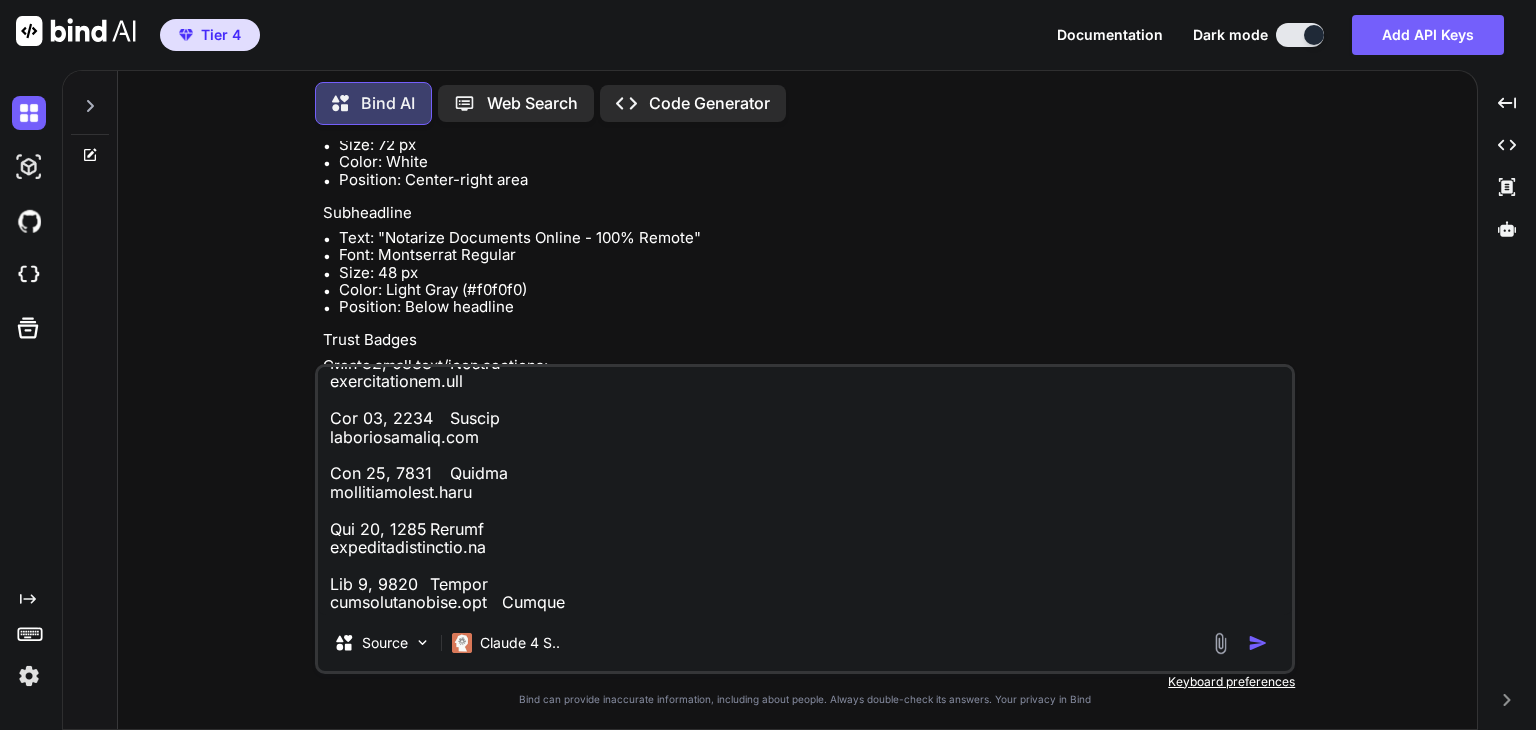 scroll, scrollTop: 7620, scrollLeft: 0, axis: vertical 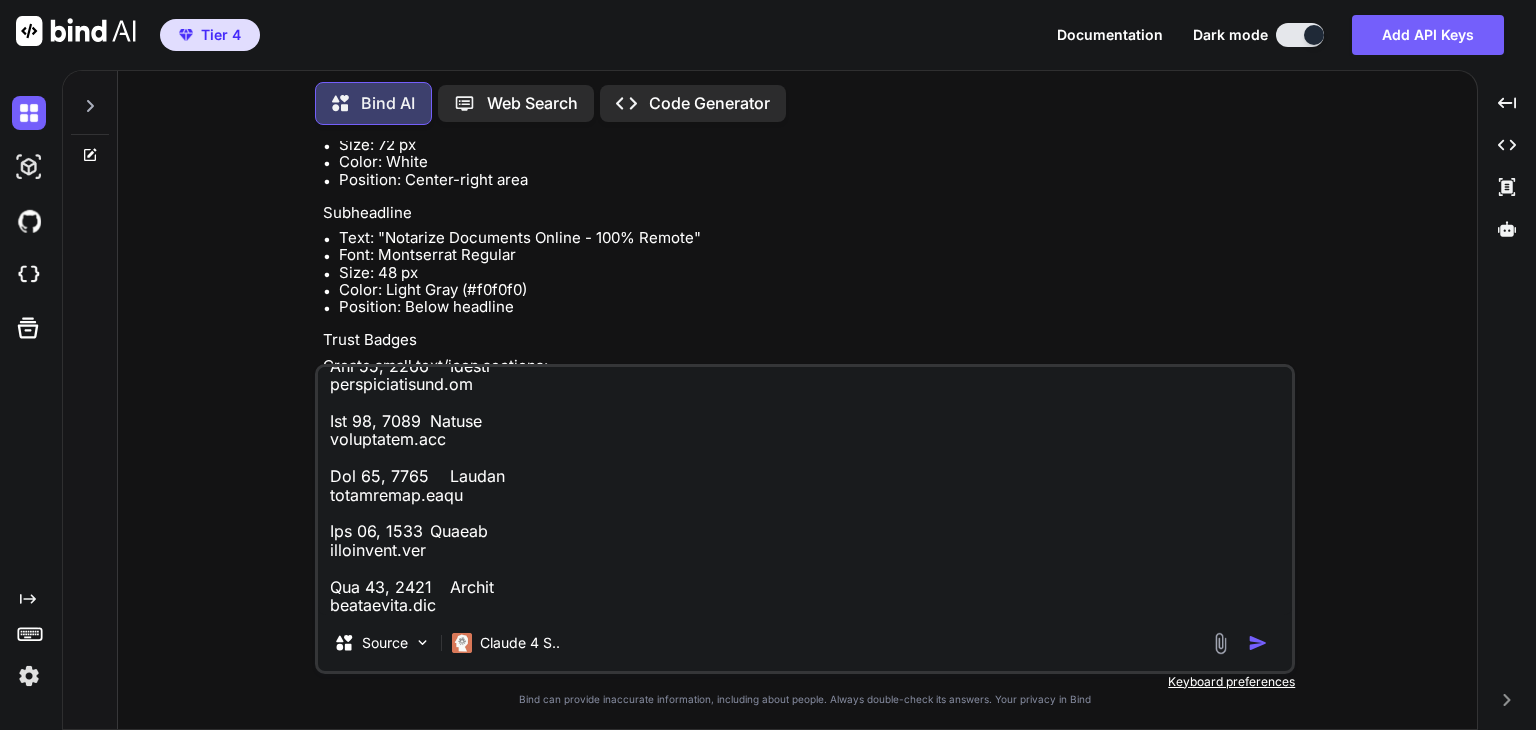 paste on "Domain
Status
Auto-renew
Expires
Manage
notarygeek.pro
Oct 21, 2025	Manage
notarygeek.uk
Oct 19, 2025	Manage
notarygeek.us
Sep 23, 2026	Manage
notarygeek.vip
Oct 21, 2025	Manage
notary-in-a-rush.com
Mar 29, 2026	Manage
notaryonline.cc
Feb 4, 2026	Manage
notaryprova.com
Mar 20, 2026	Manage
notaryscam.us
Jul 30, 2026	Manage
notarysite.net
Sep 22, 2025	Manage
notarysite.us
Sep 22, 2026	Manage
nynotary.pro
Jun 6, 2026	Manage
ocalaapostille.com
Jul 26, 2026	Manage
ondemandsigning.com
Dec 9, 2025	Manage
onlinenotary.cc
Sep 25, 2025	Manage
onthegonotaryservice247.com" 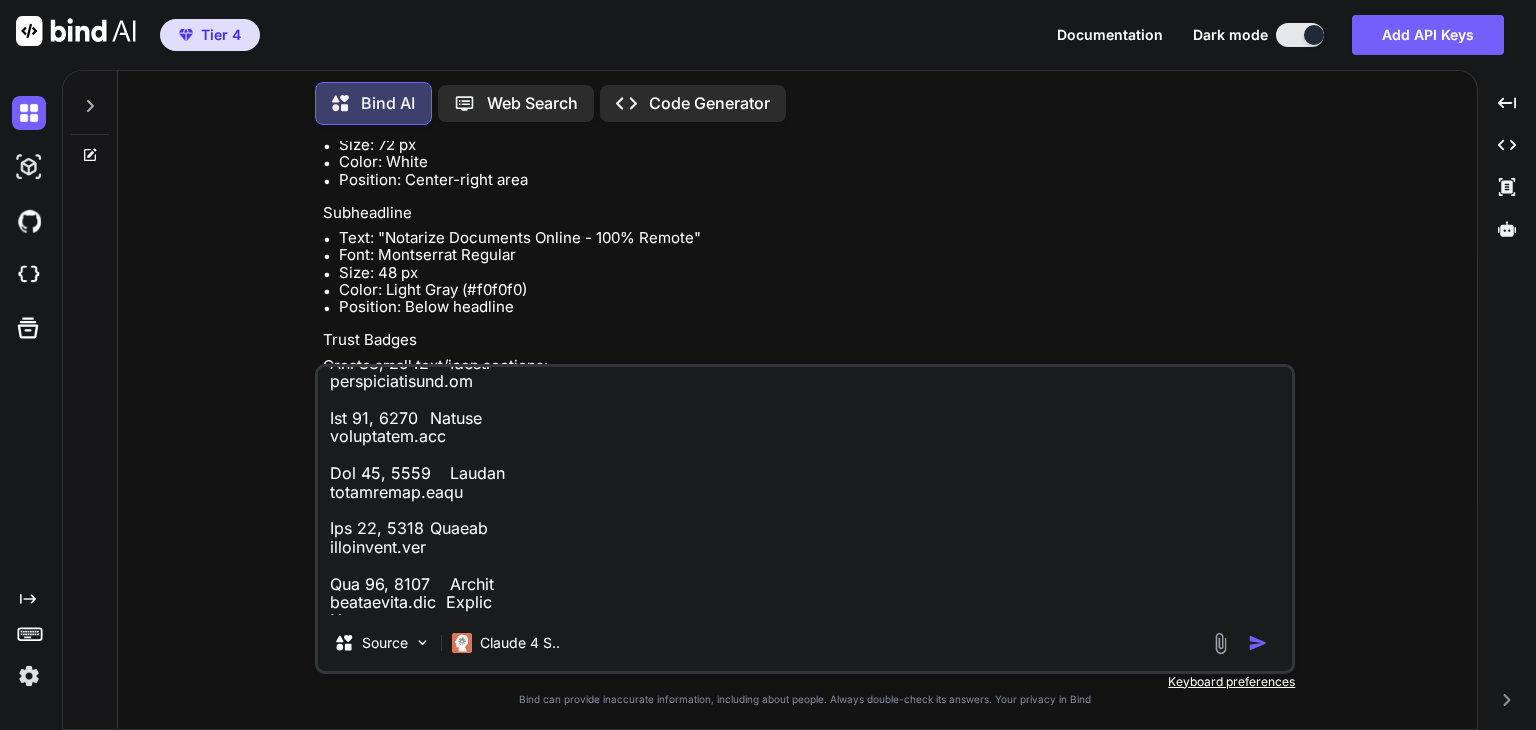 scroll, scrollTop: 8504, scrollLeft: 0, axis: vertical 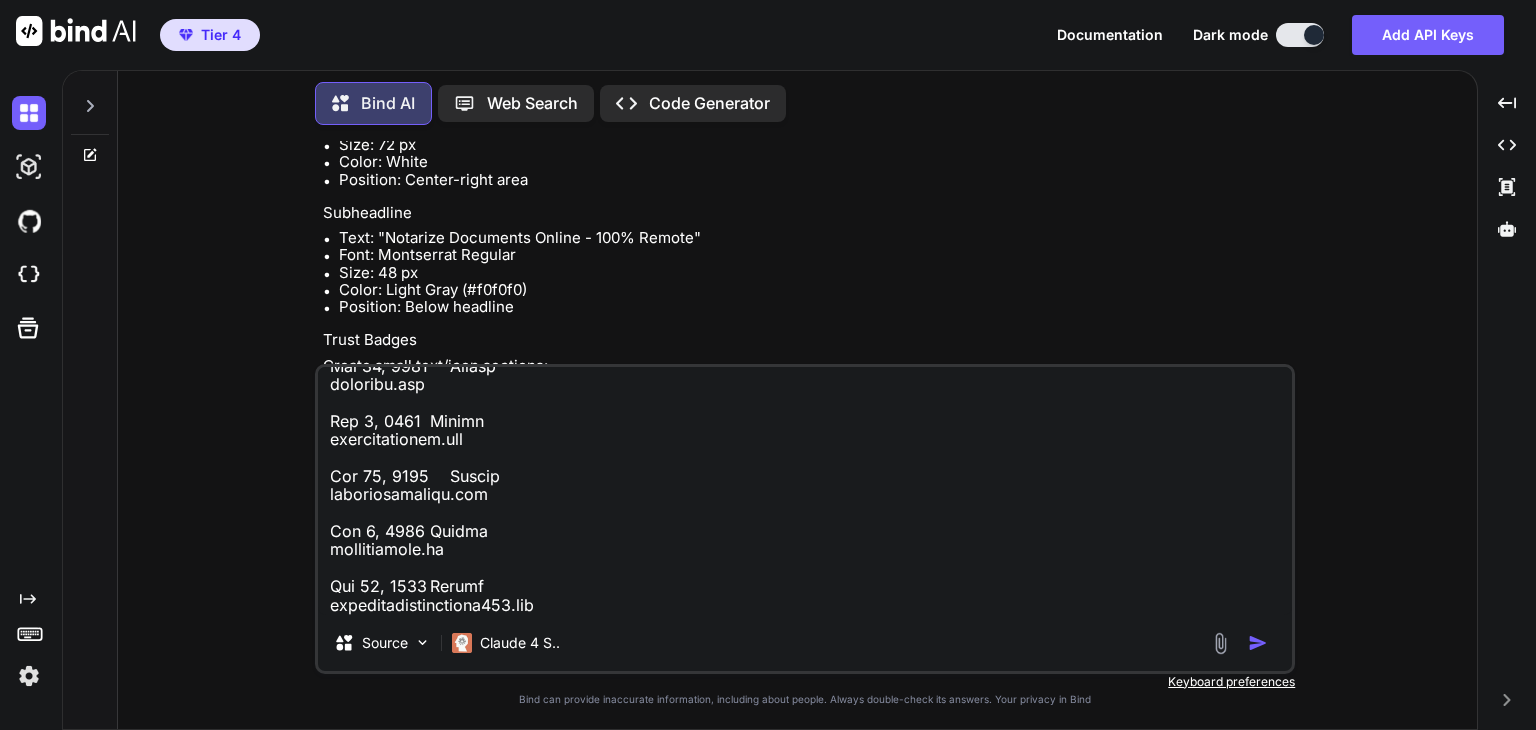paste on "Domain
Status
Auto-renew
Expires
Manage
orleanscrime.com
Mar 18, 2026	Manage
paygreg.cc
Nov 18, 2025	Manage
philadelphiaapostille.com
Jul 25, 2026	Manage
pinellasprocessservice.com
Jul 14, 2026	Manage
prenup.app
Dec 7, 2025	Manage
rapsheeets.org
Apr 9, 2026	Manage
reemennotary.com
Jul 24, 2026	Manage
ronsuperstars.com
Oct 21, 2025	Manage
ronwithgreg.com
May 30, 2026	Manage
russiarevealedrevealed.com
Sep 17, 2026	Manage
ryanwesleyrouth.us
Sep 18, 2026	Manage
sloperoof.com
Jul 18, 2026	Manage
sovereignapostille.com
Jul 24, 2026	Manage
talkaboutmylife.com
Apr 7, 2026	Manage
tallahasseenotary.net" 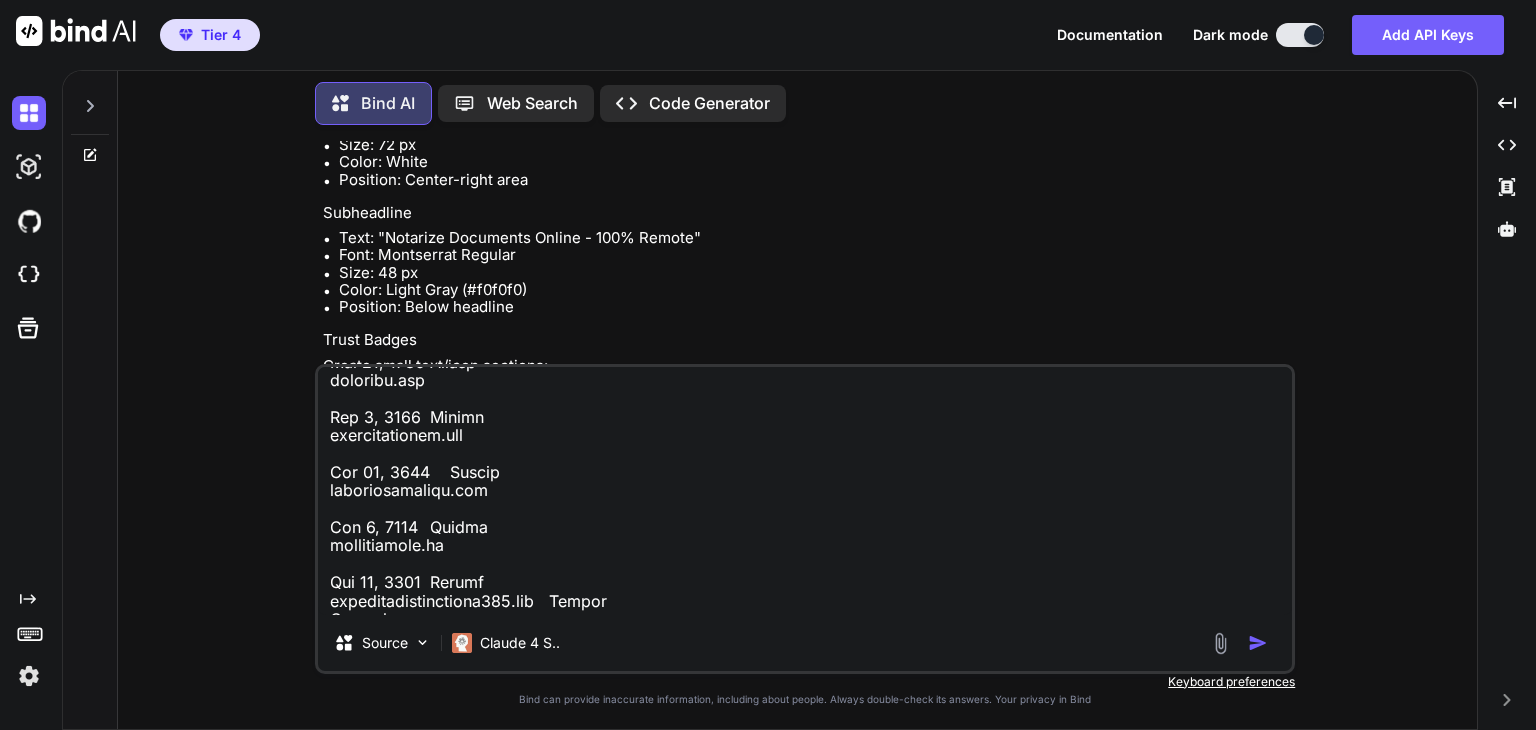 scroll, scrollTop: 9387, scrollLeft: 0, axis: vertical 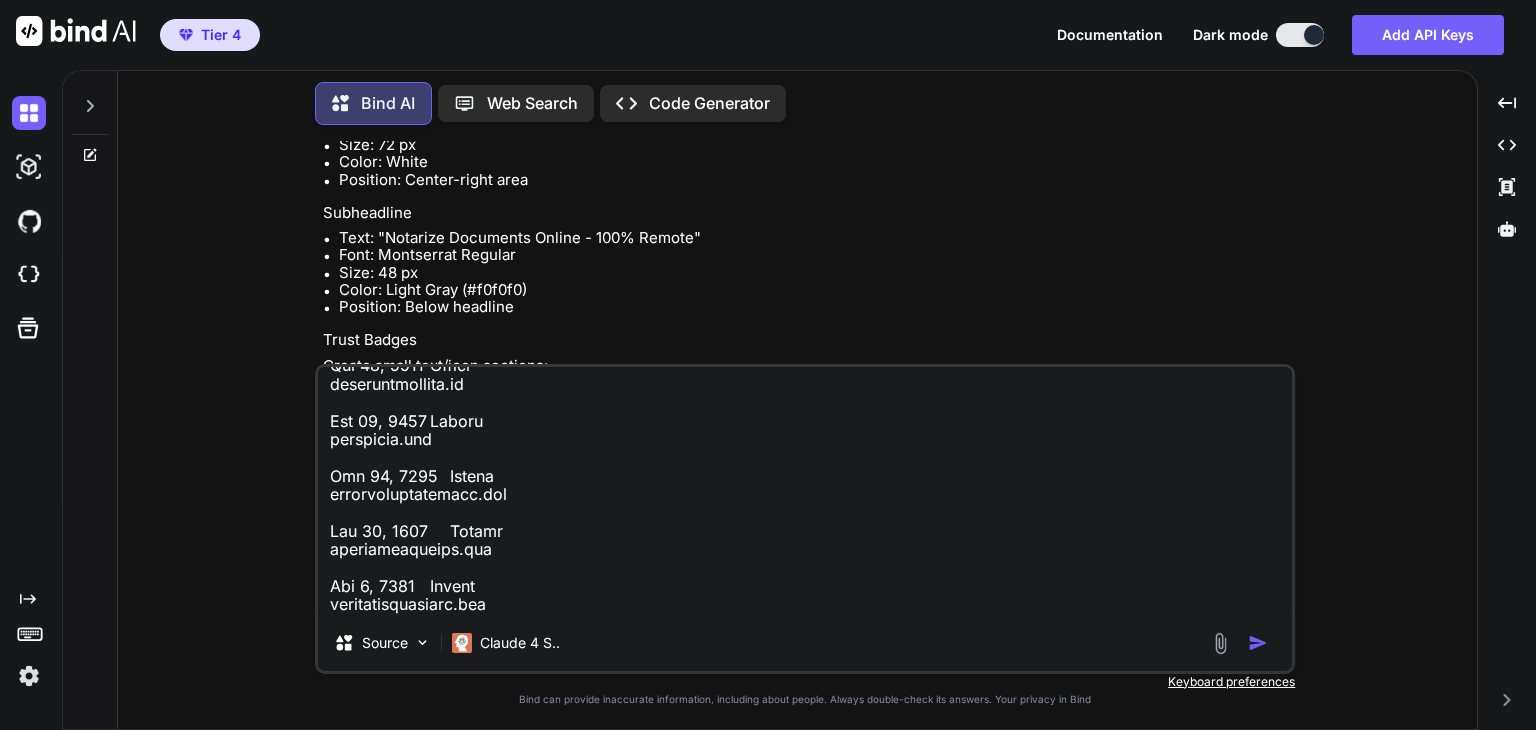 paste on "tallahasseenotary.org
Jul 25, [YEAR]	Manage
taxhandler.org
Dec 26, [YEAR]	Manage
texasnotarypublisher.com
Feb 5, [YEAR]	Manage
thescam.us
Dec 10, [YEAR]	Manage
treasurestatenotary.com
Mar 27, [YEAR]	Manage
trueapostille.com
Jul 16, [YEAR]	Manage
truenotarize.com
Jun 14, [YEAR]	Manage
twitterabuse.com
Dec 8, [YEAR]	Manage
twitterbannedme.com
Sep 17, [YEAR]	Manage
uboletter.com
May 13, [YEAR]	Manage
ubostatement.com
May 13, [YEAR]	Manage
unitedstatesapostille.app
Dec 22, [YEAR]	Manage
unitedstatesapostille.dev
Dec 22, [YEAR]	Manage
unitedstatesnotary.dev
Dec 21, [YEAR]	Manage
unitedstatesnotary.us" 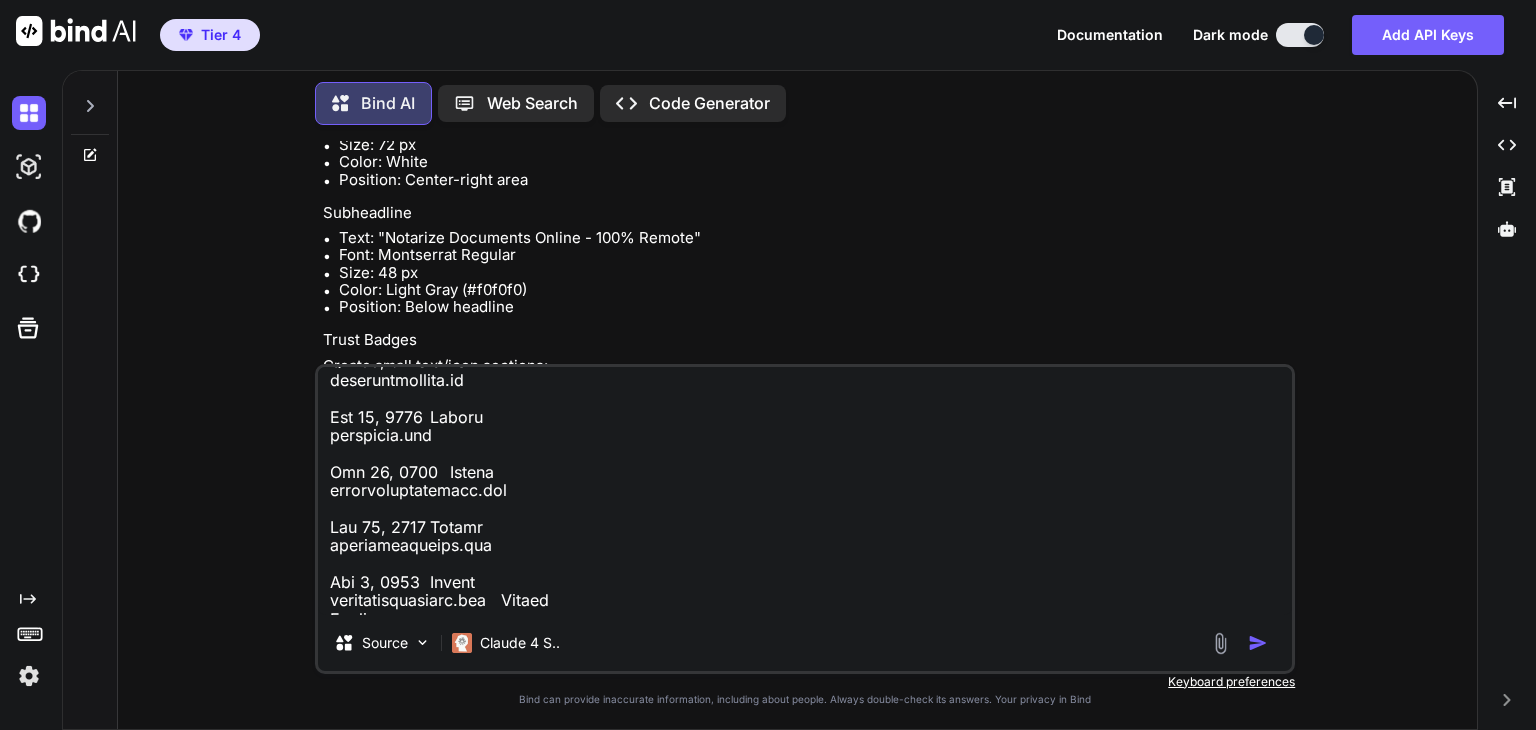 scroll, scrollTop: 10270, scrollLeft: 0, axis: vertical 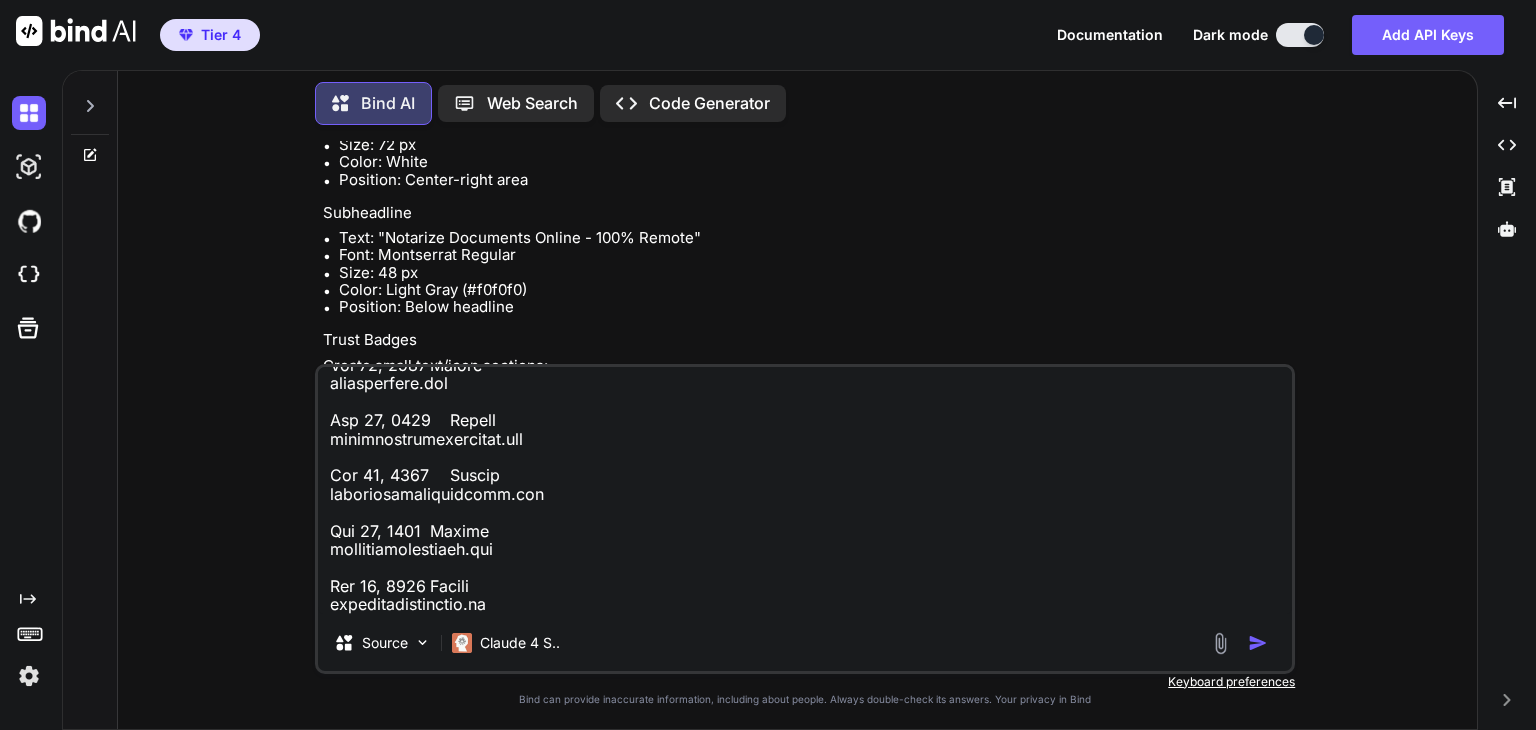 paste on "Domain
Status
Auto-renew
Expires
Manage
usanotary.cc
[DATE], [YEAR]	Manage
usanotary.io
[DATE], [YEAR]	Manage
usanotary.pro
[DATE], [YEAR]	Manage
usps[NUMBER].com
[DATE], [YEAR]	Manage
vinverification.org
[DATE], [YEAR]	Manage
virginianotary.us
[DATE], [YEAR]	Manage
voteforthefelon.org
[DATE], [YEAR]	Manage
votelouisiana.org
[DATE], [YEAR]	Manage
wetinknotary.vip
[DATE], [YEAR]	Manage
whiteowlmobilenotary.com
[DATE], [YEAR]	Manage
whoisnextpresident.com
[DATE], [YEAR]	Manage
whoisyourdaddy.us
[DATE], [YEAR]	Manage
windycitynotary.pro
[DATE], [YEAR]	Manage
wynnnotaries.com
[DATE], [YEAR]	Manage
wynnsnotary.com" 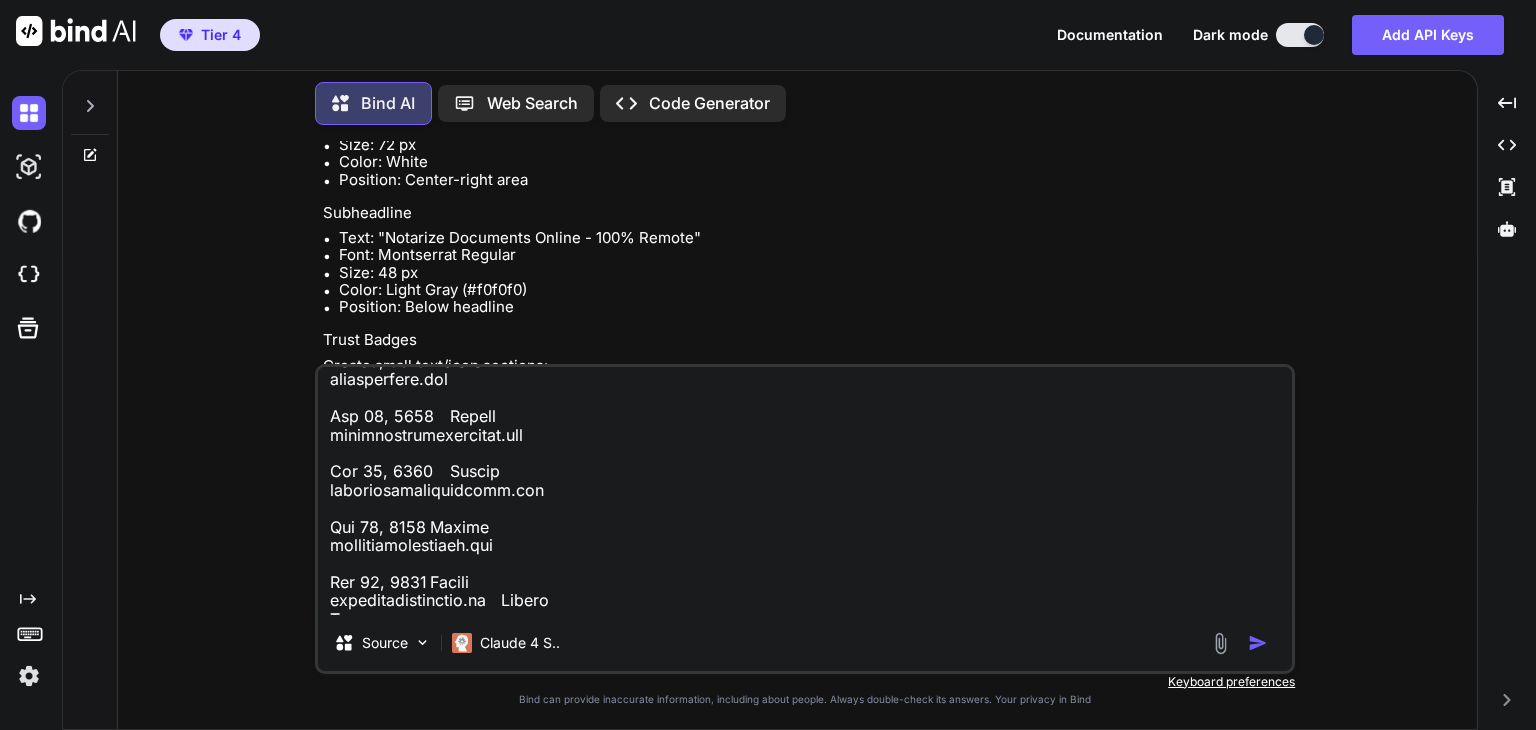 scroll, scrollTop: 11153, scrollLeft: 0, axis: vertical 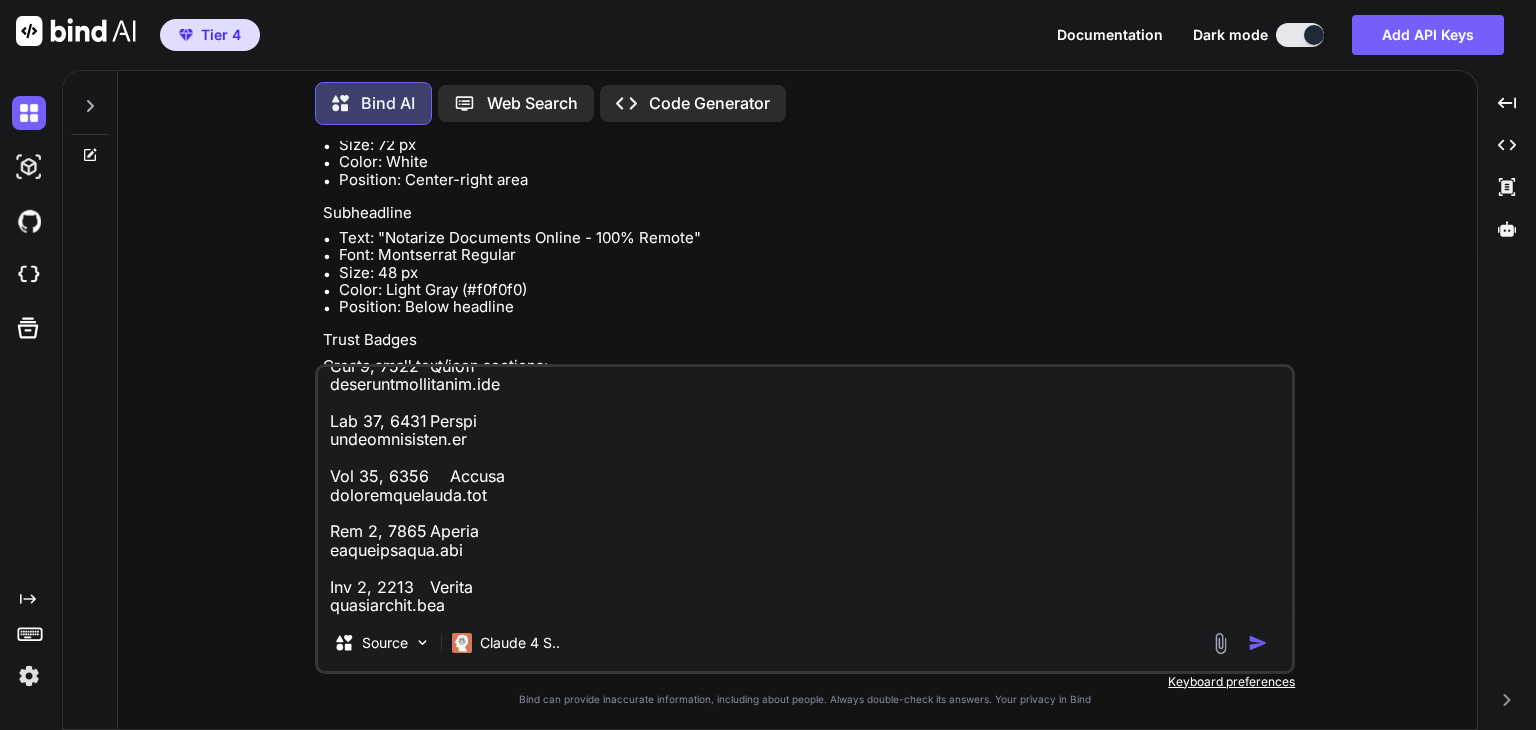paste on "wyomingapostille.app
[DATE]	Manage
wyomingapostille.net
[DATE]	Manage
wyomingregisteredagent.pro
[DATE]	Manage
yellowrosenotary.com
[DATE]	Manage
yourclearwatertech.com
[DATE]	Manage
yourlasenator.com
[DATE]	Manage
zelenskyyvisit.com
[DATE]	Manage
zielinskivisit.com" 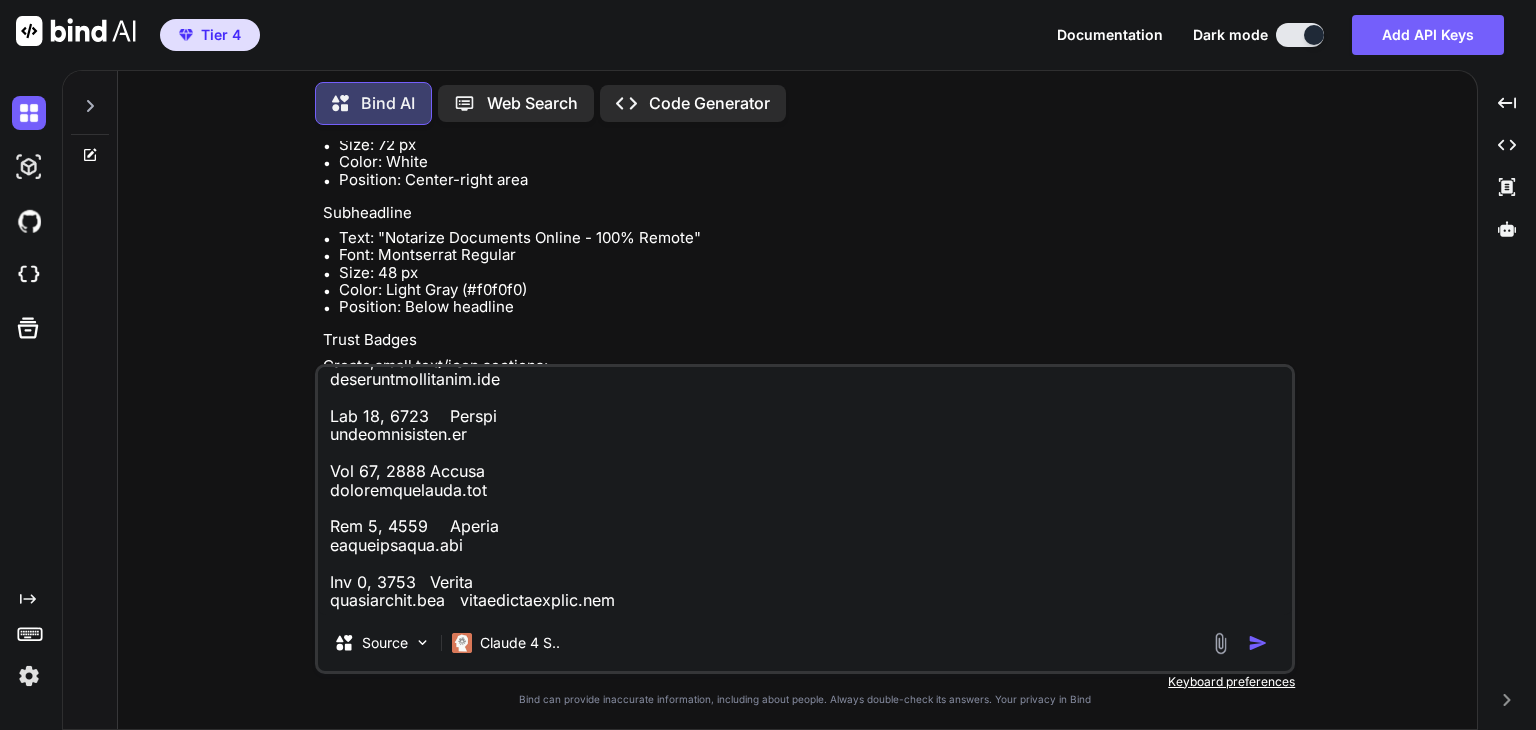 scroll, scrollTop: 11540, scrollLeft: 0, axis: vertical 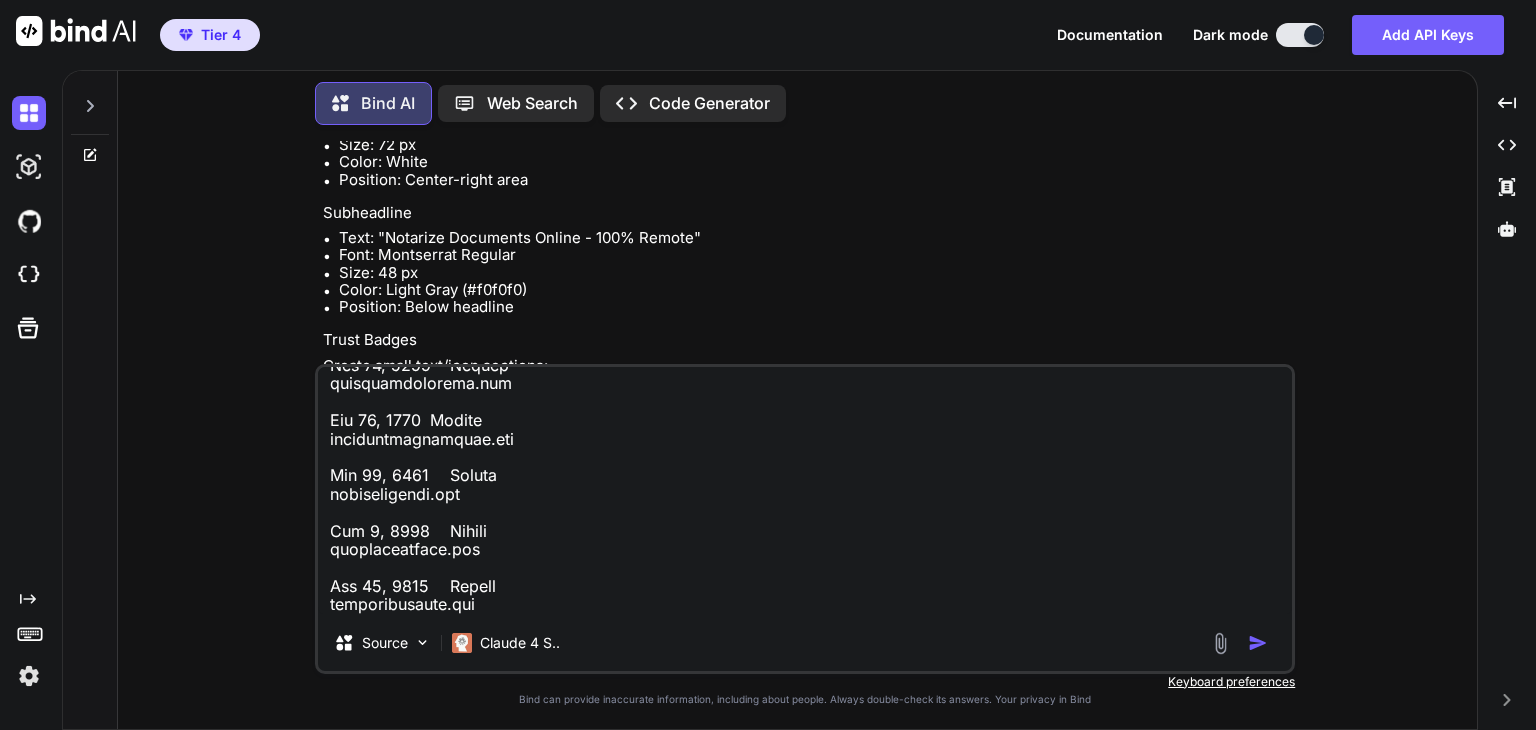 type on "Domain
Status
Auto-renew
Expires
Manage
[NUMBER].pro
[DATE], [YEAR]	Manage
[NUMBER]notaryservice.com
[DATE], [YEAR]	Manage
[NUMBER]notarysisters.com
[DATE], [YEAR]	Manage
alcatraz.wiki
[DATE], [YEAR]	Manage
allencharge.com
[DATE], [YEAR]	Manage
amazonnotary.com
[DATE], [YEAR]	Manage
americandevelopment.group
[DATE], [YEAR]	Manage
antigravitymagazine.net
[DATE], [YEAR]	Manage
antigravitymagazine.org
[DATE], [YEAR]	Manage
anytimenotary.us
[DATE], [YEAR]	Manage
apostille.guru
[DATE], [YEAR]	Manage
apostilleking.com
[DATE], [YEAR]	Manage
apostille.lol
[DATE], [YEAR]	Manage
apostillenearme.us
[DATE], [YEAR]	Manage
apostilleonline.us    apostilles.wiki
[DATE], [YEAR]	Manage
apostillewyoming.net
[DATE], [YEAR]	Manage
apostillewyoming.org
[DATE], [YEAR]	Manage
apostille.zone
[DATE], [YEAR]	Manage
authenticationcertificate.com
[DATE], [YEAR]	Manage
becomearon.org
[DATE], [YEAR]	Manage
biometricsnotary.com
[DATE], [YEAR]	Manage
bitl[NUMBER].us
[DATE], [YEAR]	Manag..." 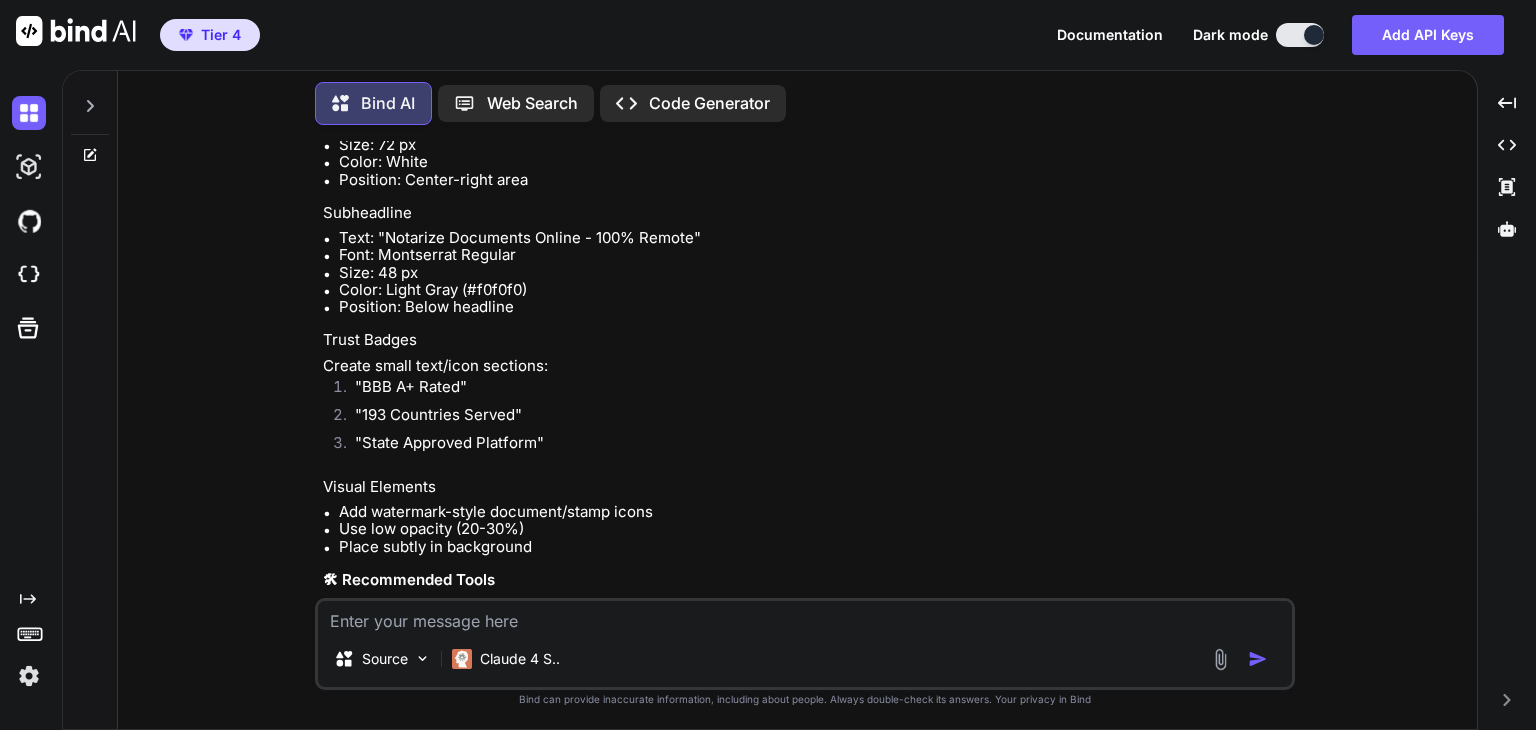 scroll, scrollTop: 0, scrollLeft: 0, axis: both 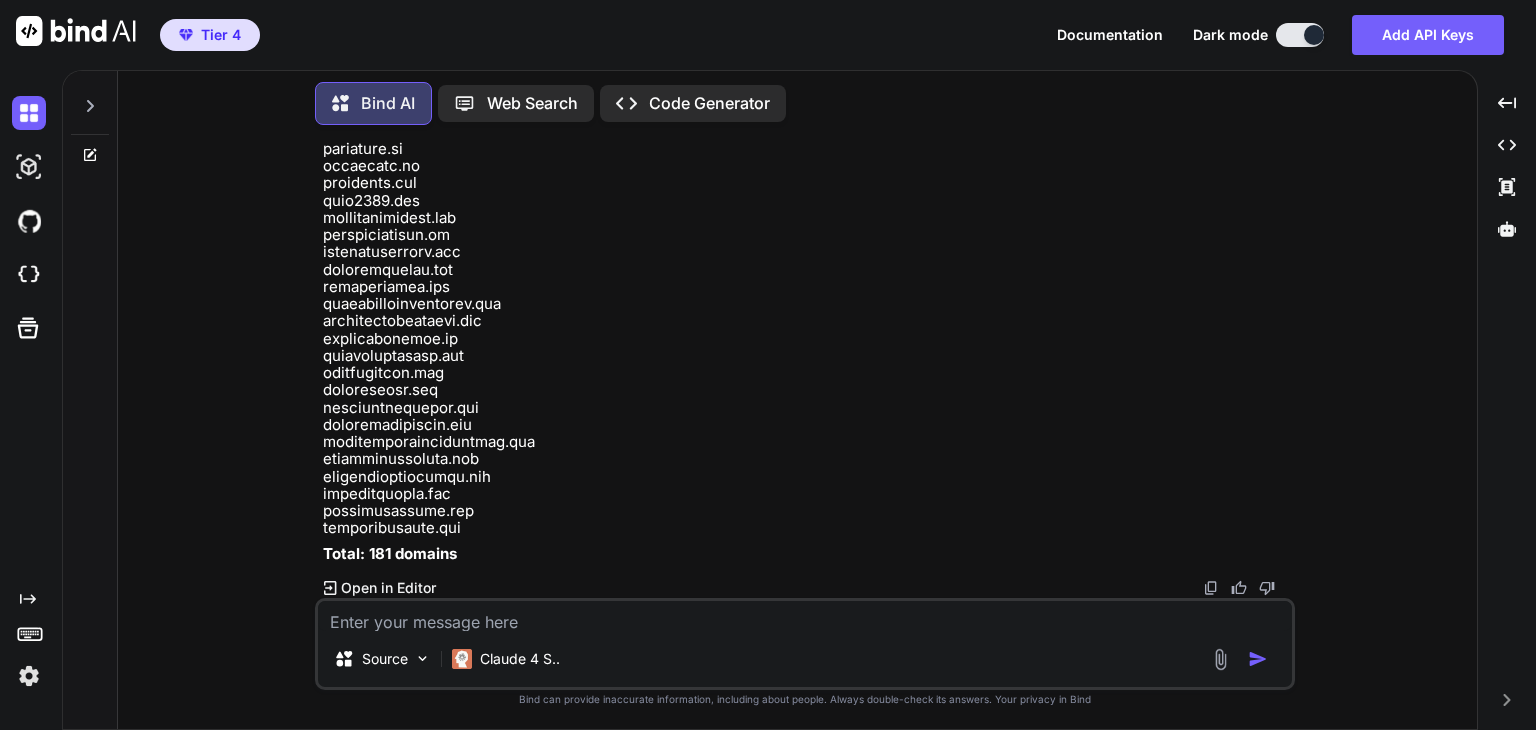 click at bounding box center (805, 616) 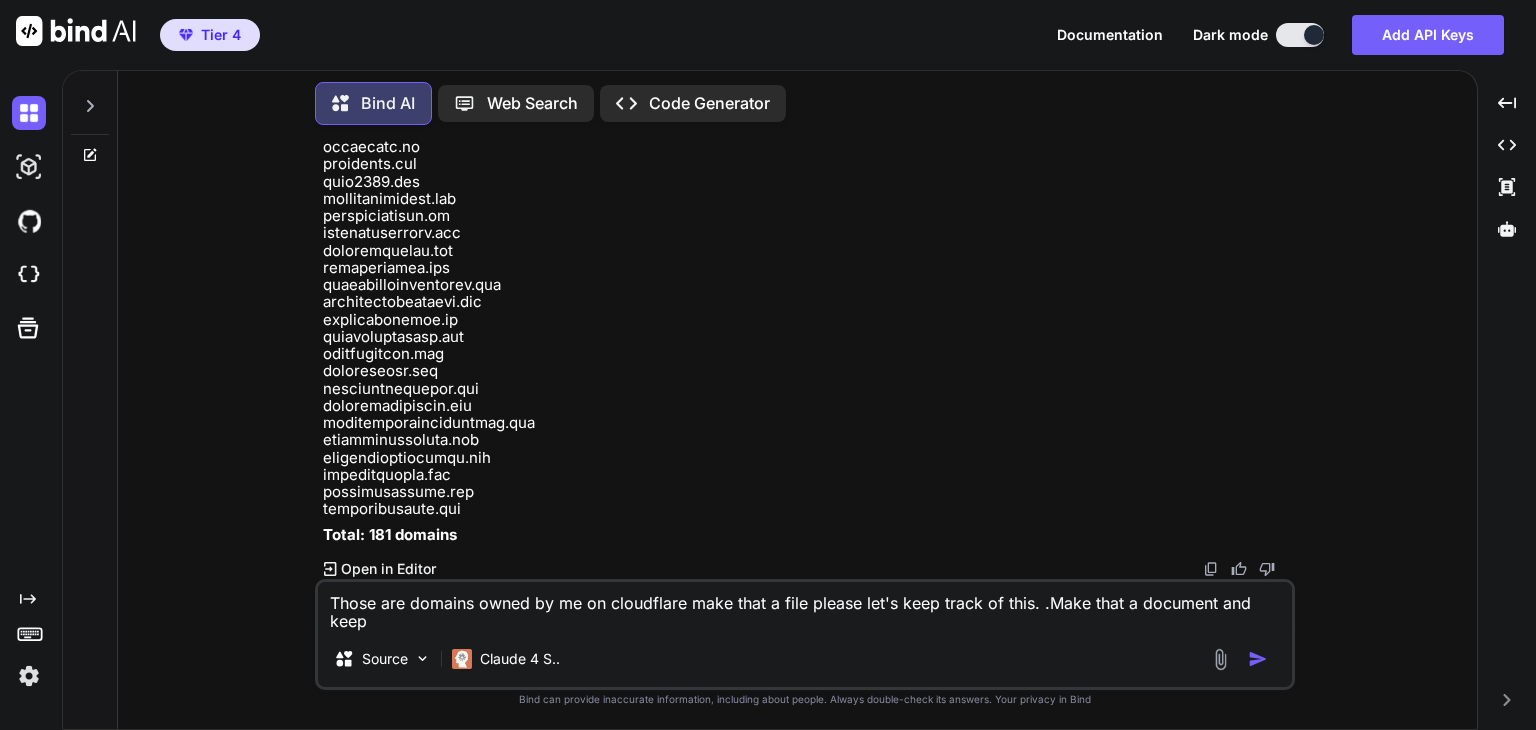 scroll, scrollTop: 33405, scrollLeft: 0, axis: vertical 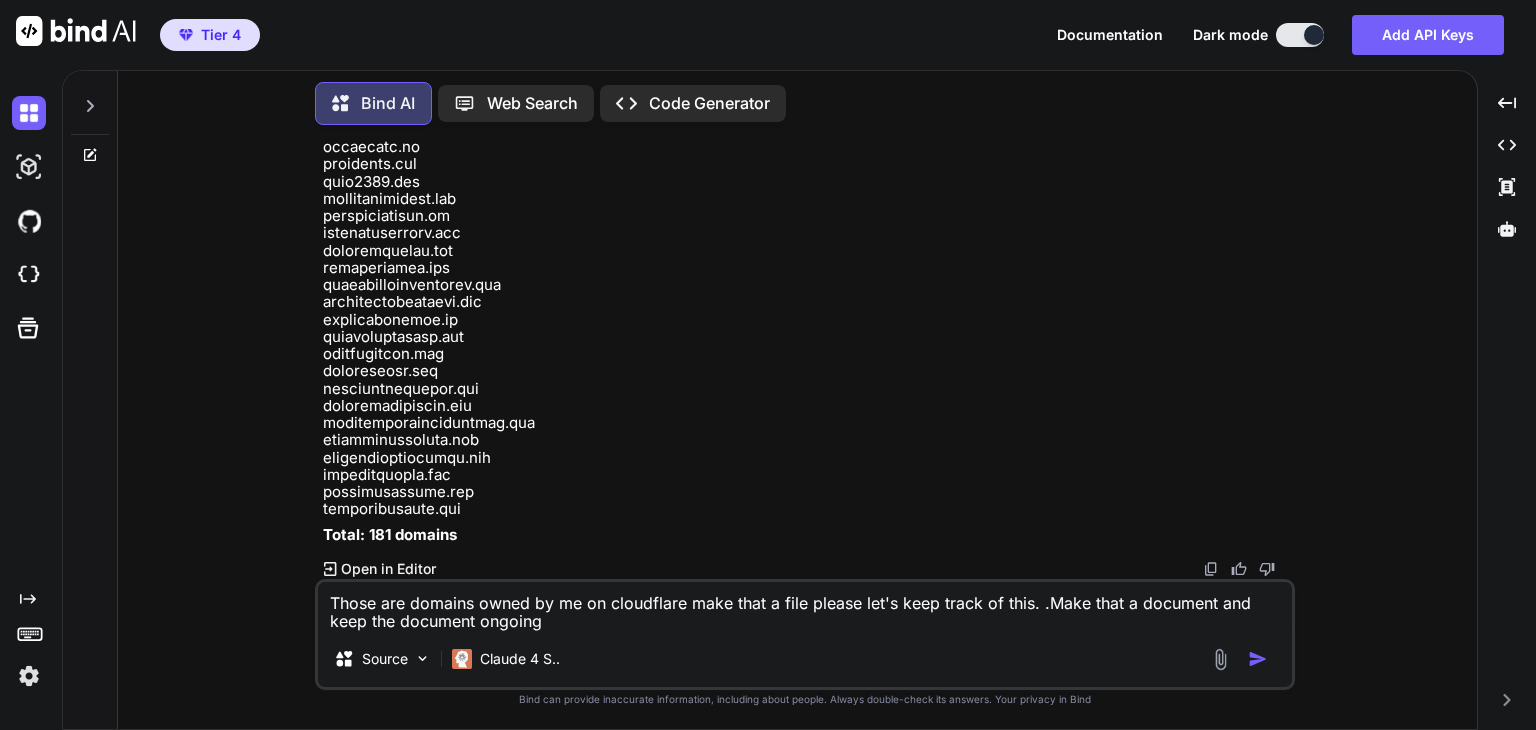 type on "Those are domains owned by me on cloudflare make that a file please let's keep track of this. .Make that a document and keep the document ongoing" 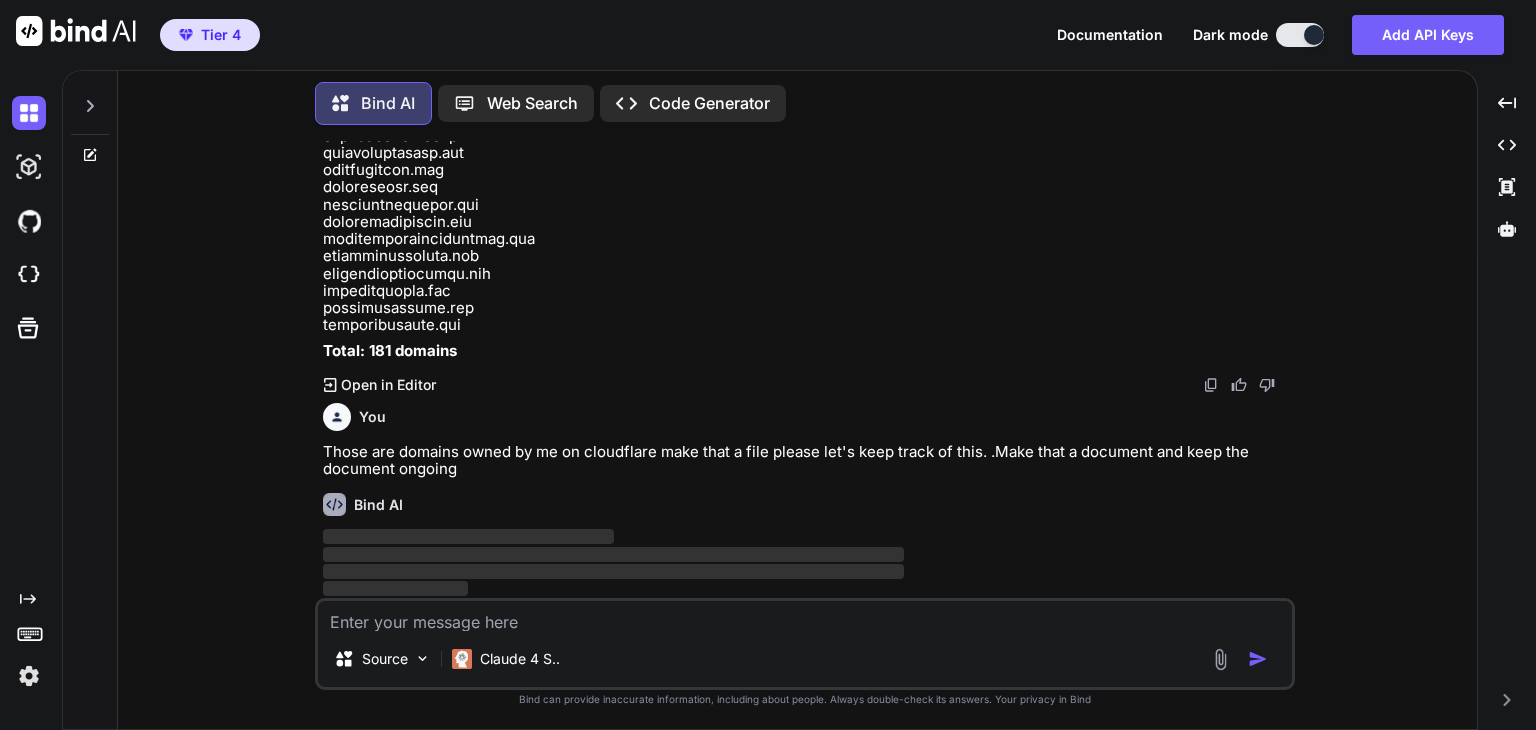 scroll, scrollTop: 33588, scrollLeft: 0, axis: vertical 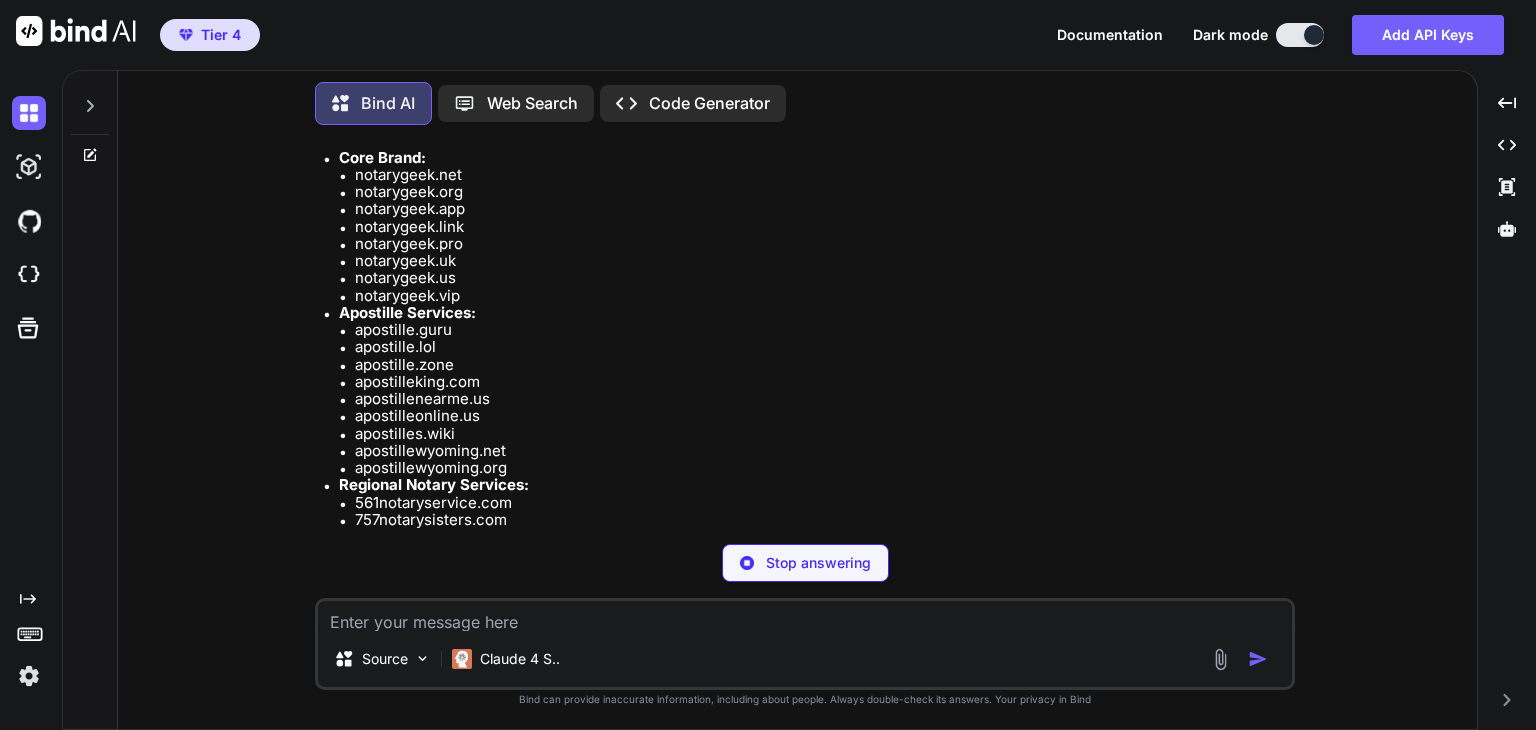 click at bounding box center [805, 616] 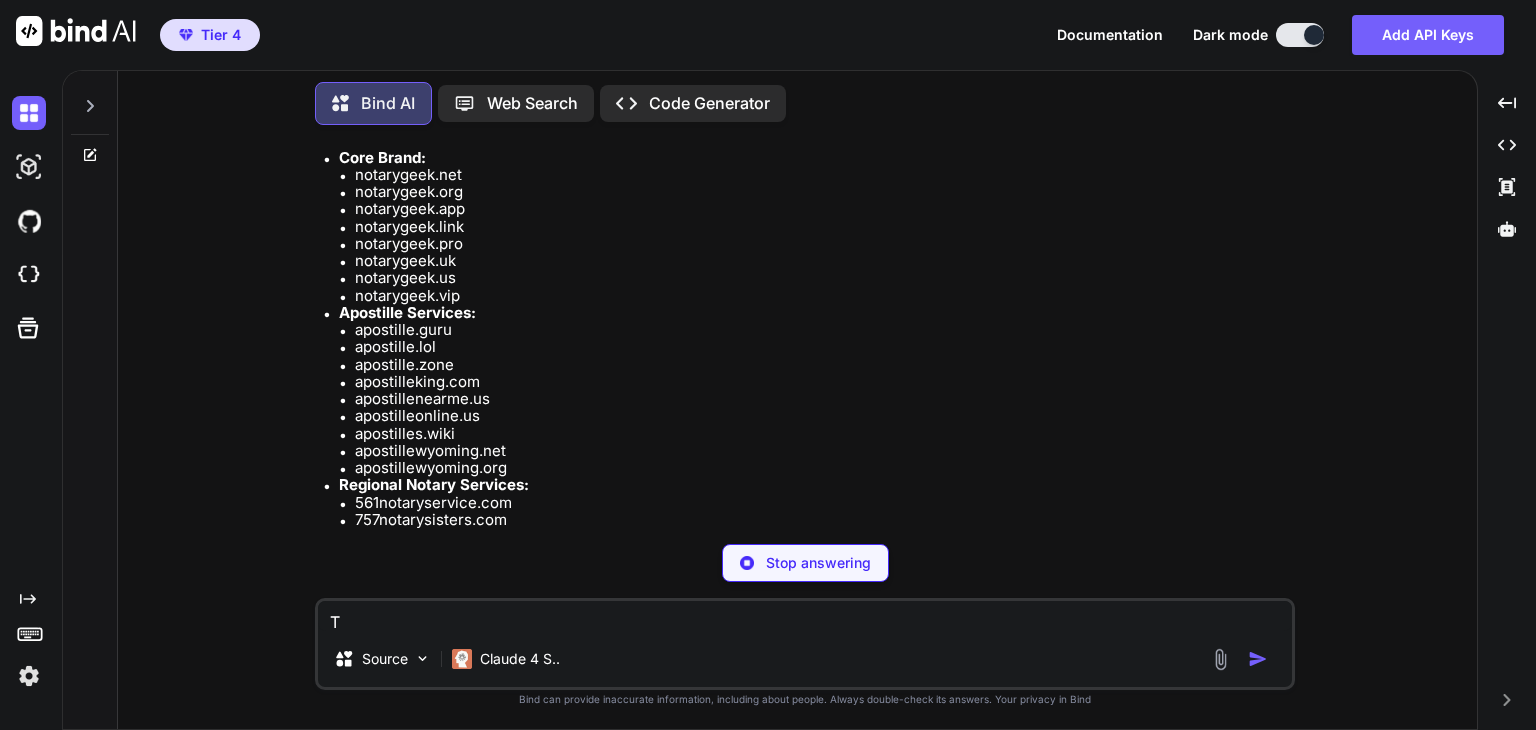 click on "T" at bounding box center (805, 616) 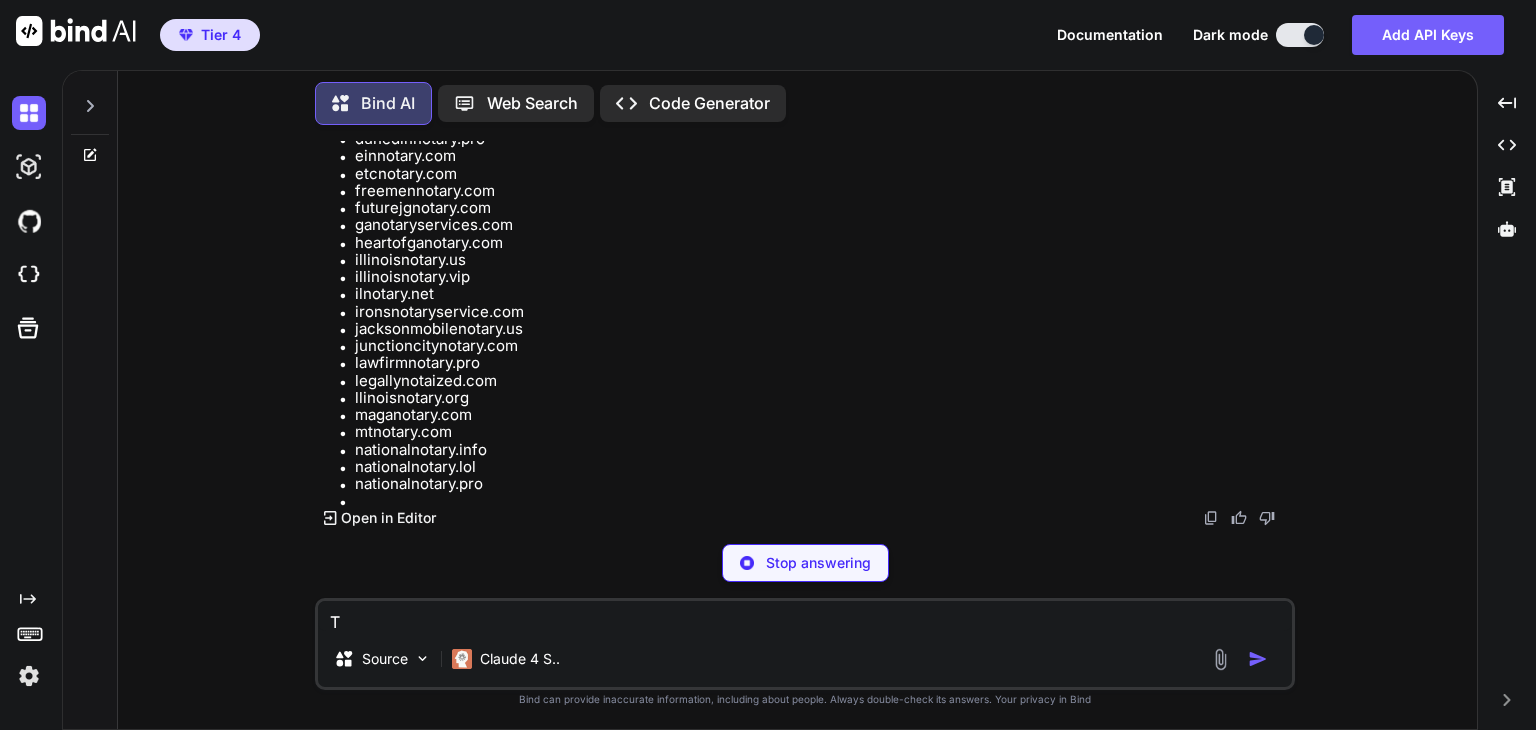 scroll, scrollTop: 34808, scrollLeft: 0, axis: vertical 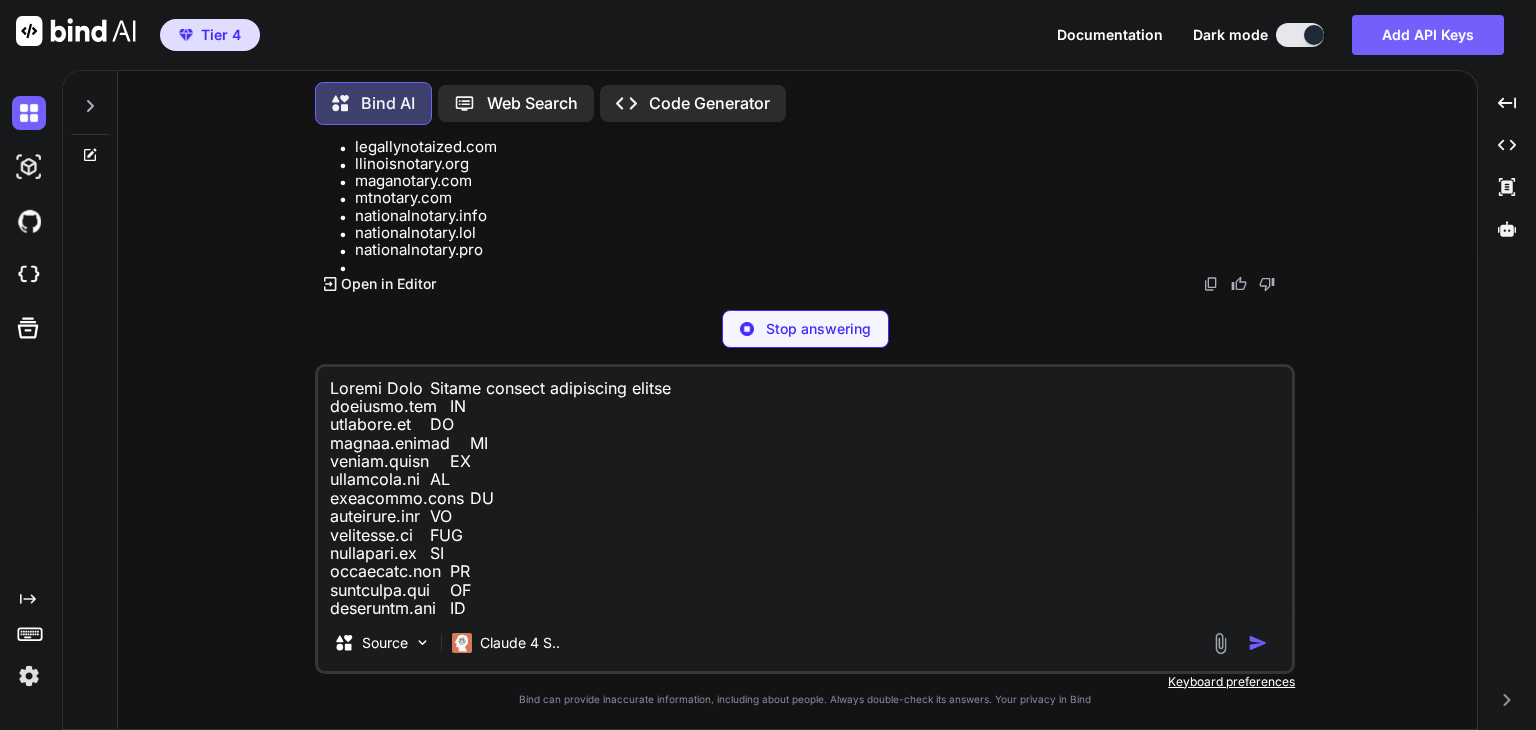 click at bounding box center (805, 491) 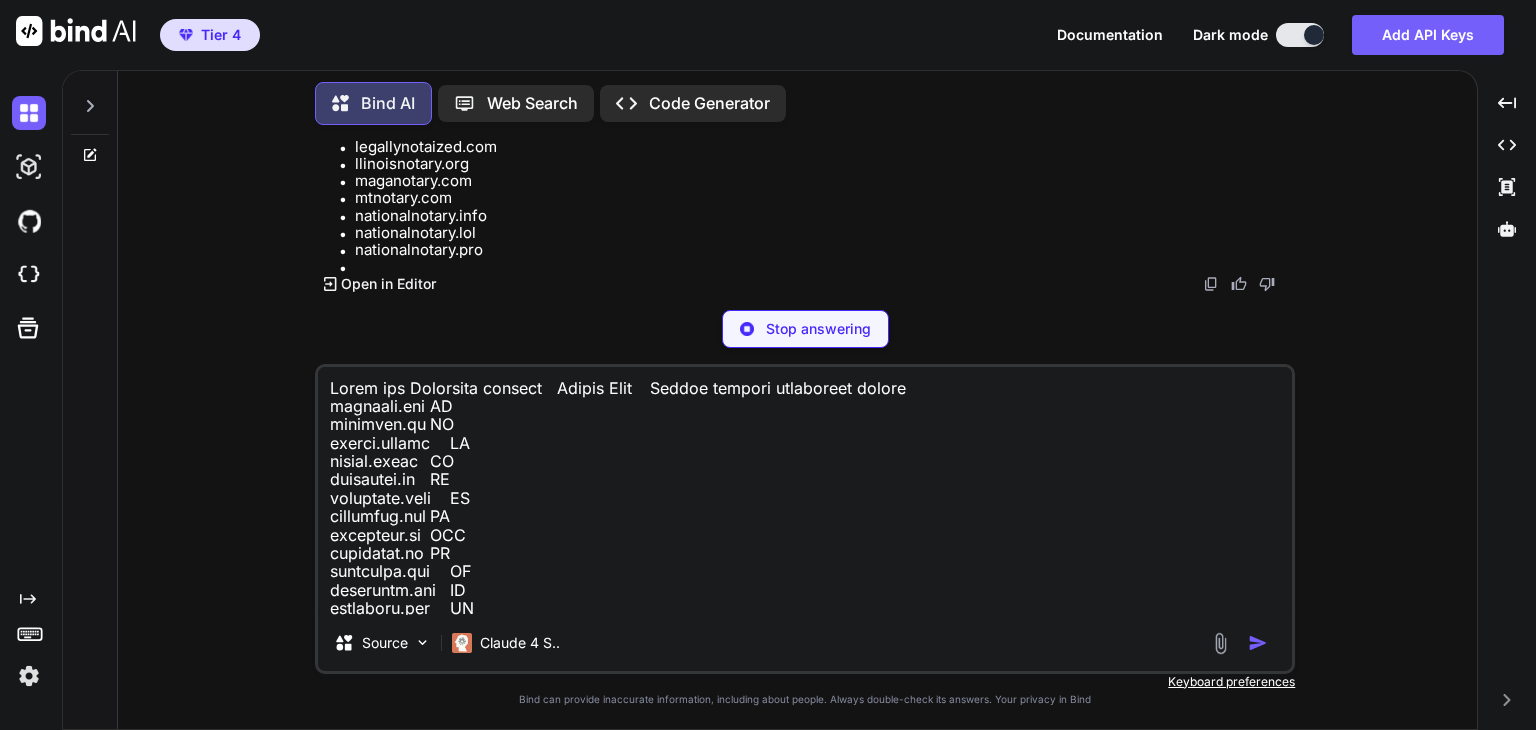 click at bounding box center [805, 491] 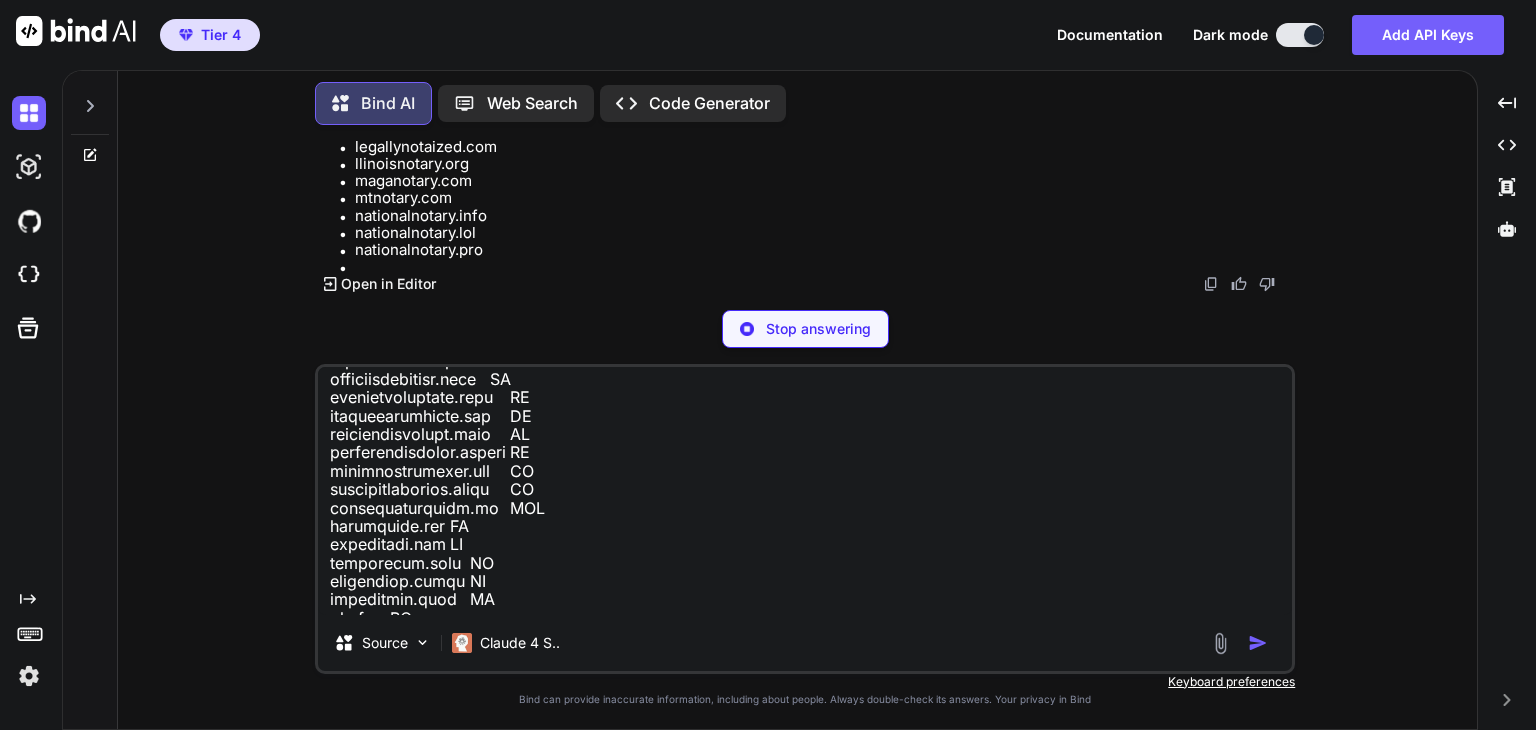 scroll, scrollTop: 4621, scrollLeft: 0, axis: vertical 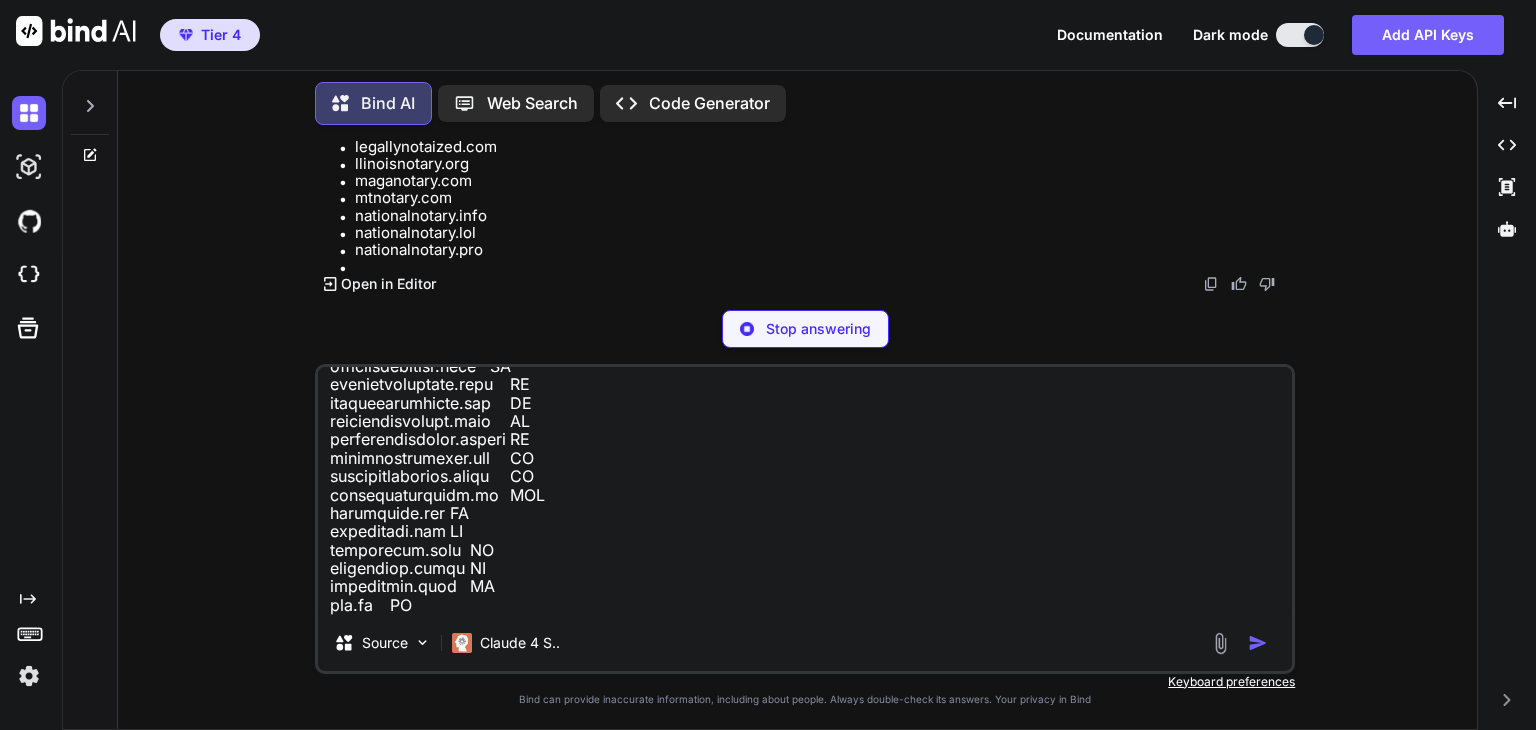 type on "These are Namecheap domains   Domain Name	Domain privacy protection status
alcatraz.ink	ON
alcatraz.me	ON
aminos.online	ON
aminos.space	ON
apostille.ac	ON
apostille.best	ON
apostille.cam	ON
apostille.cv	OFF
apostille.cx	ON
apostille.day	ON
apostille.dev	ON
apostille.fit	ON
apostille.fyi	ON
apostille.ink	ON
apostille.li	OFF
apostille.mom	ON
apostille.my	ON
apostille.now	ON
apostille.promo	ON
apostille.sbs	ON
apostille.social	ON
apostille.wiki	ON
apostille.wtf	ON
apostillenearme.pro	ON
apostilleonline.pro	ON
apostilles.blog	ON
apostilles.store	ON
apostilles.vip	ON
apostilletraining.pro	ON
apostilletraining.us	OFF
apostilletraining.wiki	ON
austinapostille.pro	ON
bluenotary.blog	ON
bluenotary.gay	ON
bluenotary.online	ON
booknotary.online	ON
chinanotary.app	ON
chinanotary.pro	ON
chinanotary.us	OFF
clearwaternotary.app	ON
clearwaternotary.org	ON
clearwaternotary.pro	ON
companygeek.app	ON
companygeek.pro	ON
companygeek.shop	ON
companygeek.store	ON
companygeek.us	OFF
databar.top	ON
debug.ad	OFF
debug.ink	ON
debug...." 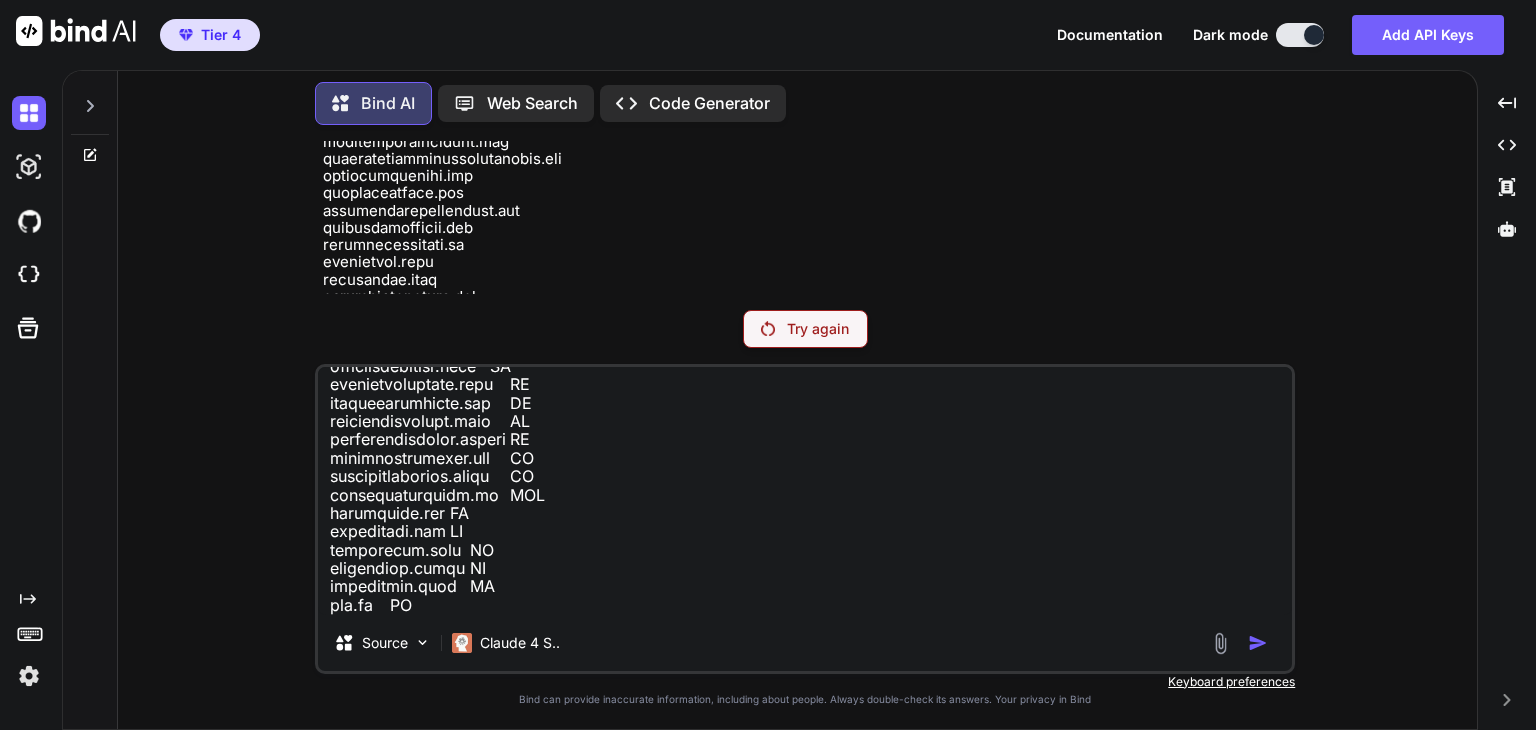 scroll, scrollTop: 30204, scrollLeft: 0, axis: vertical 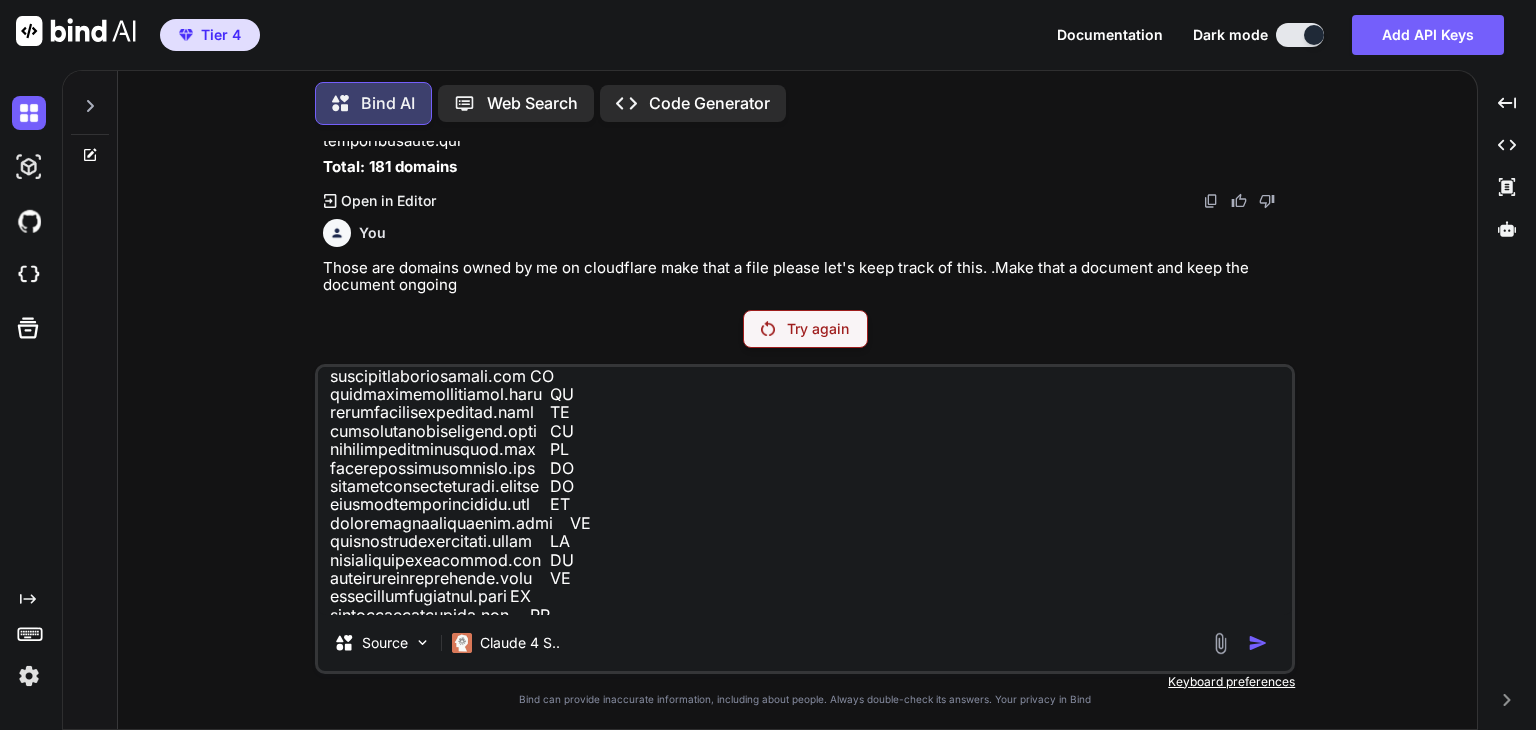 click on "Try again" at bounding box center (805, 329) 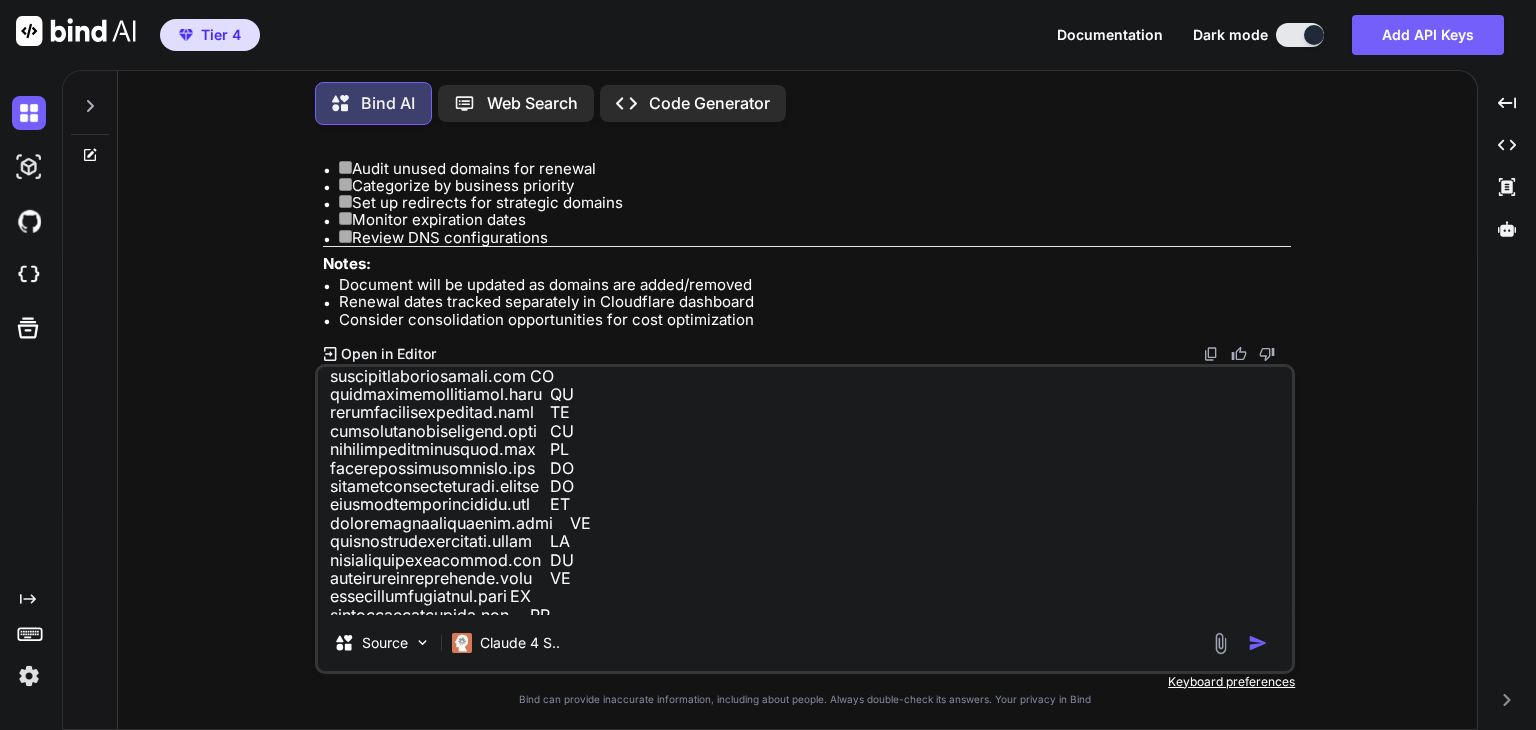 scroll, scrollTop: 38693, scrollLeft: 0, axis: vertical 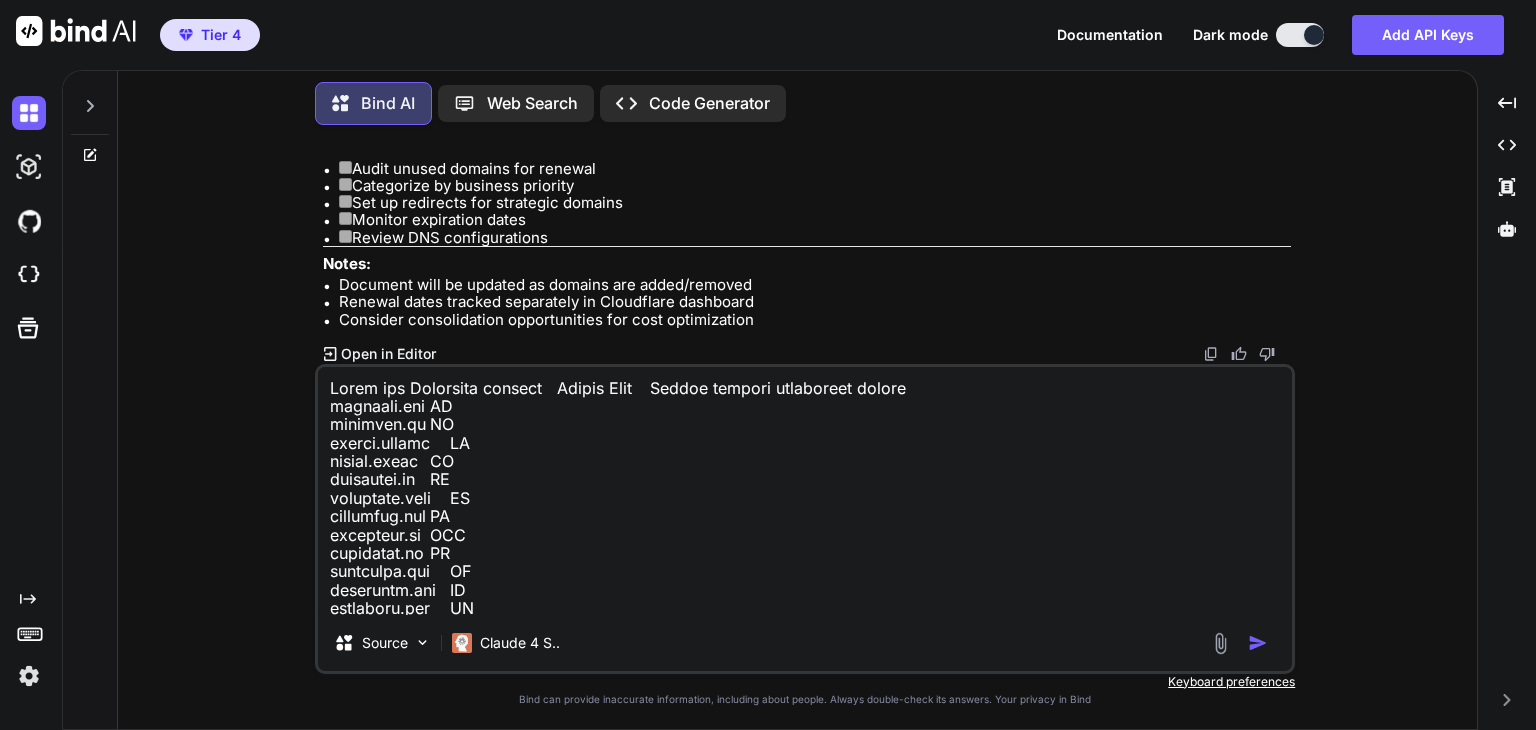 click at bounding box center (805, 491) 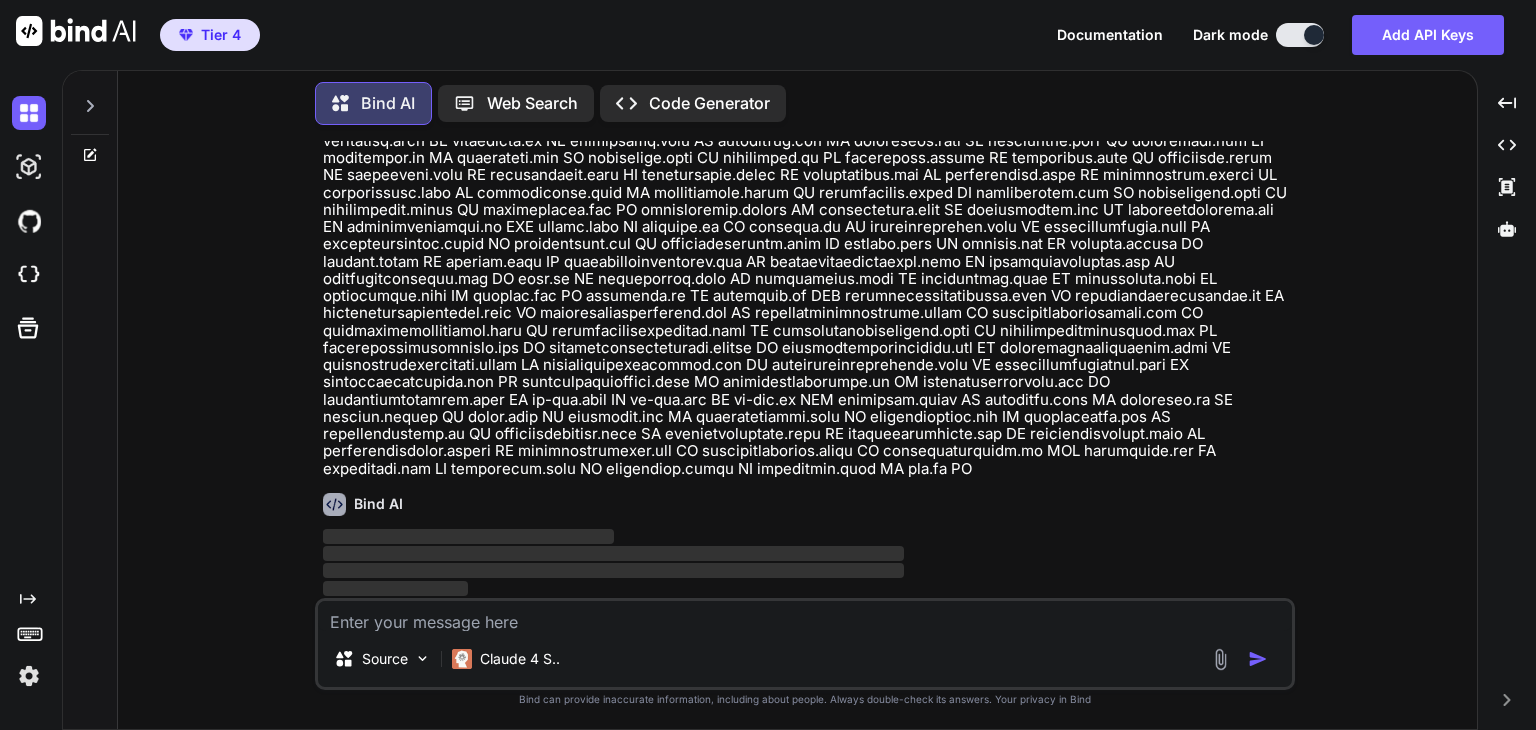 scroll, scrollTop: 39369, scrollLeft: 0, axis: vertical 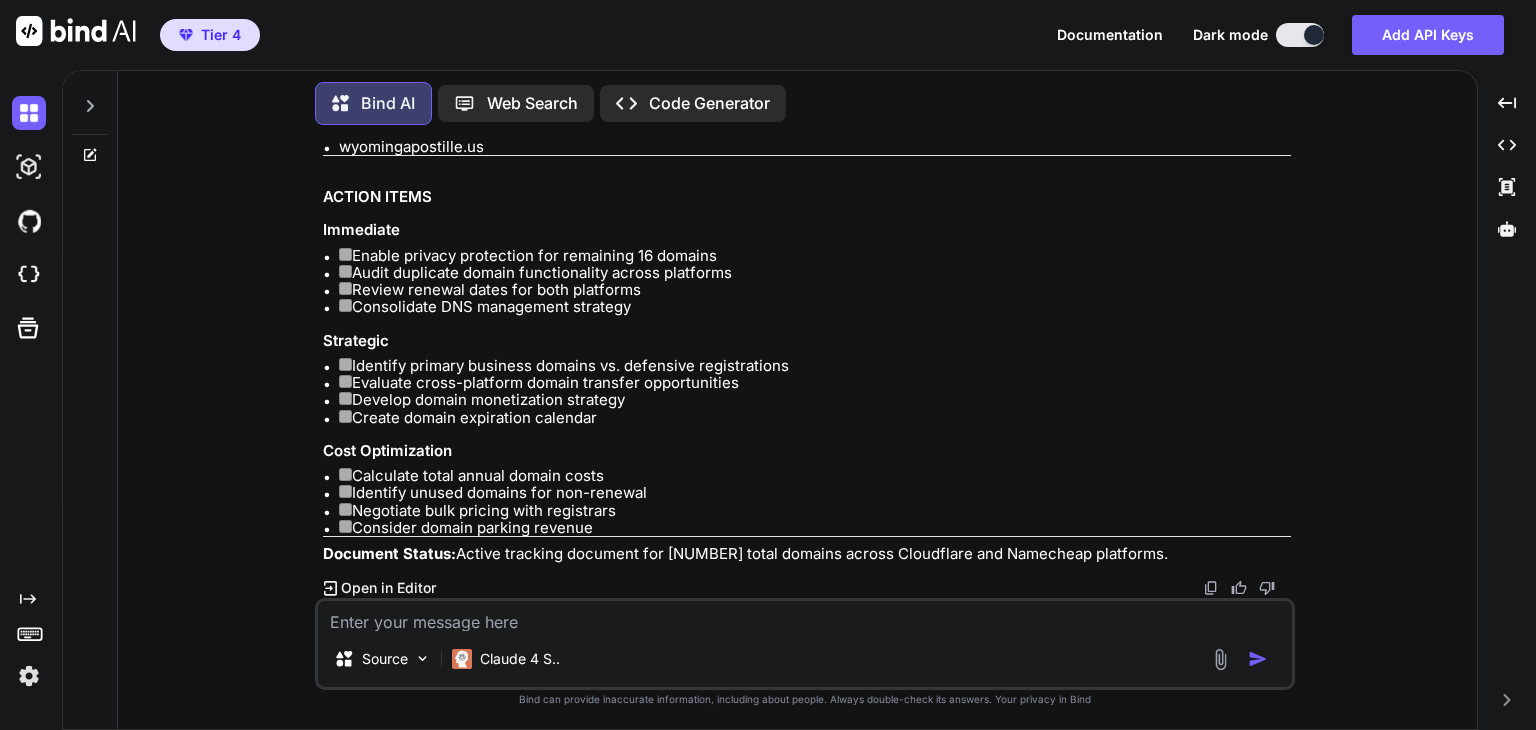 click at bounding box center [805, 616] 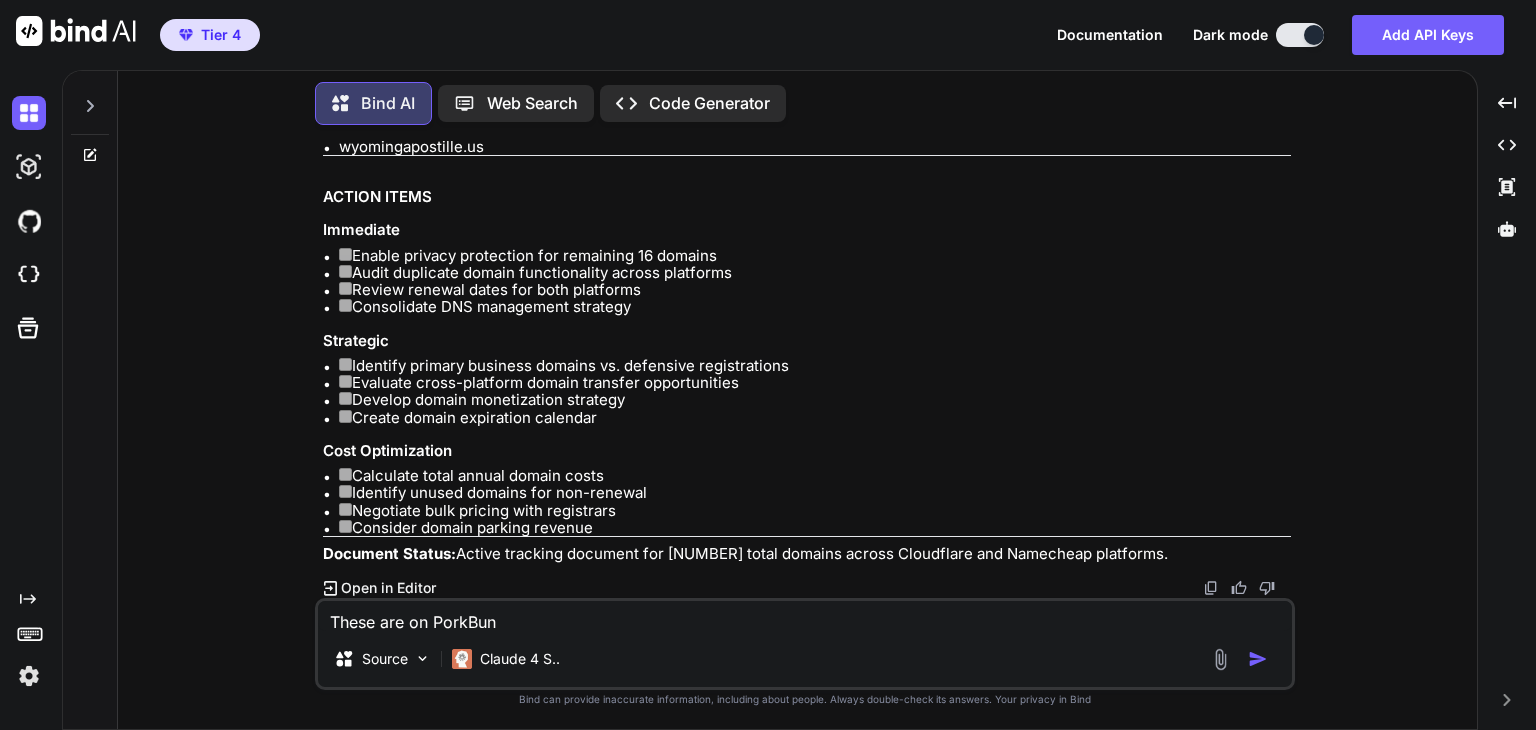 paste on "namewebsiteemailrenewlockwhoismarketexpires
divorce.cx
[YEAR]-[MONTH]-[DAY] !
[DAYS] d
deportation.me
[YEAR]-[MONTH]-[DAY]
[DAYS] d
apostille.buzz
[YEAR]-[MONTH]-[DAY]
[DAYS] d
apostille.ngo
[YEAR]-[MONTH]-[DAY]
[DAYS] d
texasnotary.vip
[YEAR]-[MONTH]-[DAY]
[DAYS] d
postsocial.xyz
[YEAR]-[MONTH]-[DAY]
[DAYS] d
westernlight.art
[YEAR]-[MONTH]-[DAY]
[DAYS] d
apostille.bot
[YEAR]-[MONTH]-[DAY]
[DAYS] d
alcatraz.my
[YEAR]-[MONTH]-[DAY]
[DAYS] d
alcatraz.food
[YEAR]-[MONTH]-[DAY]
[DAYS] d
alcatraz.buzz
[YEAR]-[MONTH]-[DAY]
[DAYS] d
alcatraz.help
[YEAR]-[MONTH]-[DAY]
[DAYS] d
alcatraz.pics
[YEAR]-[MONTH]-[DAY]
[DAYS] d
alcatraz.quest
[YEAR]-[MONTH]-[DAY]
[DAYS] d
alcatraz.lat
[YEAR]-[MONTH]-[DAY]
[DAYS] d
lirette.one
[YEAR]-[MONTH]-[DAY]
[DAYS] d
lirette.cloud
[YEAR]-[MONTH]-[DAY]
[DAYS] d
lirette.buzz
[YEAR]-[MONTH]-[DAY]
[DAYS] d
notarize.one
[YEAR]-[MONTH]-[DAY]
[DAYS] d
apostille.diy
[YEAR]-[MONTH]-[DAY]
[DAYS] d
apostille.name
[YEAR]-[MONTH]-[DAY]
[DAYS] d
notary.news
[YEAR]-[MONTH]-[DAY]
[DAYS] d
greg.onl
[YEAR]-[MONTH]-[DAY]
[DAYS] d
notary.baby
[YEAR]-[MONTH]-[DAY]
[DAYS] d
apostille.baby
[YEAR]-[MONTH]-[DAY]
[DAYS] d
greg.lat
[YEAR]-[MONTH]-[DAY]
[DAYS] d
lirette.click
[YEAR]-[MONTH]-[DAY]
[DAYS] d
hazlitt.one
[YEAR]-[MONTH]-[DAY]
[DAYS] d
apostille.sh
[YEAR]-[MONTH]-[DAY]
[DAYS] d
apostille.pics
[YEAR]-[MONTH]-[DAY]
[DAYS] d
eapostille.ngo
[YEAR]-[MONTH]-[DAY]
[DAYS] d" 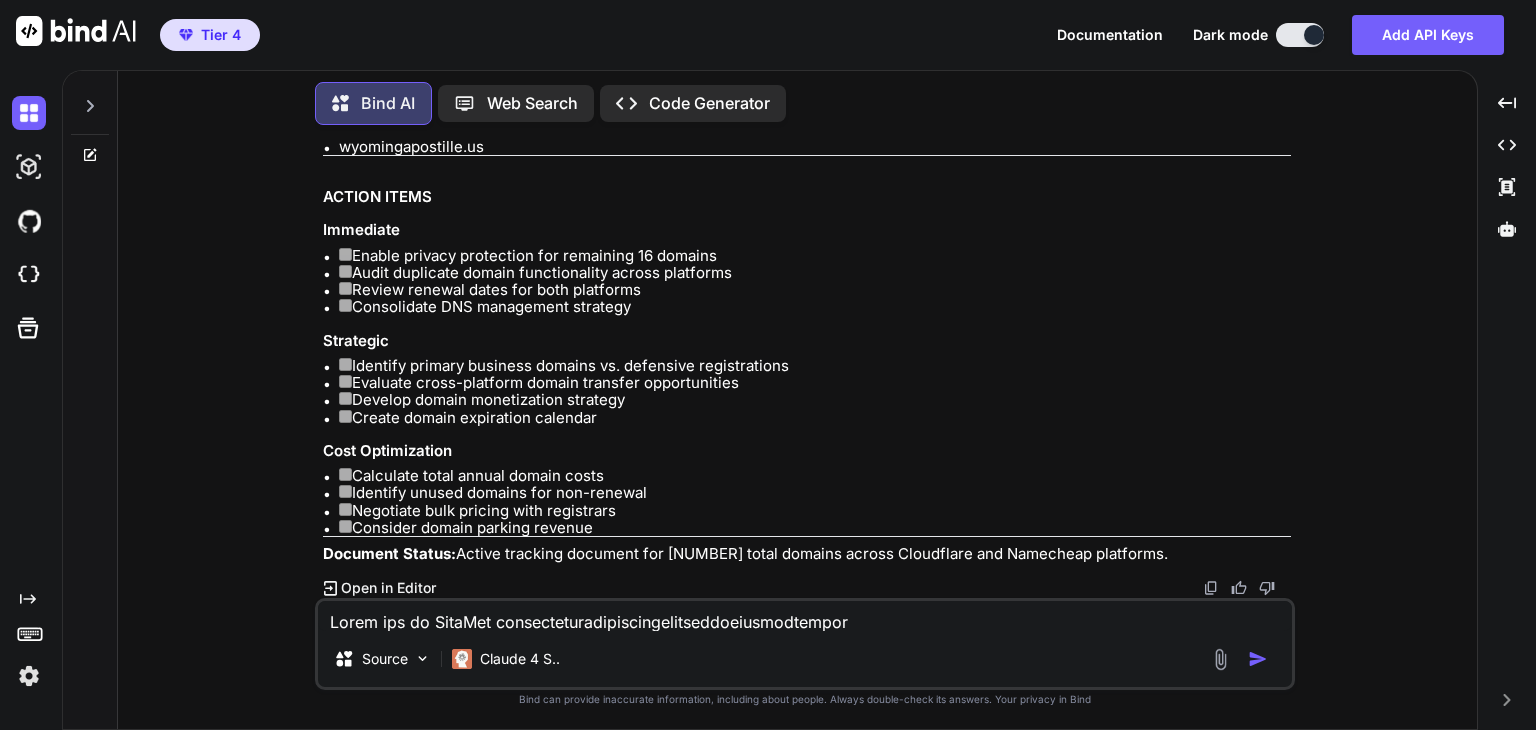 scroll, scrollTop: 1751, scrollLeft: 0, axis: vertical 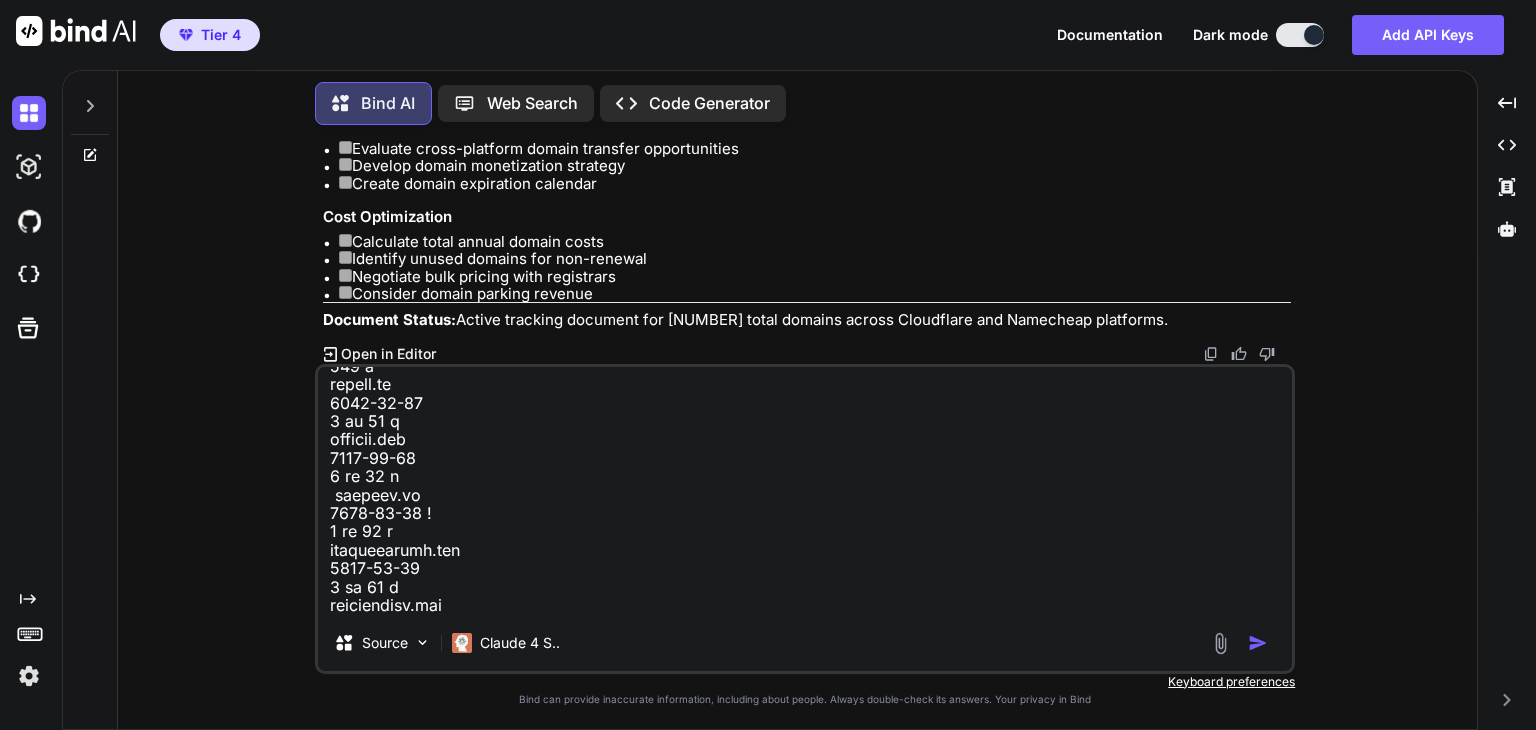 type on "These are on PorkBun namewebsiteemailrenewlockwhoismarketexpires
divorce.cx
2026-02-23 !
203 d
deportation.me
2026-02-23
203 d
apostille.buzz
2026-02-26
206 d
apostille.ngo
2026-03-19
227 d
texasnotary.vip
2026-03-27
235 d
postsocial.xyz
2026-04-07
246 d
westernlight.art
2026-04-08
247 d
apostille.bot
2026-04-29
268 d
alcatraz.my
2026-05-05
274 d
alcatraz.food
2026-05-05
274 d
alcatraz.buzz
2026-05-05
274 d
alcatraz.help
2026-05-05
274 d
alcatraz.pics
2026-05-05
274 d
alcatraz.quest
2026-05-05
274 d
alcatraz.lat
2026-05-05
274 d
lirette.one
2026-05-23
292 d
lirette.cloud
2026-05-23
292 d
lirette.buzz
2026-05-23
292 d
notarize.one
2026-06-06
306 d
apostille.diy
2026-06-06
306 d
apostille.name
2026-06-06
306 d
notary.news
2026-06-23
323 d
greg.onl
2026-06-23
323 d
notary.baby
2026-06-23
323 d
apostille.baby
2026-06-23
323 d
greg.lat
2026-06-23
323 d
lirette.click
2026-06-30
330 d
hazlitt.one
2026-06-30
330 d
apostille.sh
2026-07-26
356 d
apostille.pics
2026-07-26
356 d
eaposti..." 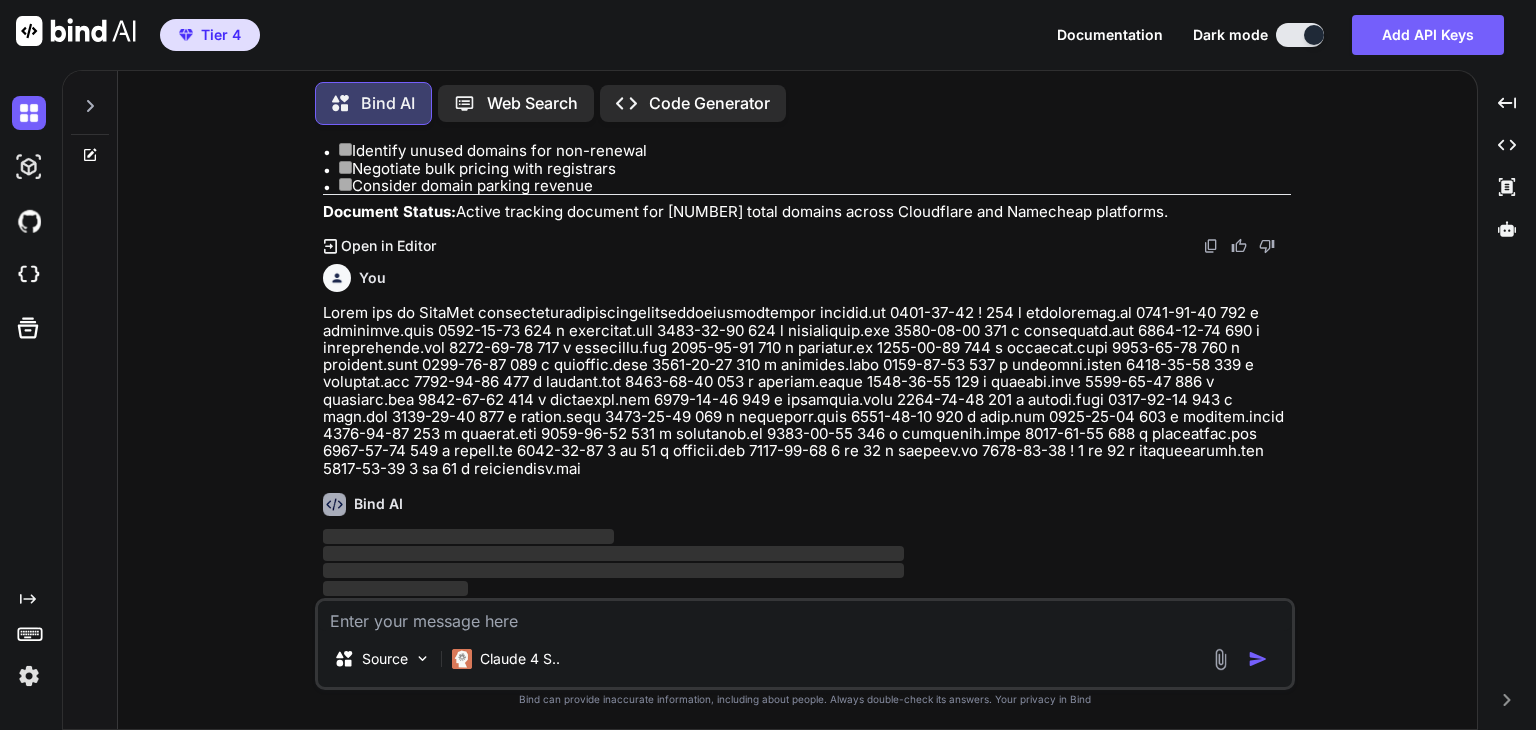 scroll, scrollTop: 0, scrollLeft: 0, axis: both 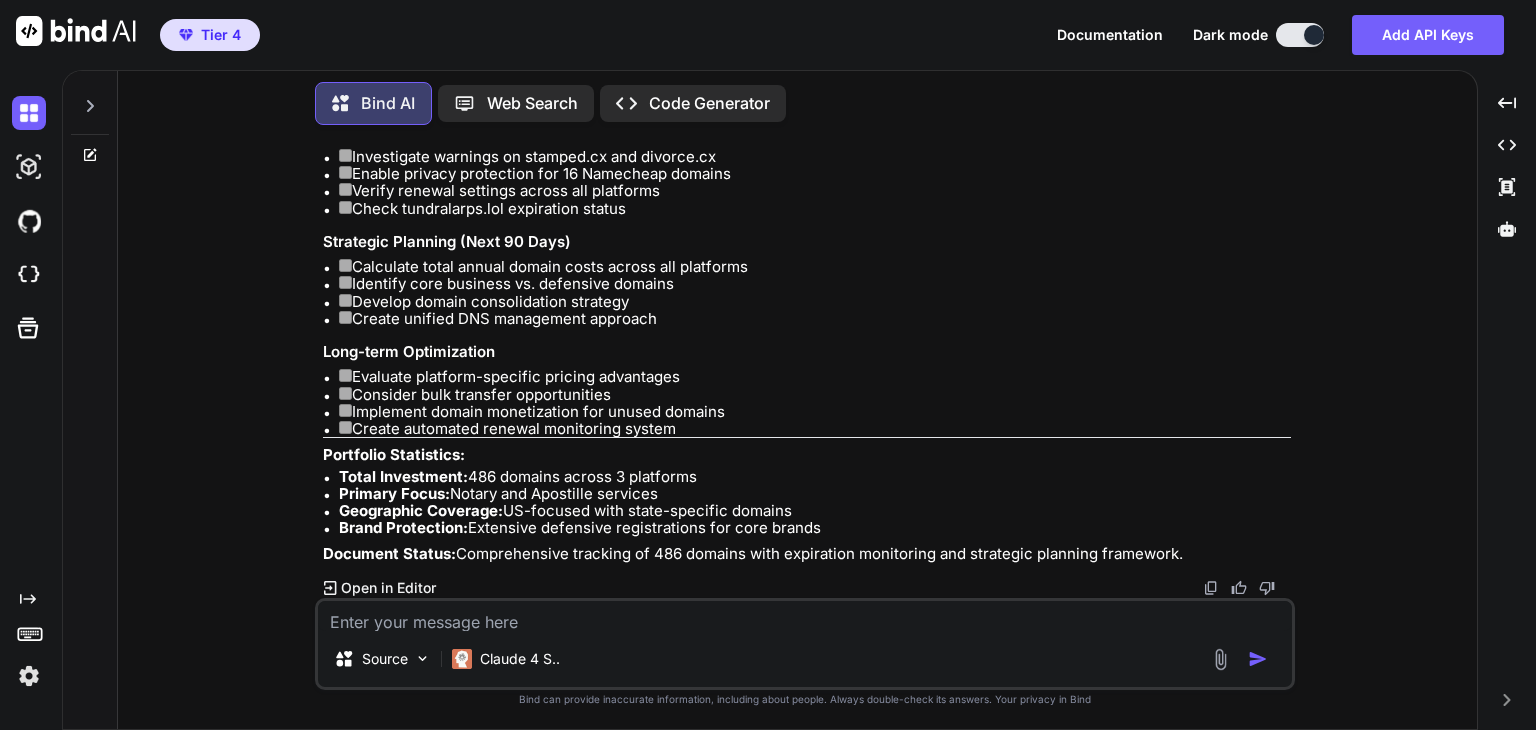 click at bounding box center (805, 616) 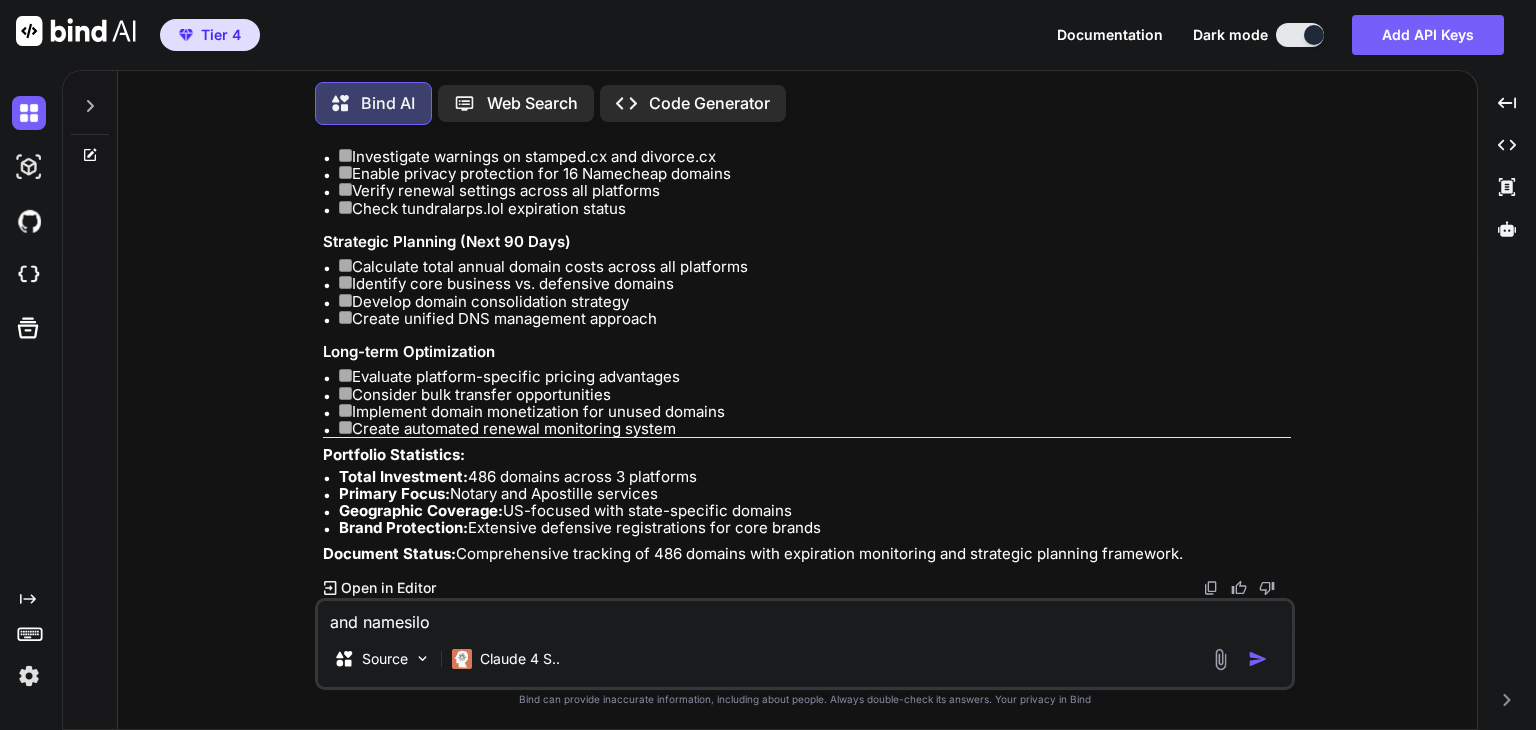 paste on "apostille.lat	(None)	rommy.ns.cloudflare.com, laylah.ns.cloudflare.com	[YEAR]-[MONTH]-[DAY]	[YEAR]-[MONTH]-[DAY]	Active	This domain is currently unlockedThis domain is privateThis domain will not be auto-renewedManage Email Forwarding for this domainManage DNS for this domainYour domain is not actively listed for saleClick here to configure your parked page.
dunedinnotary.net	(None)	jasmine.ns.cloudflare.com, kellen.ns.cloudflare.com	[YEAR]-[MONTH]-[DAY]	[YEAR]-[MONTH]-[DAY]	Active	This domain is currently unlockedThis domain is not privateThis domain will not be auto-renewedManage Email Forwarding for this domainManage DNS for this domainYour domain is not actively listed for saleThis domain is currently using custom DNS records
flnotary.lat	(None)	rommy.ns.cloudflare.com, laylah.ns.cloudflare.com	[YEAR]-[MONTH]-[DAY]	[YEAR]-[MONTH]-[DAY]	Active	This domain is currently lockedThis domain is privateThis domain will be auto-renewedManage Email Forwarding for this domainManage DNS for this do..." 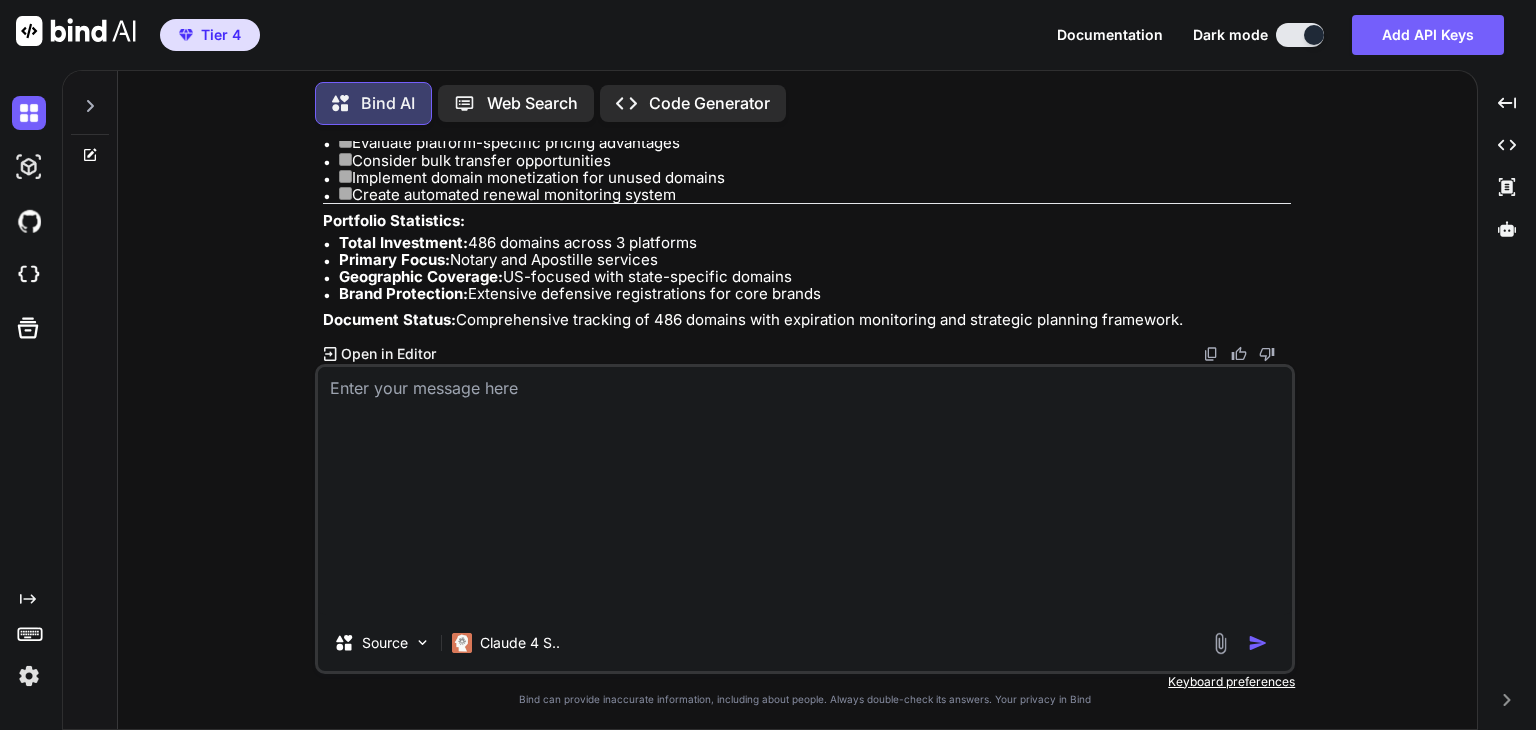 scroll, scrollTop: 0, scrollLeft: 0, axis: both 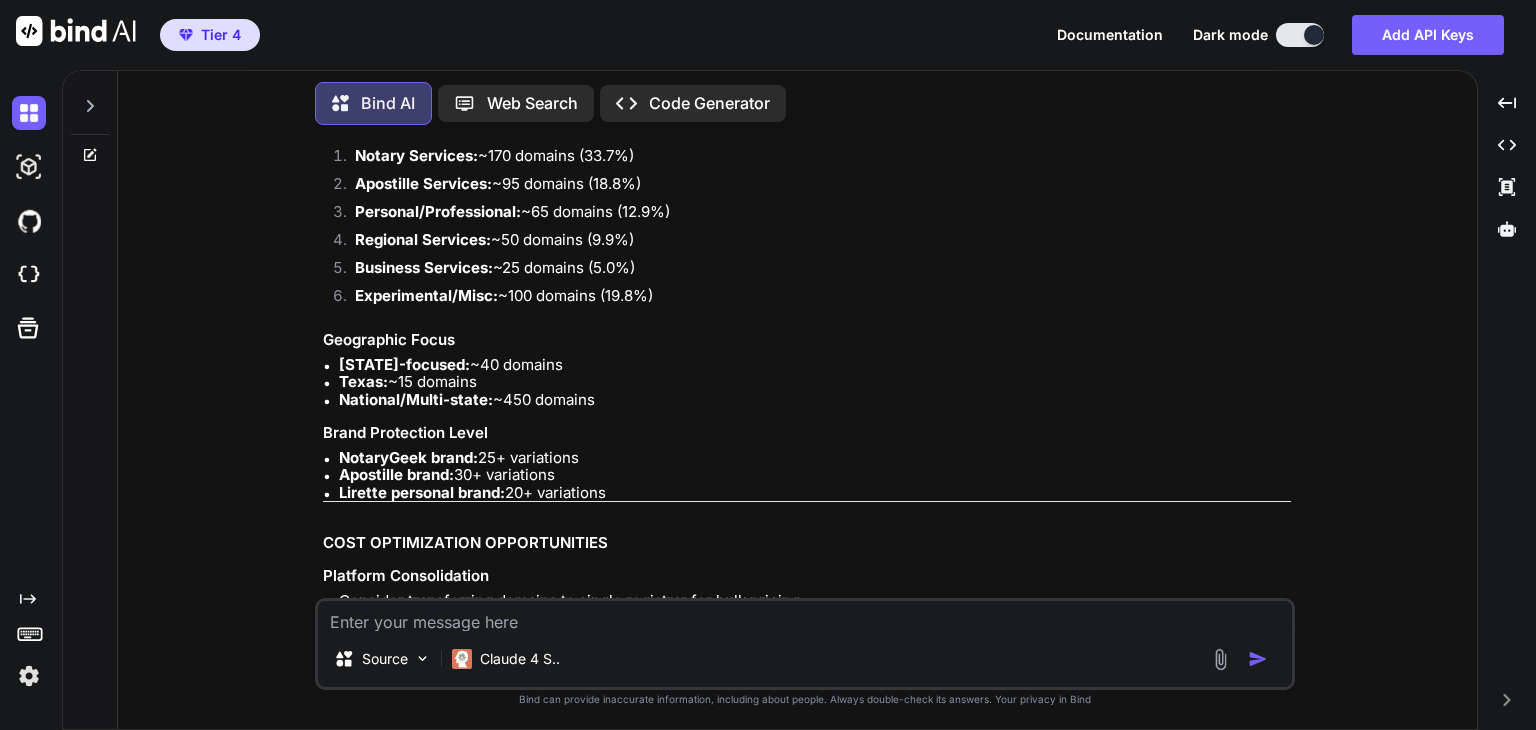drag, startPoint x: 428, startPoint y: 364, endPoint x: 340, endPoint y: 369, distance: 88.14193 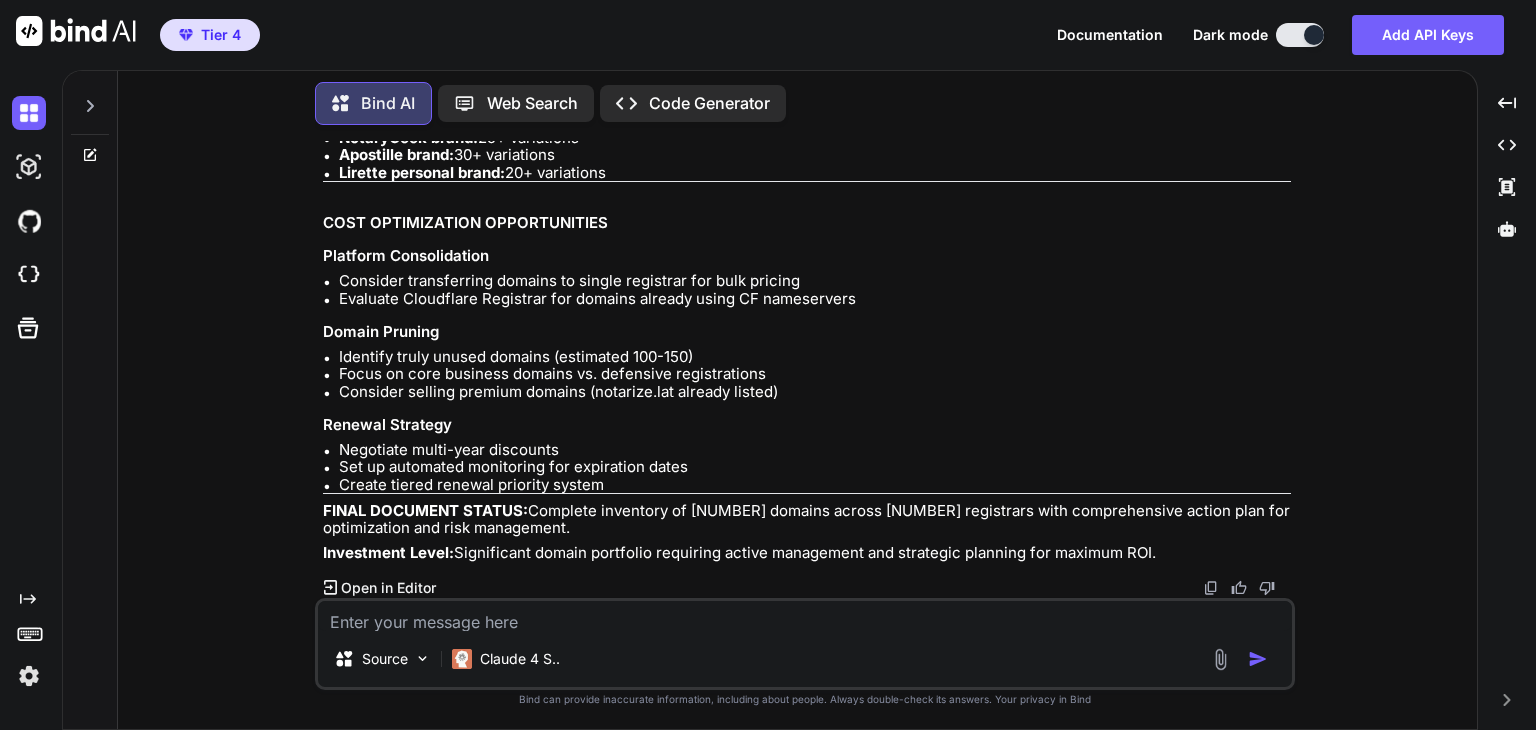 scroll, scrollTop: 52364, scrollLeft: 0, axis: vertical 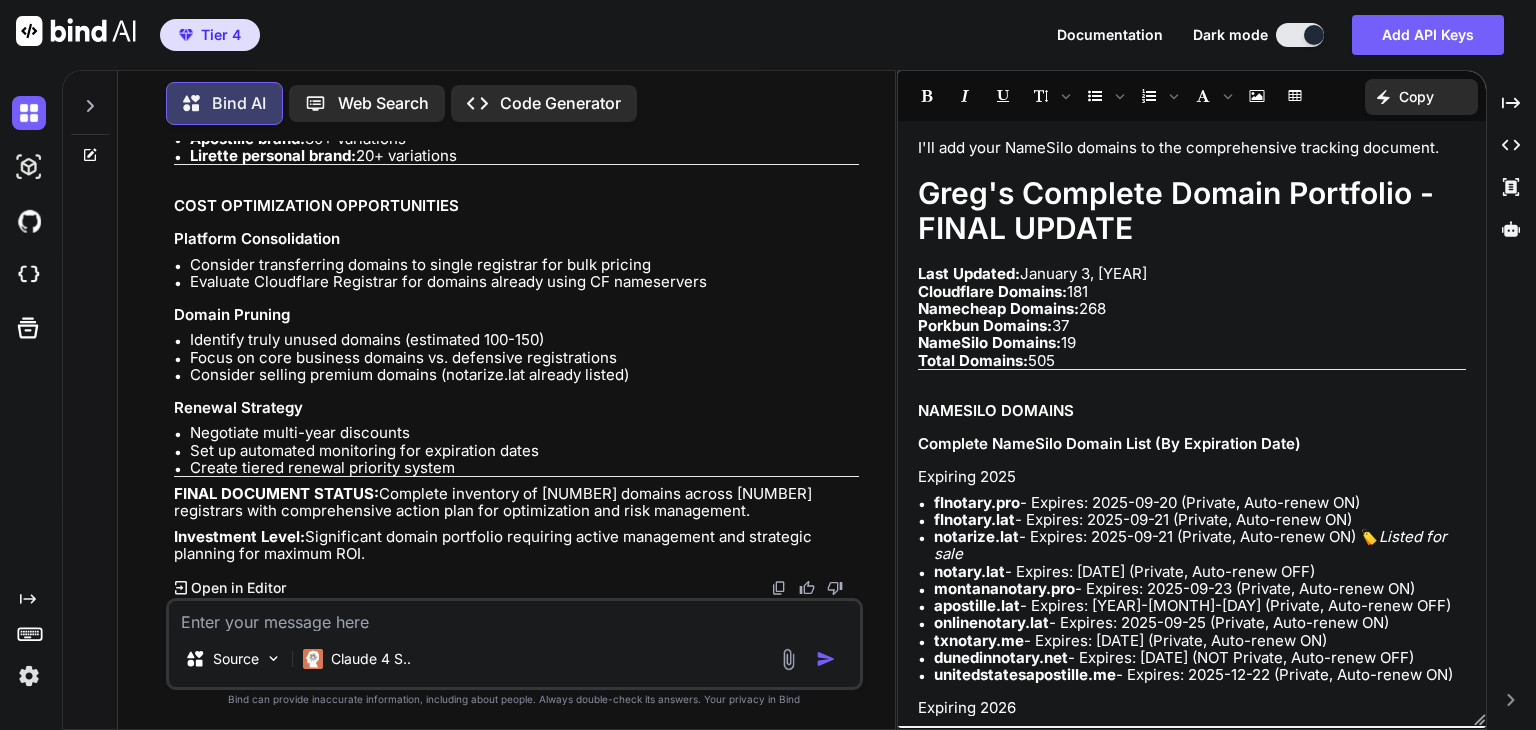 click on "Copy" at bounding box center [1416, 97] 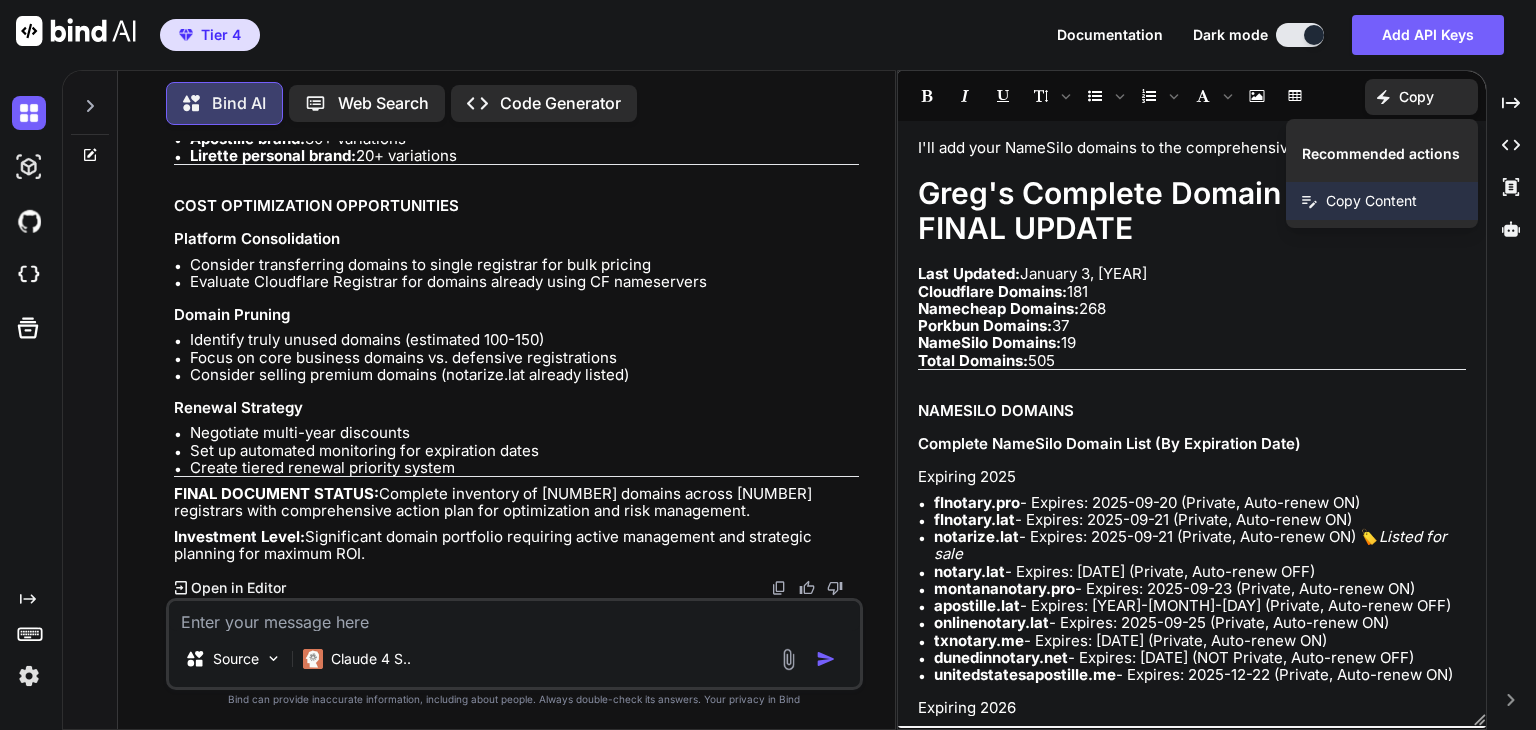 click on "Copy Content" at bounding box center [1371, 201] 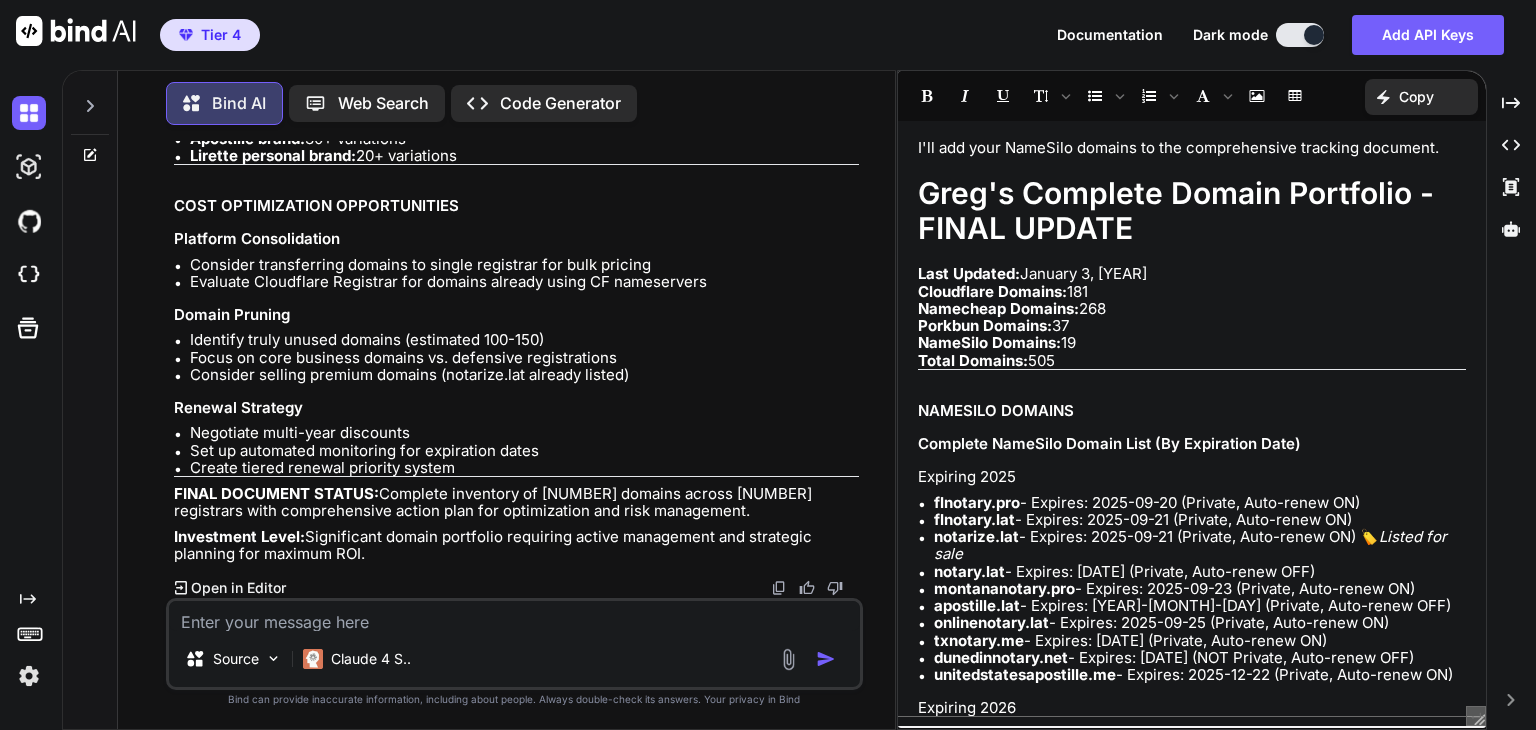 click at bounding box center [514, 616] 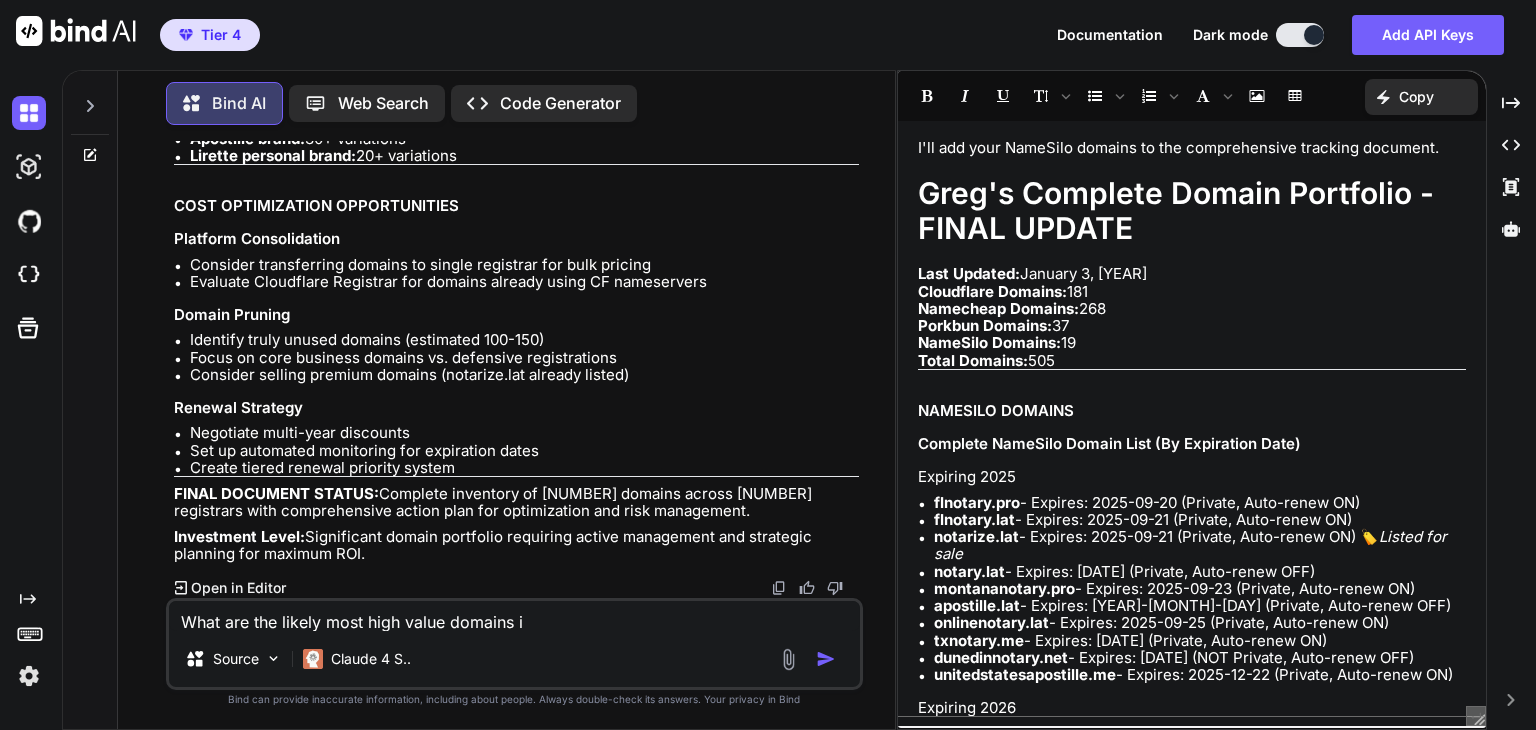type on "What are the likely most high value domains" 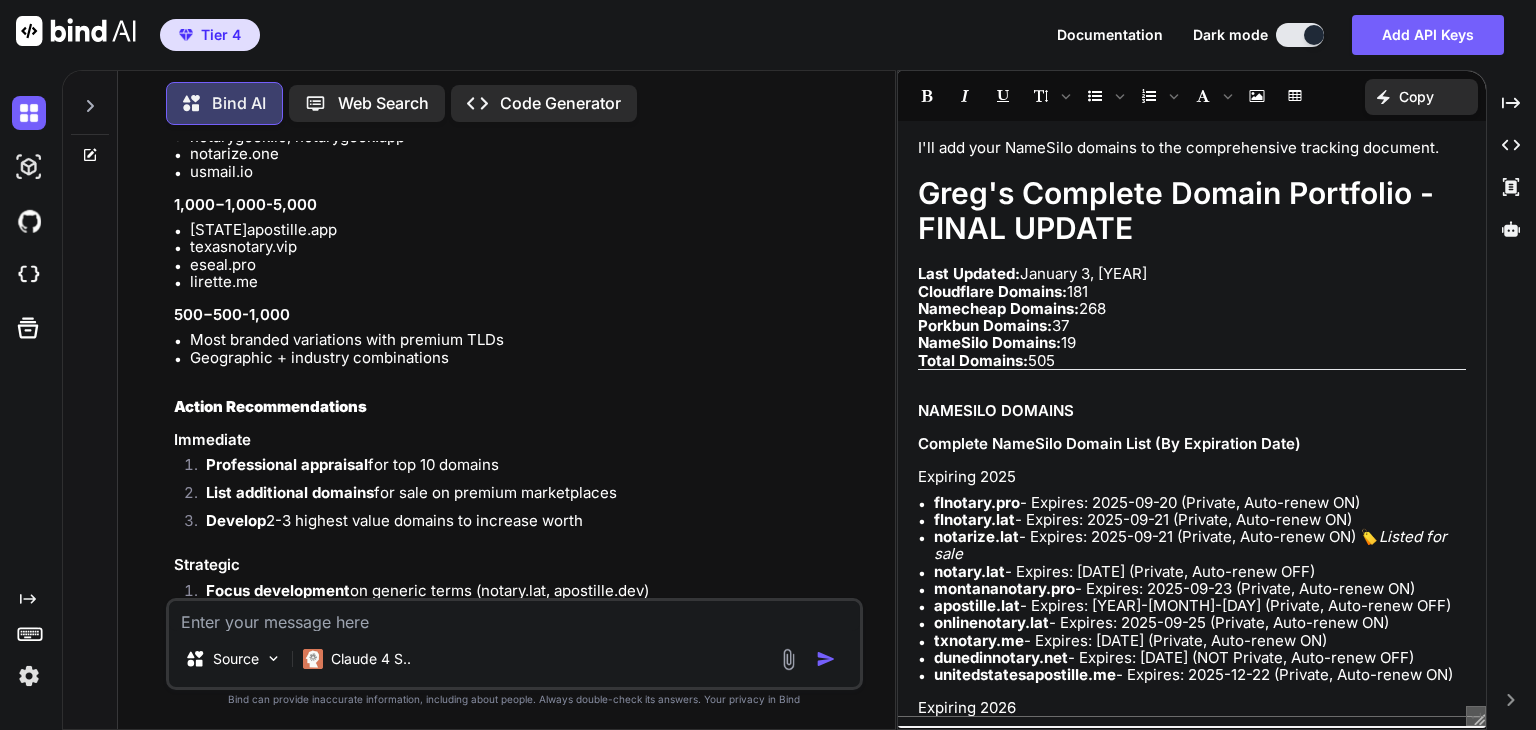 scroll, scrollTop: 65597, scrollLeft: 0, axis: vertical 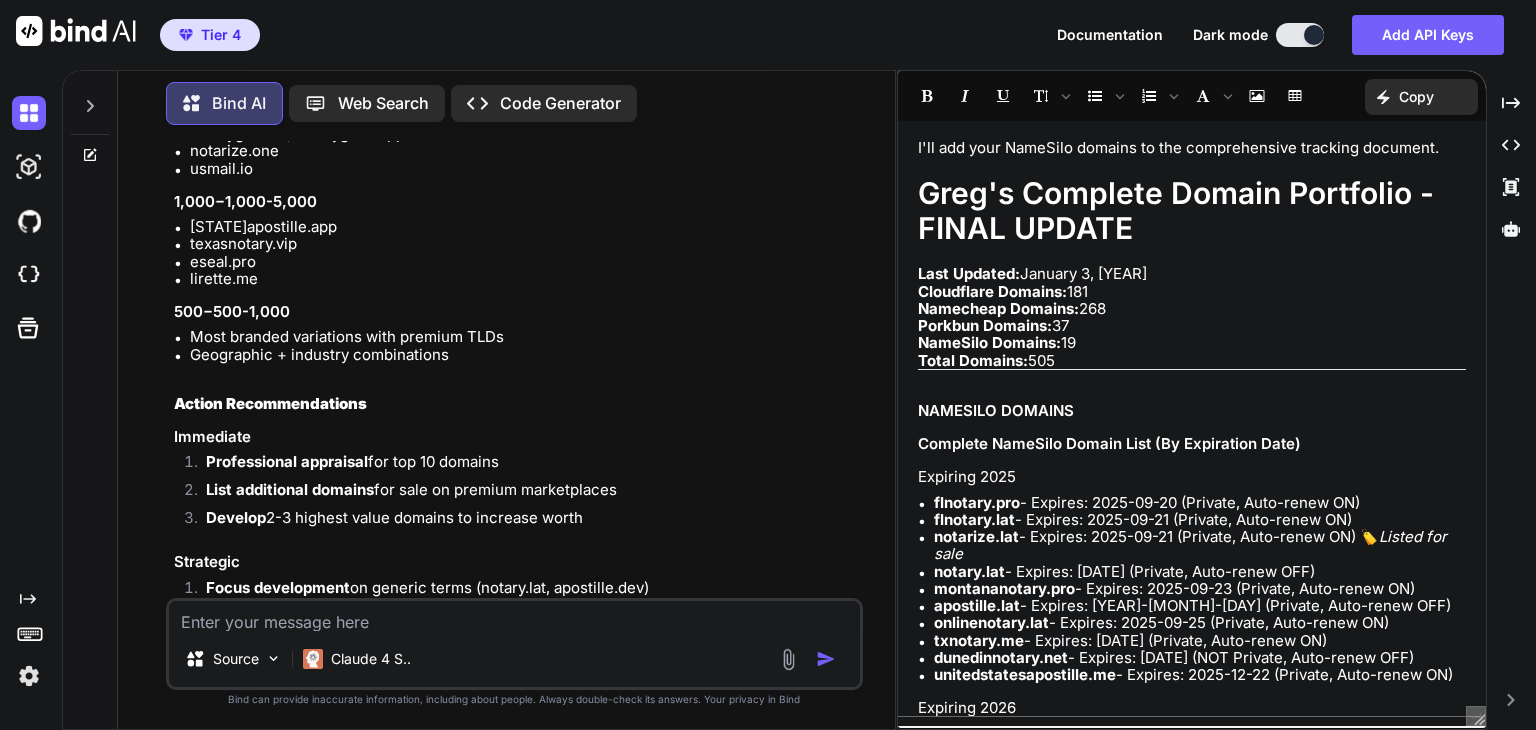 drag, startPoint x: 339, startPoint y: 382, endPoint x: 409, endPoint y: 379, distance: 70.064255 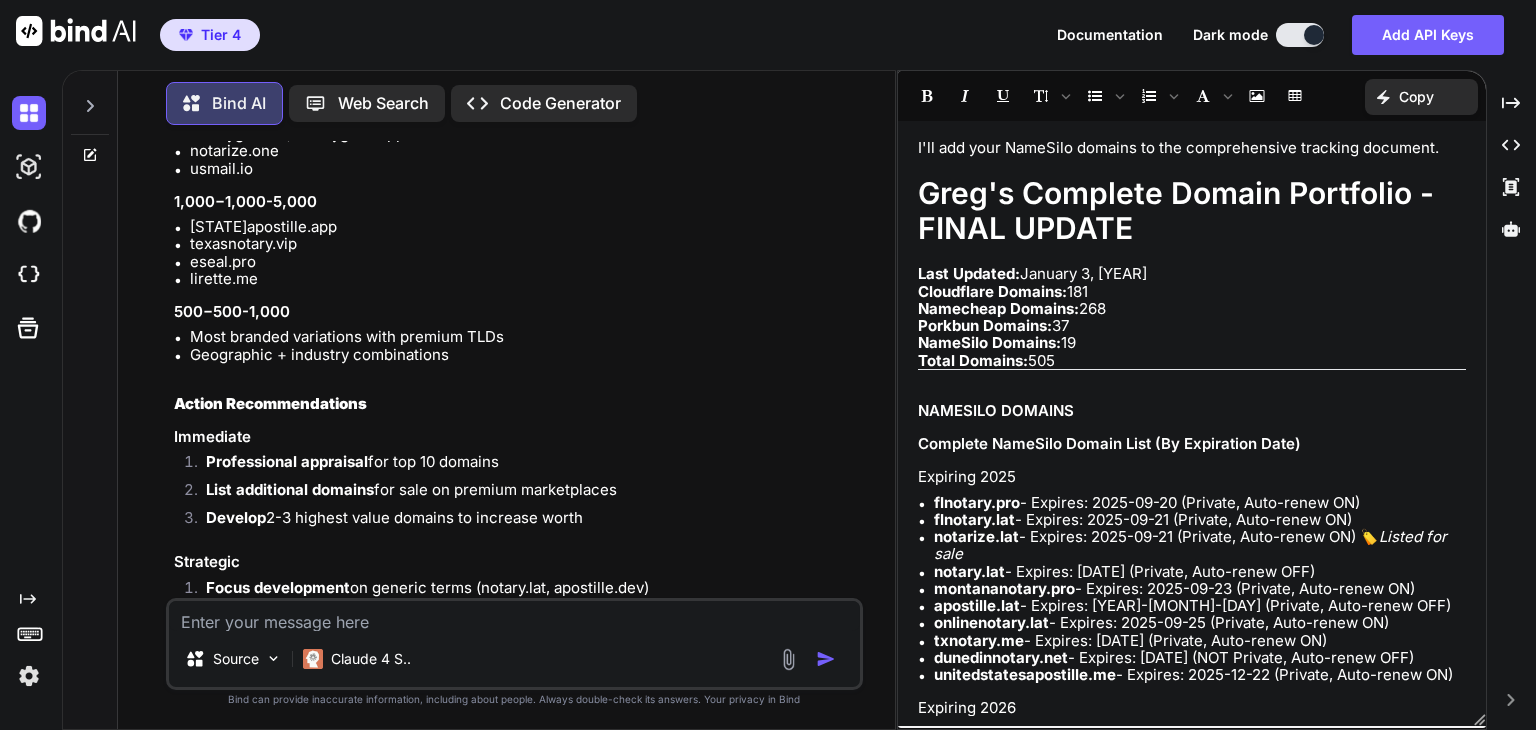 click at bounding box center (514, 616) 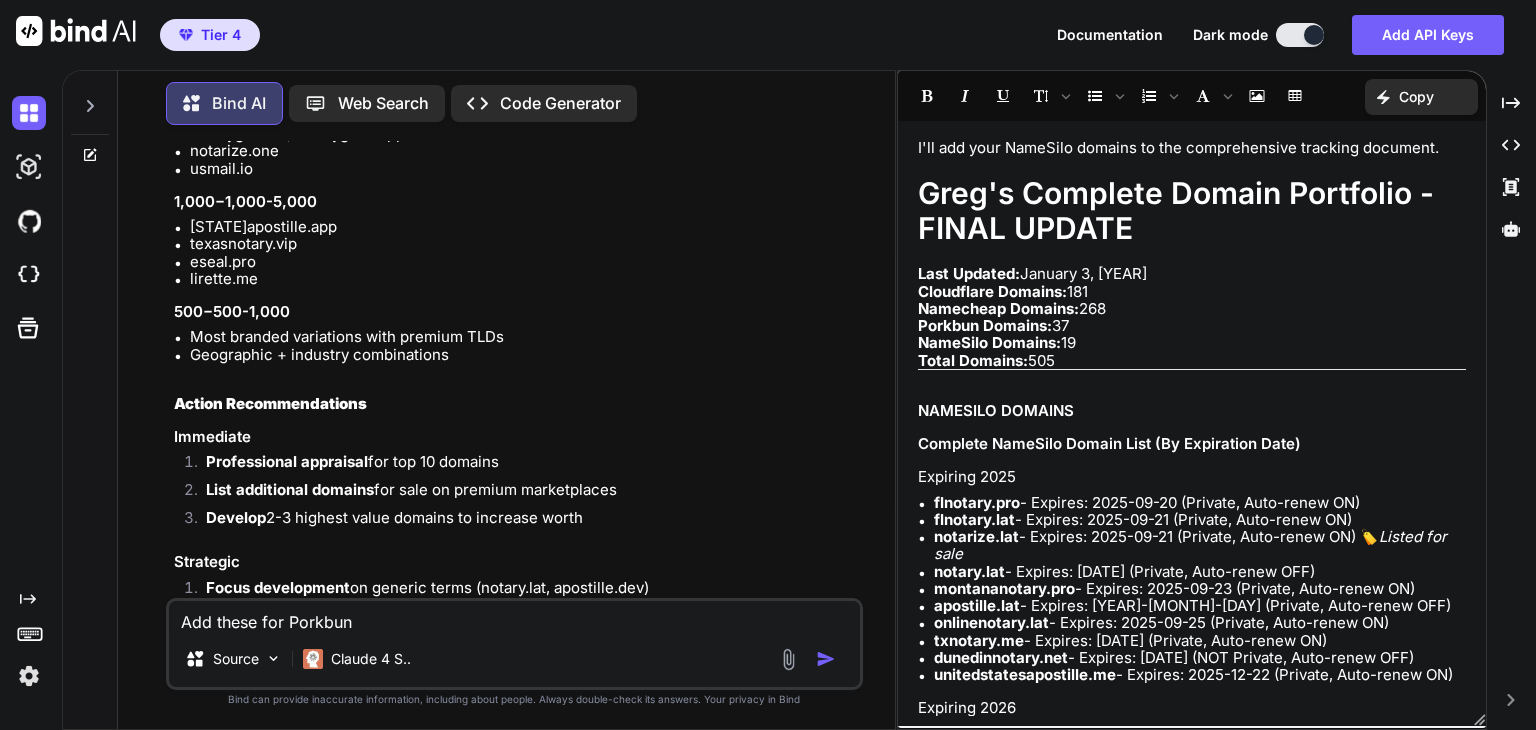 paste on "apostille.llc	Domain Registration	SUCCESS	$10.81
apostille.network	Domain Registration	SUCCESS	$4.63" 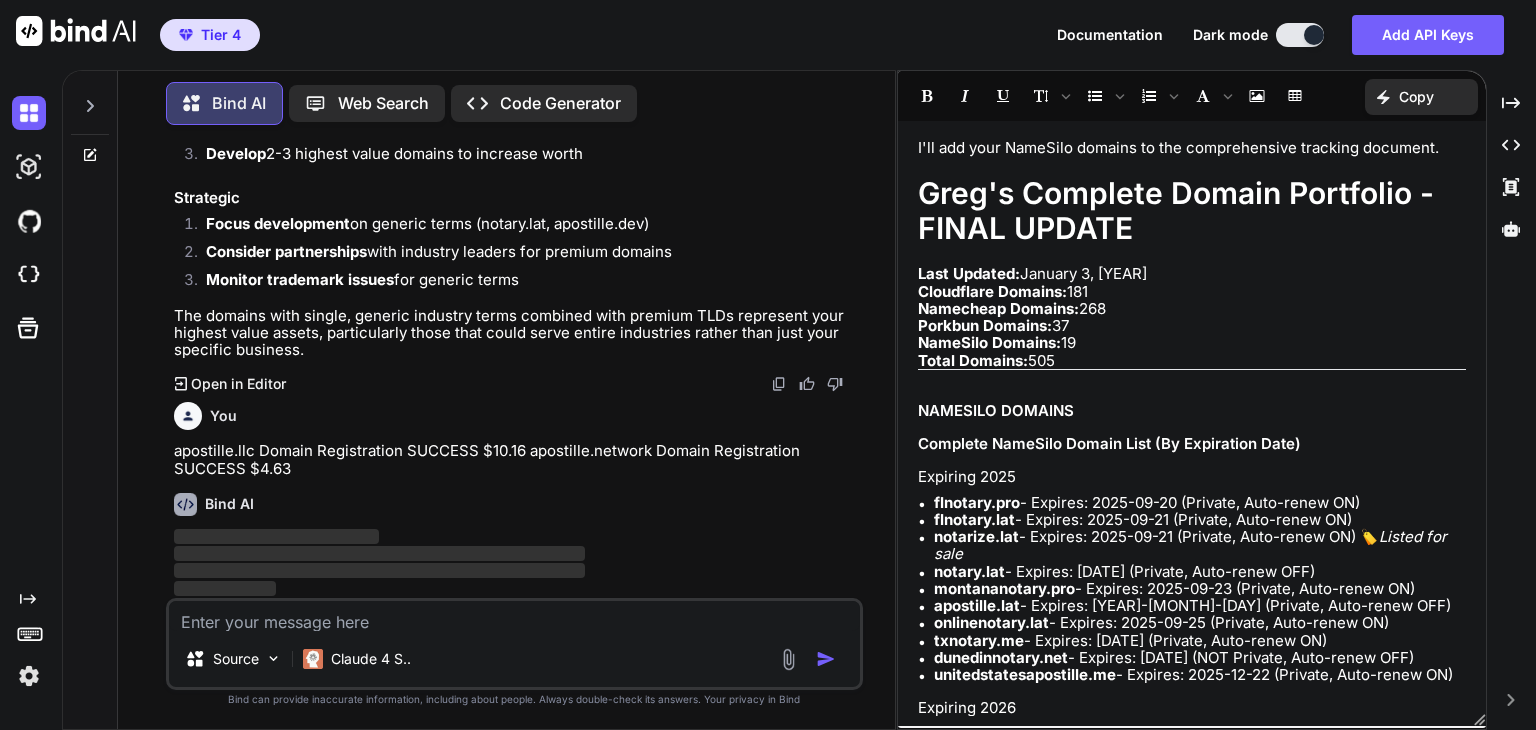 scroll, scrollTop: 66300, scrollLeft: 0, axis: vertical 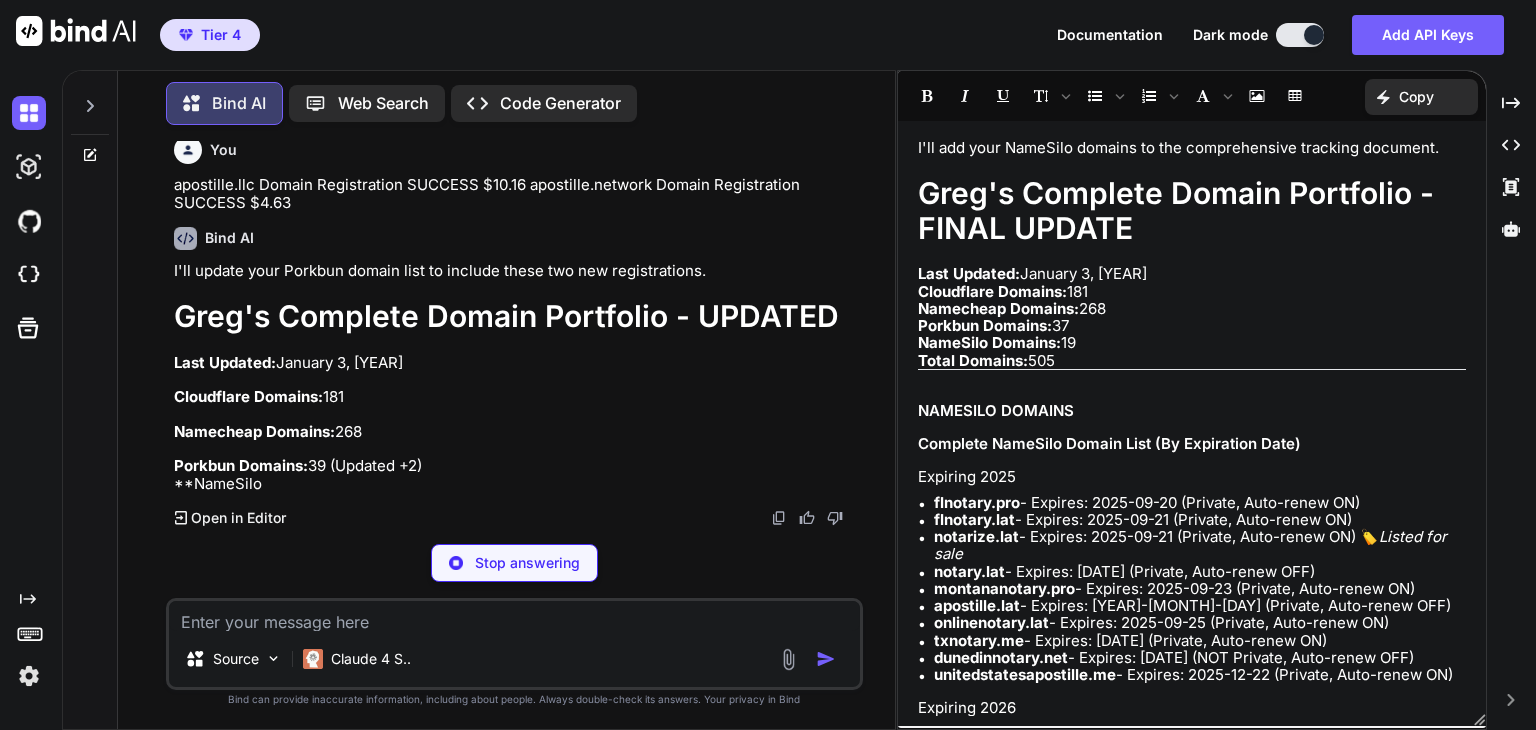 click at bounding box center [514, 616] 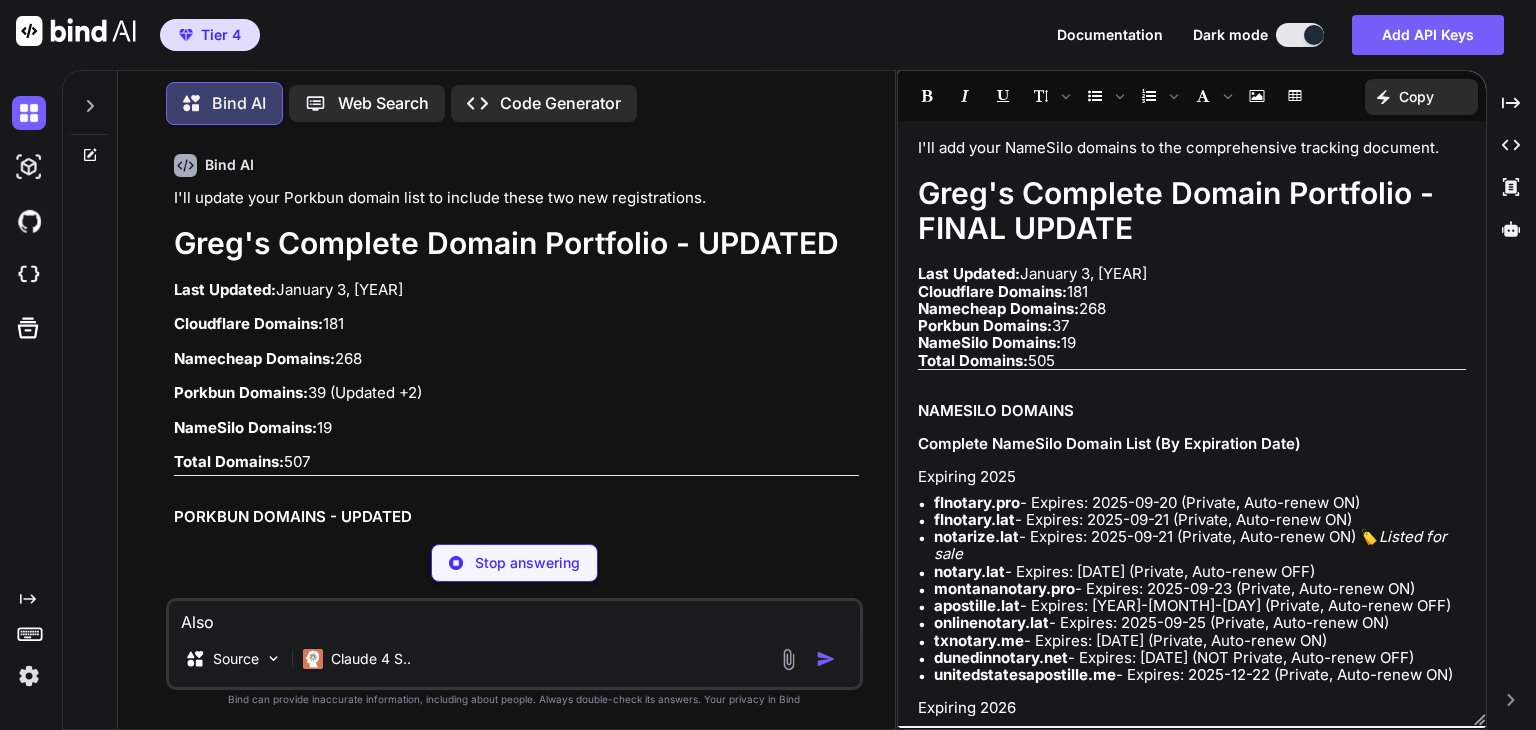 paste on "apostille.wales	Domain Registration	SUCCESS	$10.16" 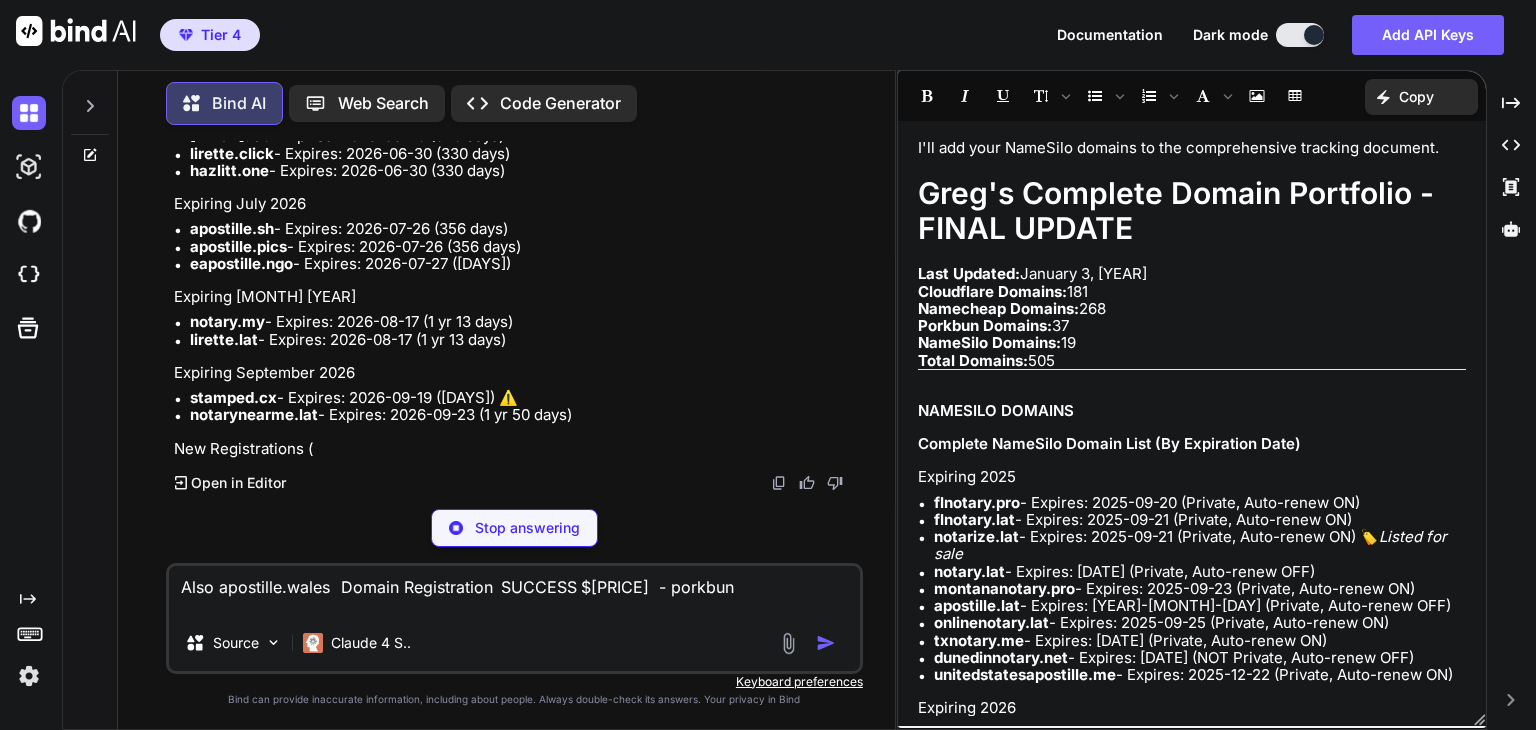 scroll, scrollTop: 67782, scrollLeft: 0, axis: vertical 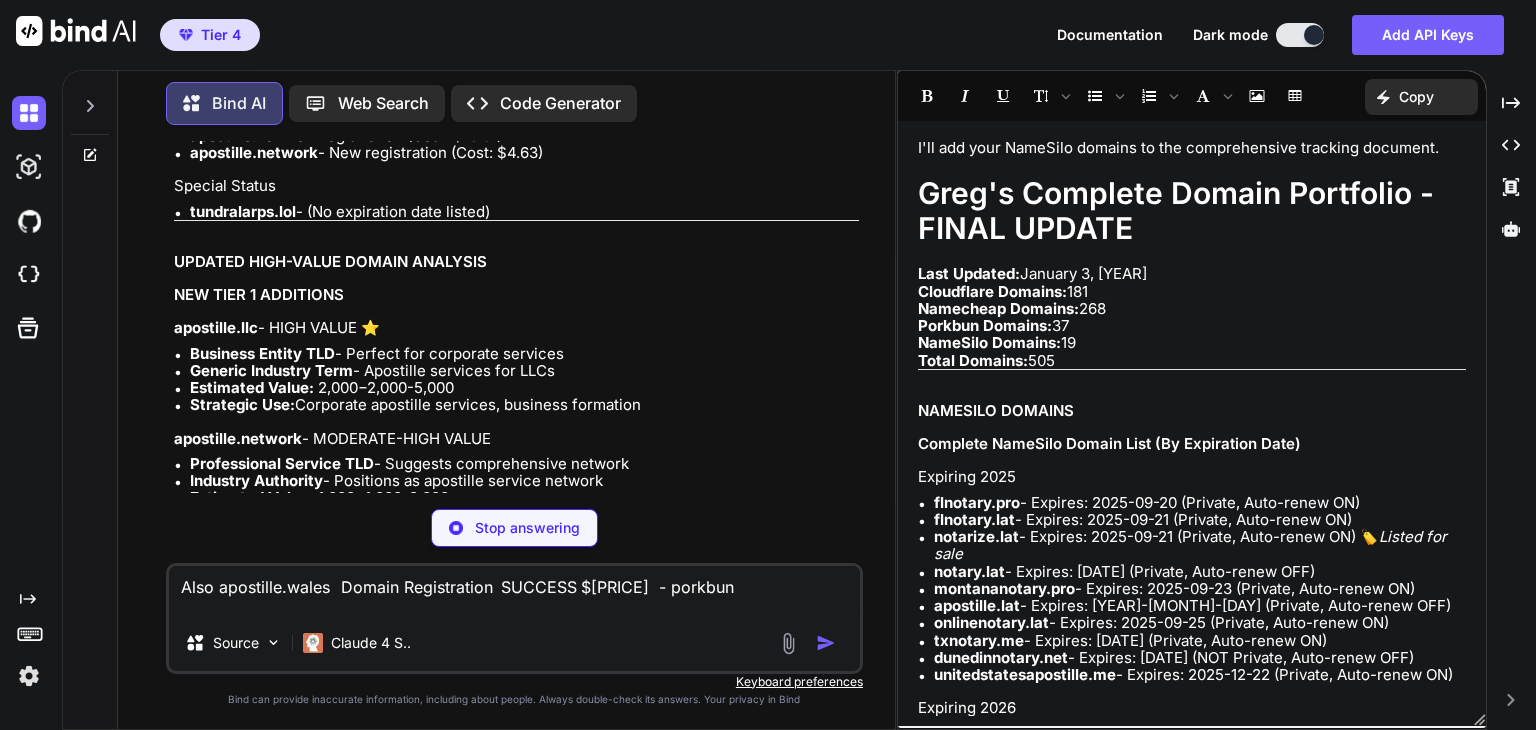 drag, startPoint x: 562, startPoint y: 400, endPoint x: 140, endPoint y: 395, distance: 422.02963 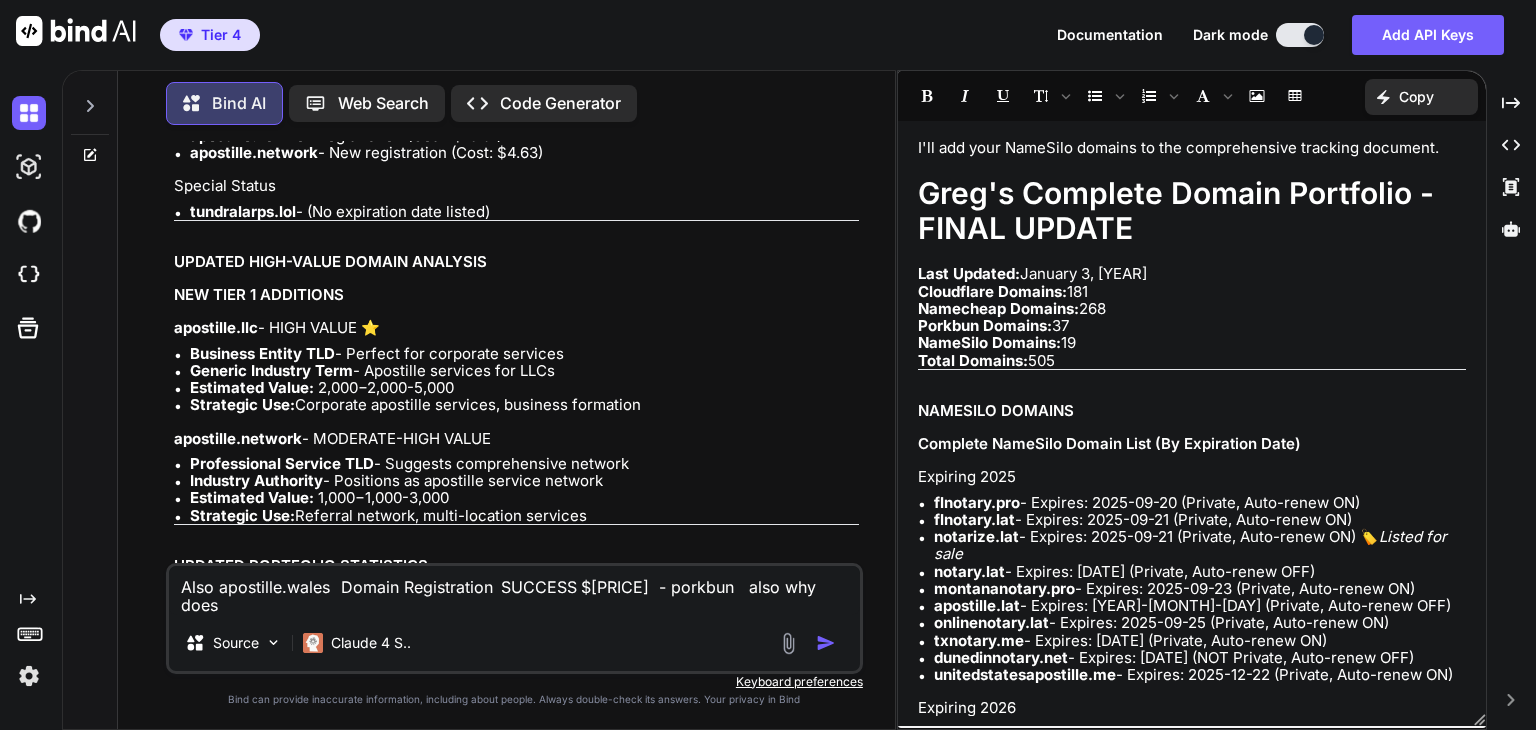 paste on "stamped.cx - Expires: 2026-09-19 (1 yr 46 days) ⚠️" 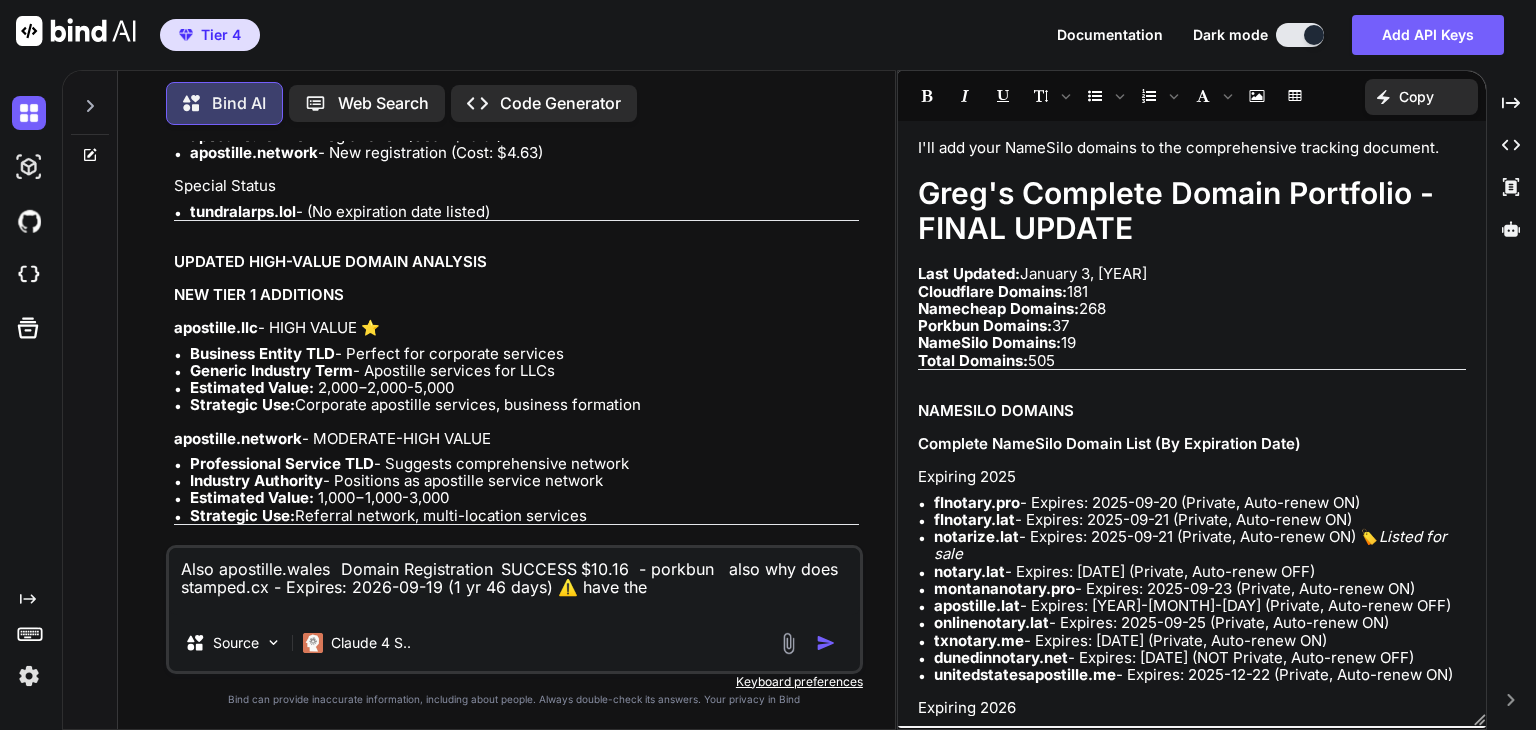 drag, startPoint x: 575, startPoint y: 585, endPoint x: 556, endPoint y: 586, distance: 19.026299 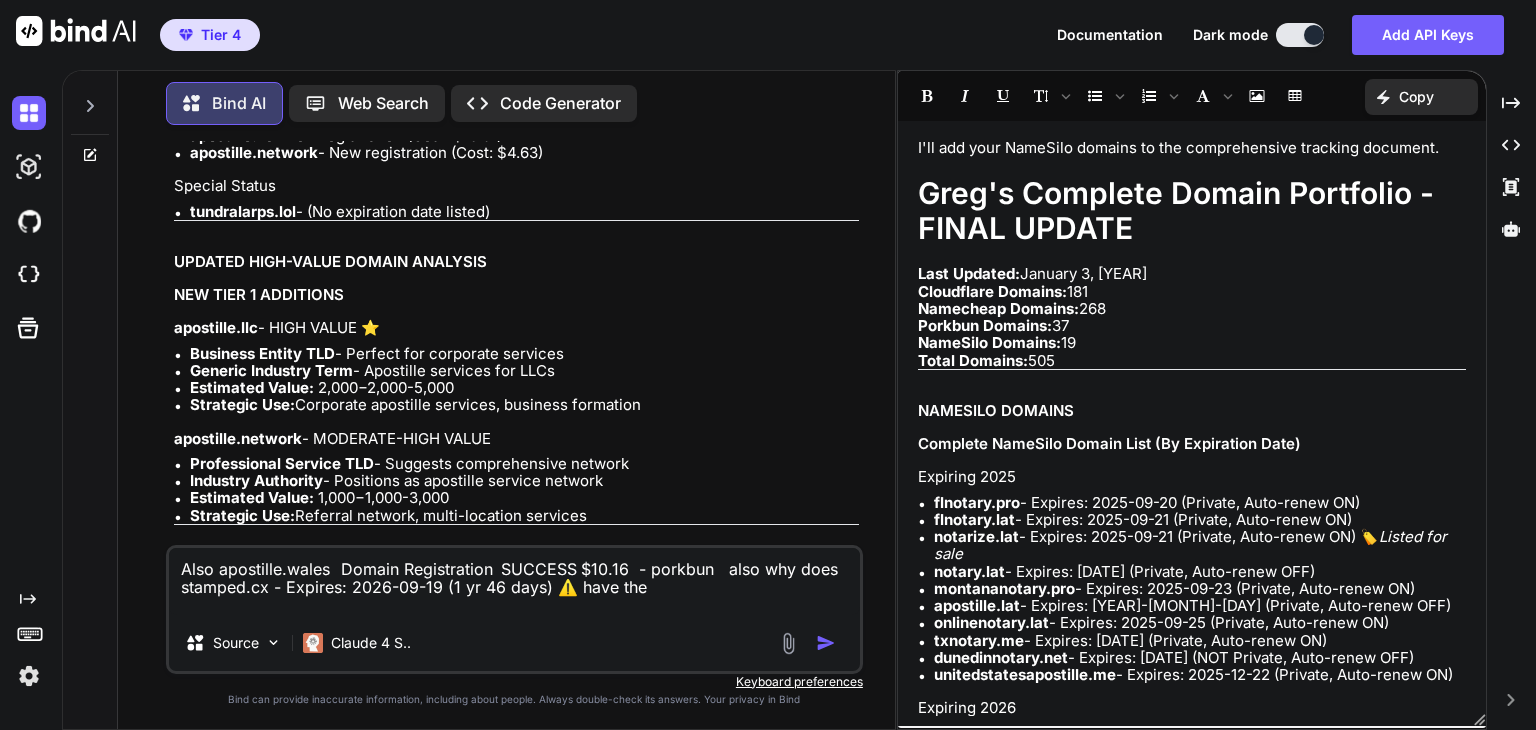 click on "Also apostille.wales	Domain Registration	SUCCESS	$10.16  - porkbun   also why does  stamped.cx - Expires: 2026-09-19 (1 yr 46 days) ⚠️ have the" at bounding box center [514, 581] 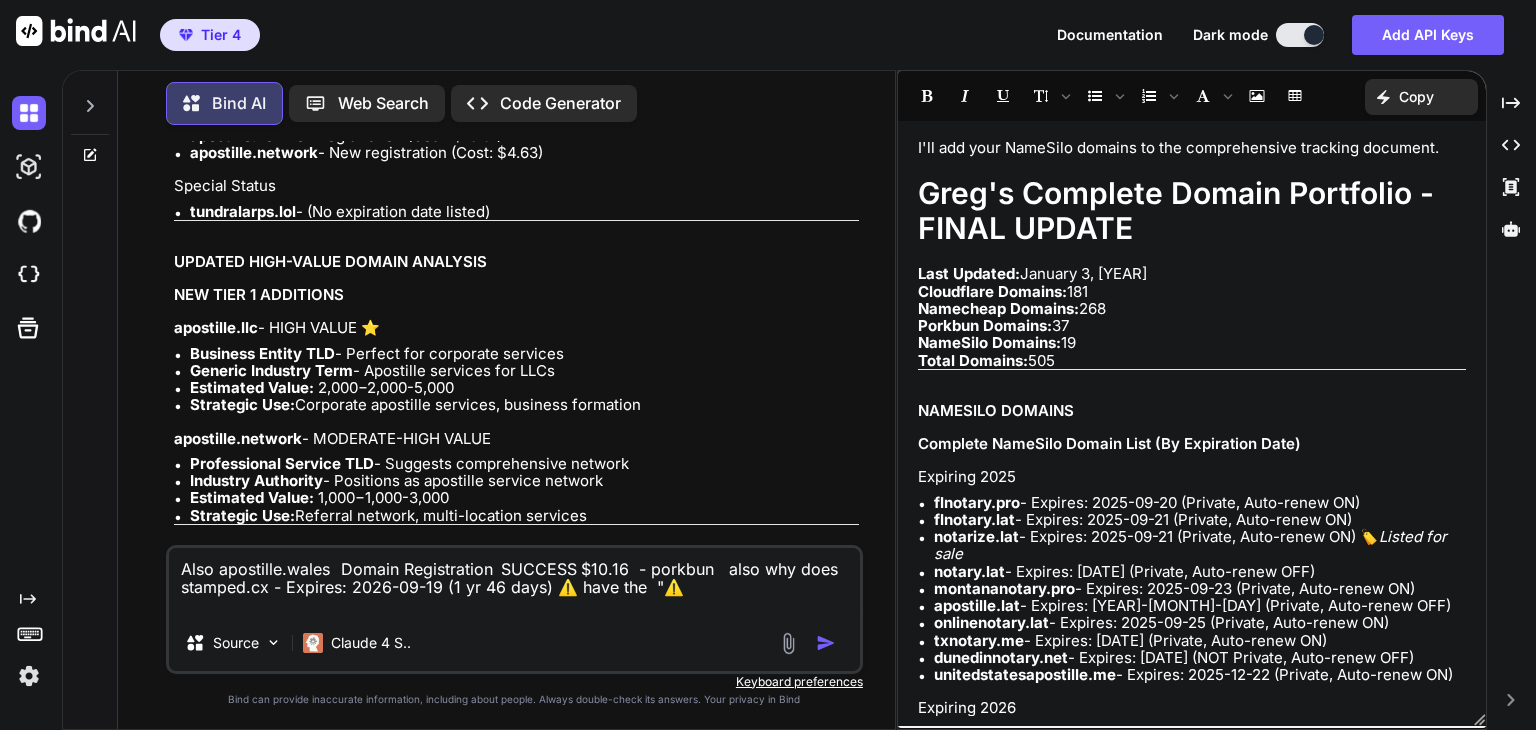 paste on "⚠️" 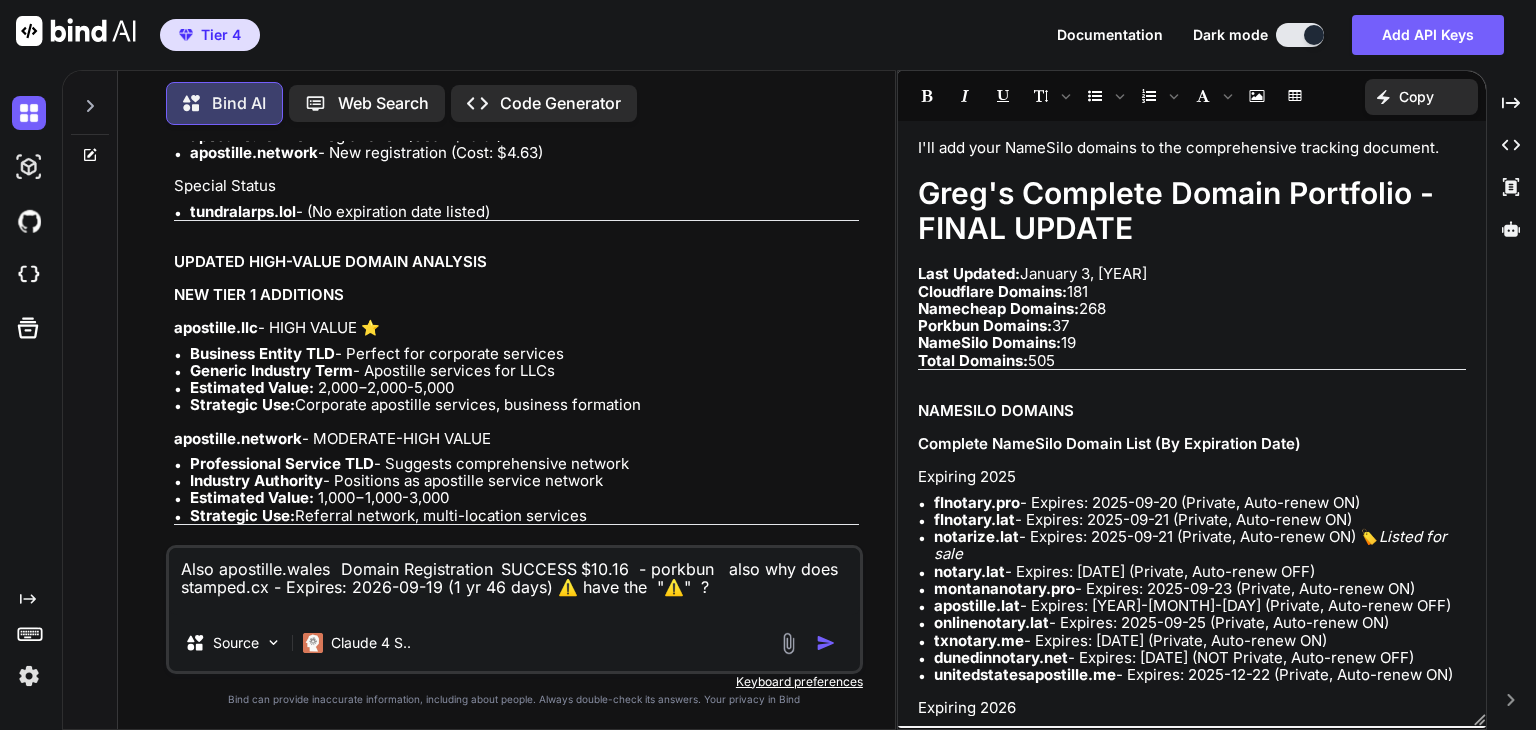 type on "Also apostille.wales	Domain Registration	SUCCESS	$10.16  - porkbun   also why does  stamped.cx - Expires: 2026-09-19 (1 yr 46 days) ⚠️ have the  "⚠️"  ?" 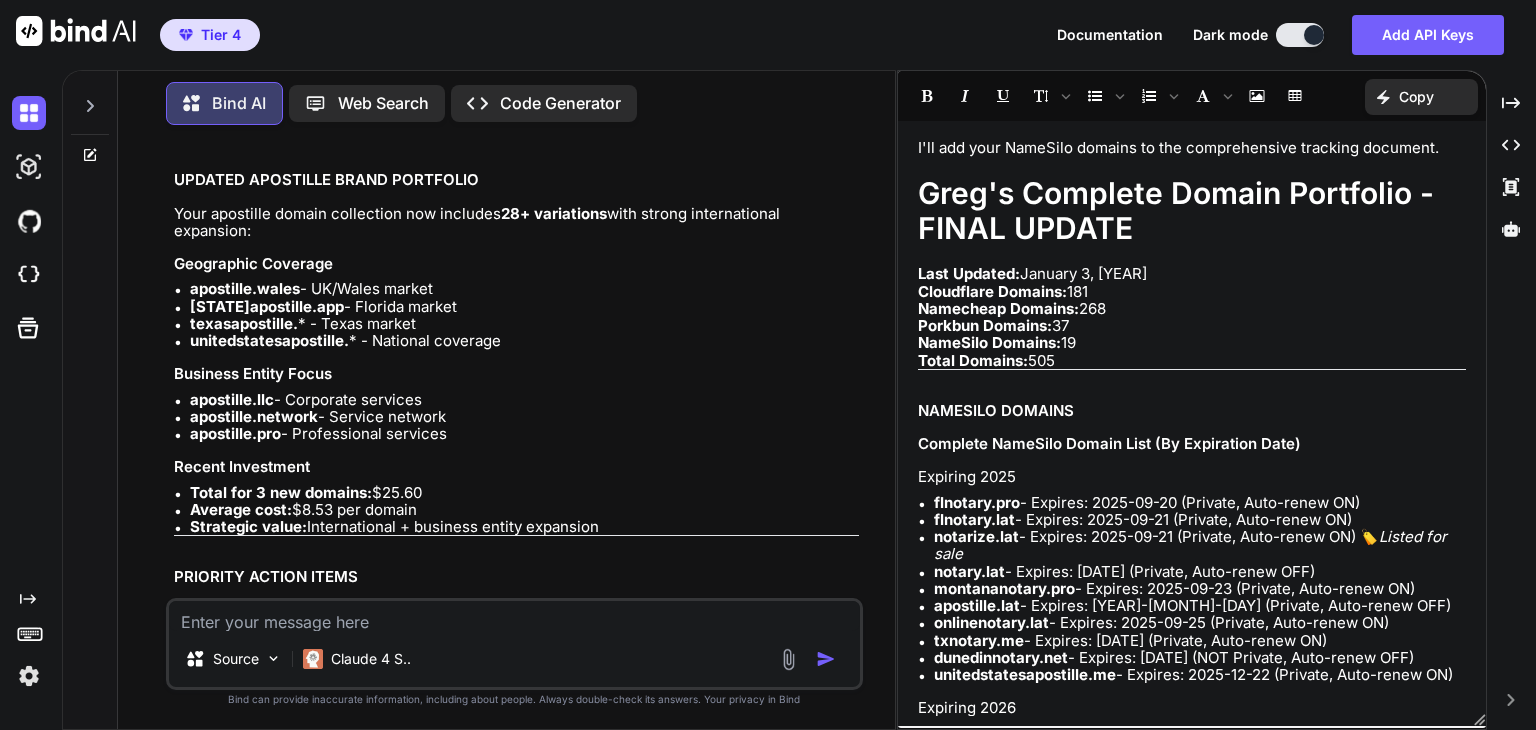 scroll, scrollTop: 70156, scrollLeft: 0, axis: vertical 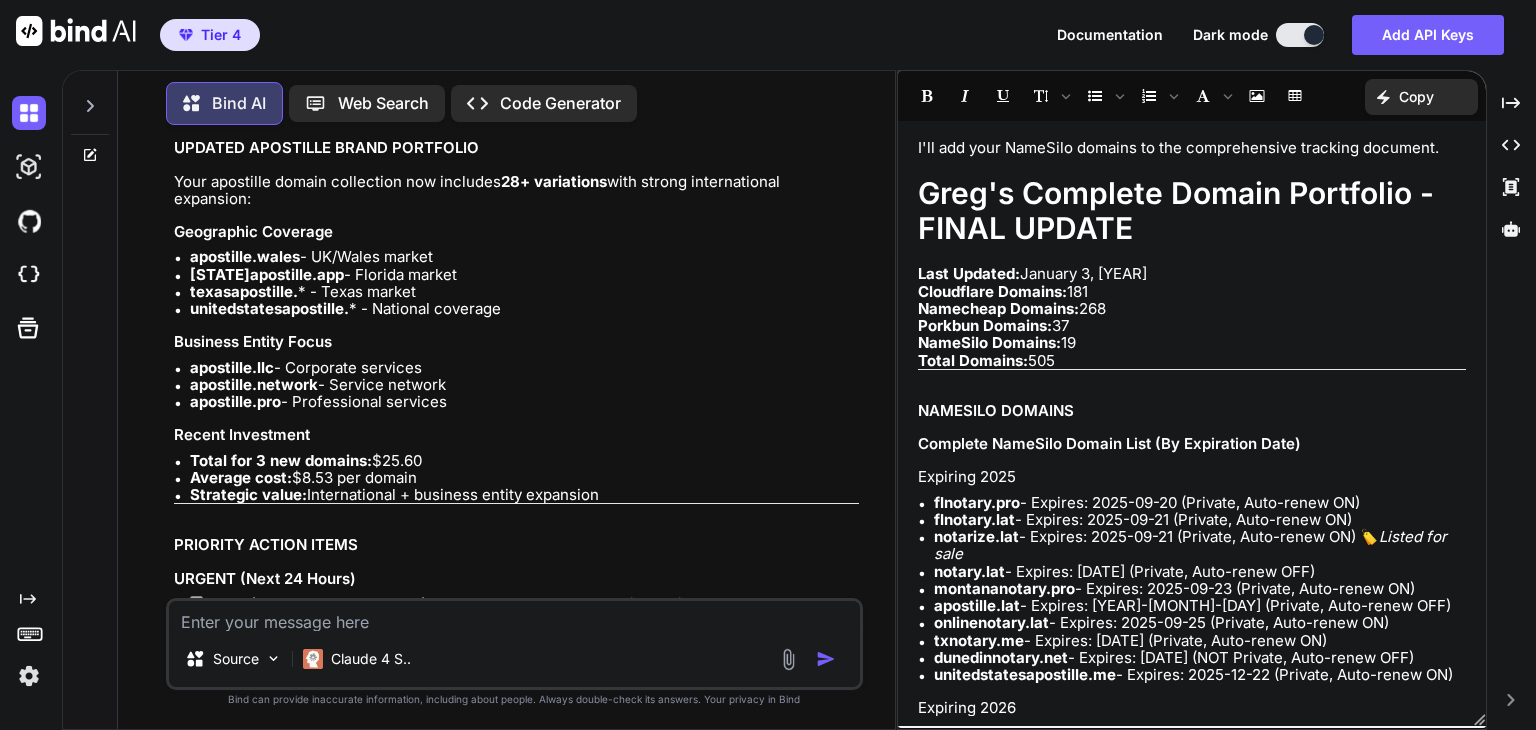 click at bounding box center [514, 616] 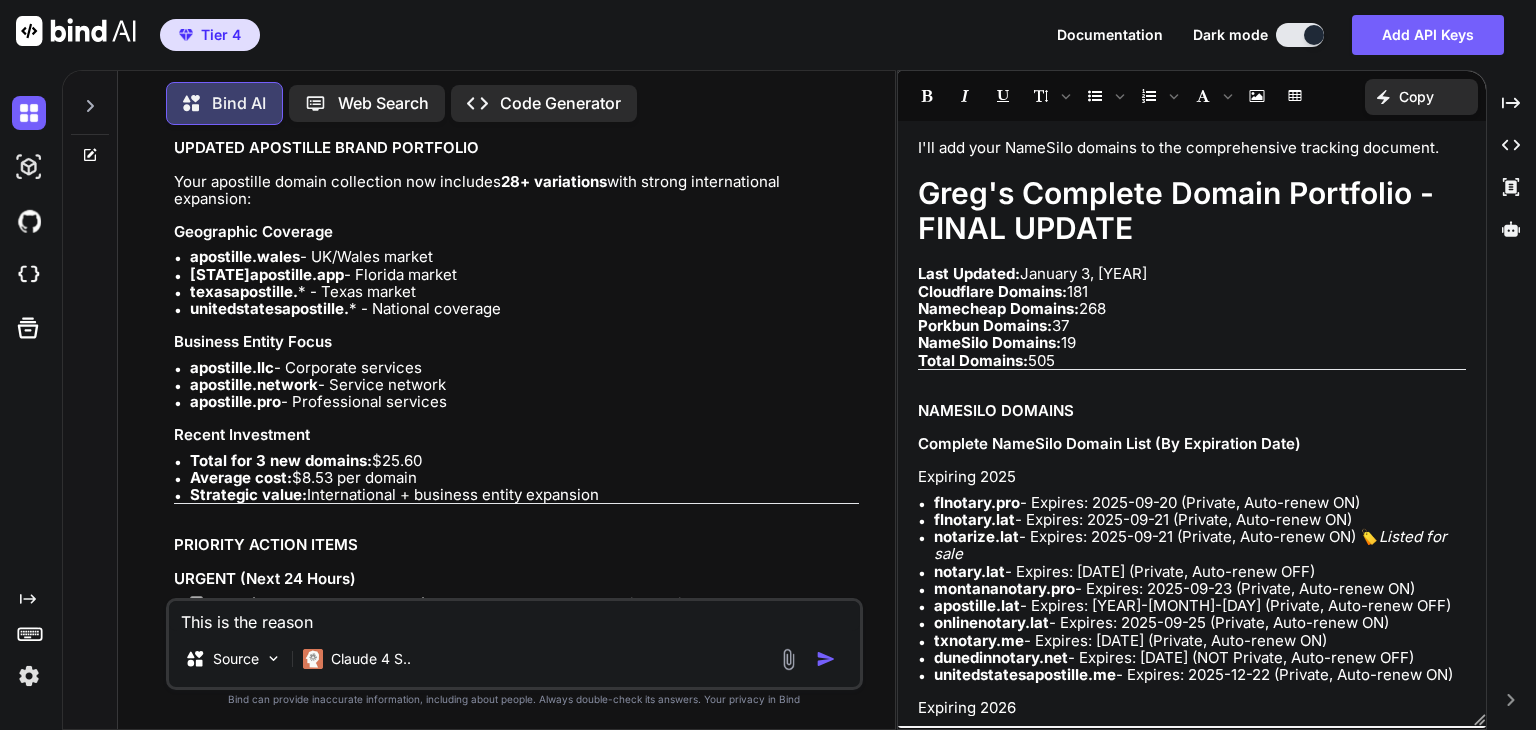 paste on "The registry for this domain will delete it earlier than normal. You must renew this domain at least 4 days before expiration or it will be deleted.
If you have auto renew enabled, we will attempt to renew your domain early." 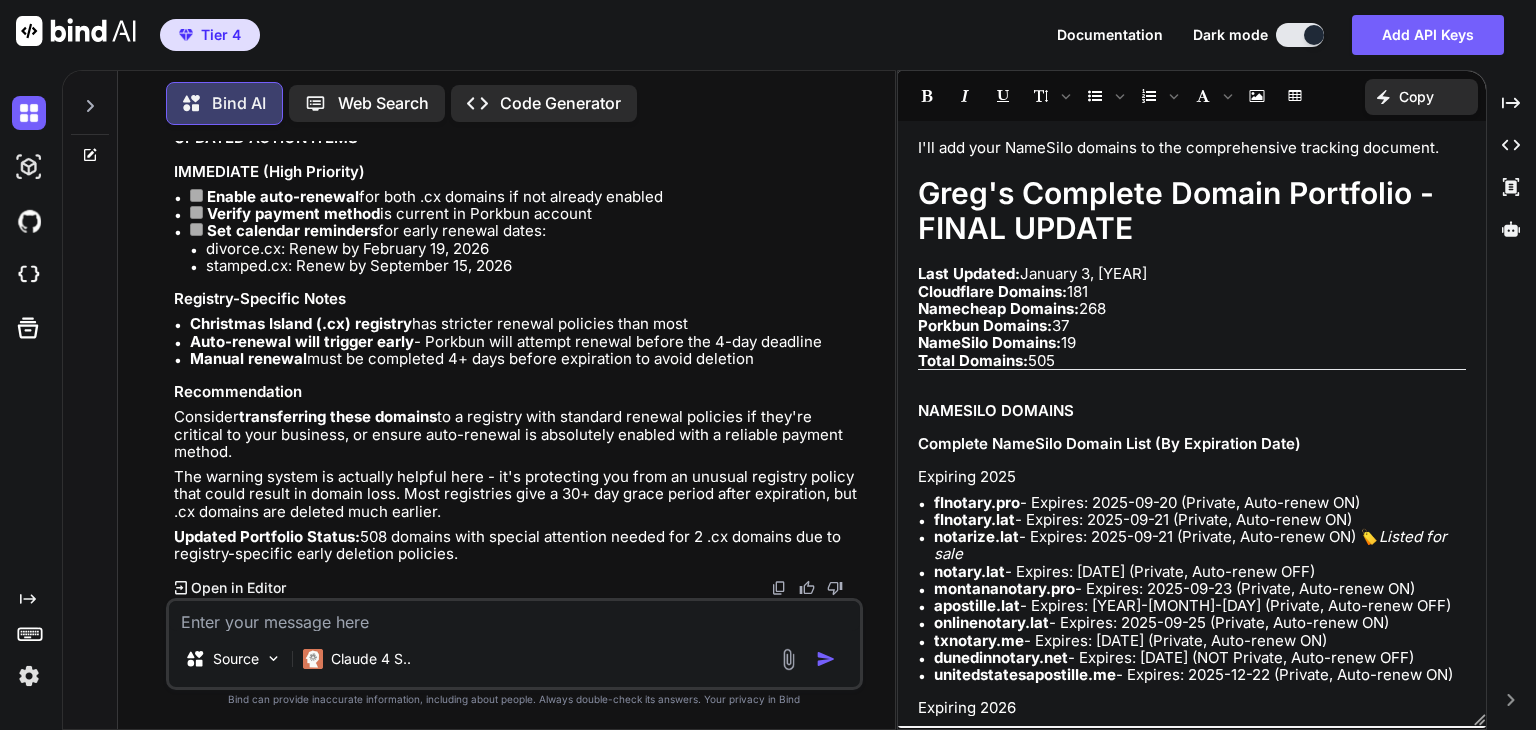 scroll, scrollTop: 71619, scrollLeft: 0, axis: vertical 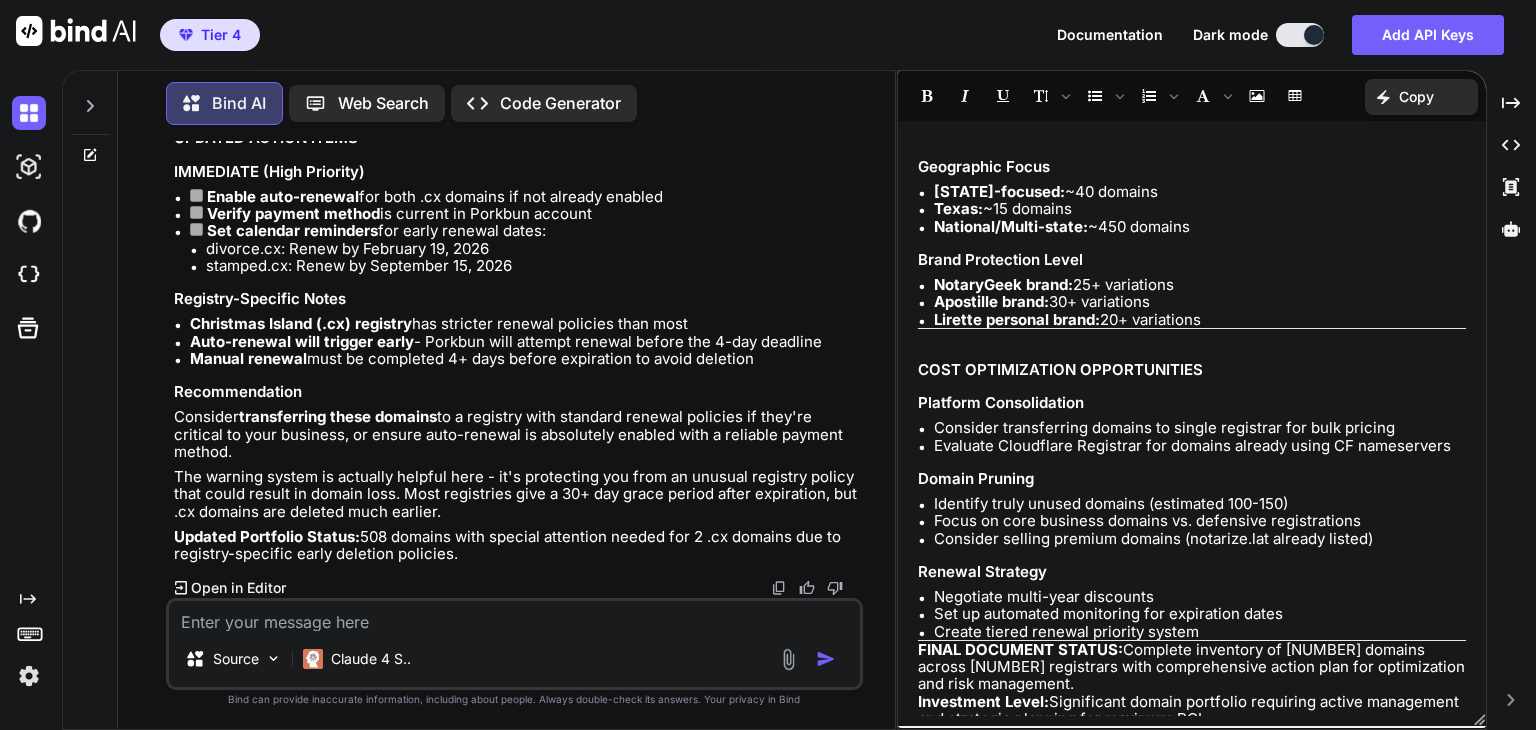 click at bounding box center [514, 616] 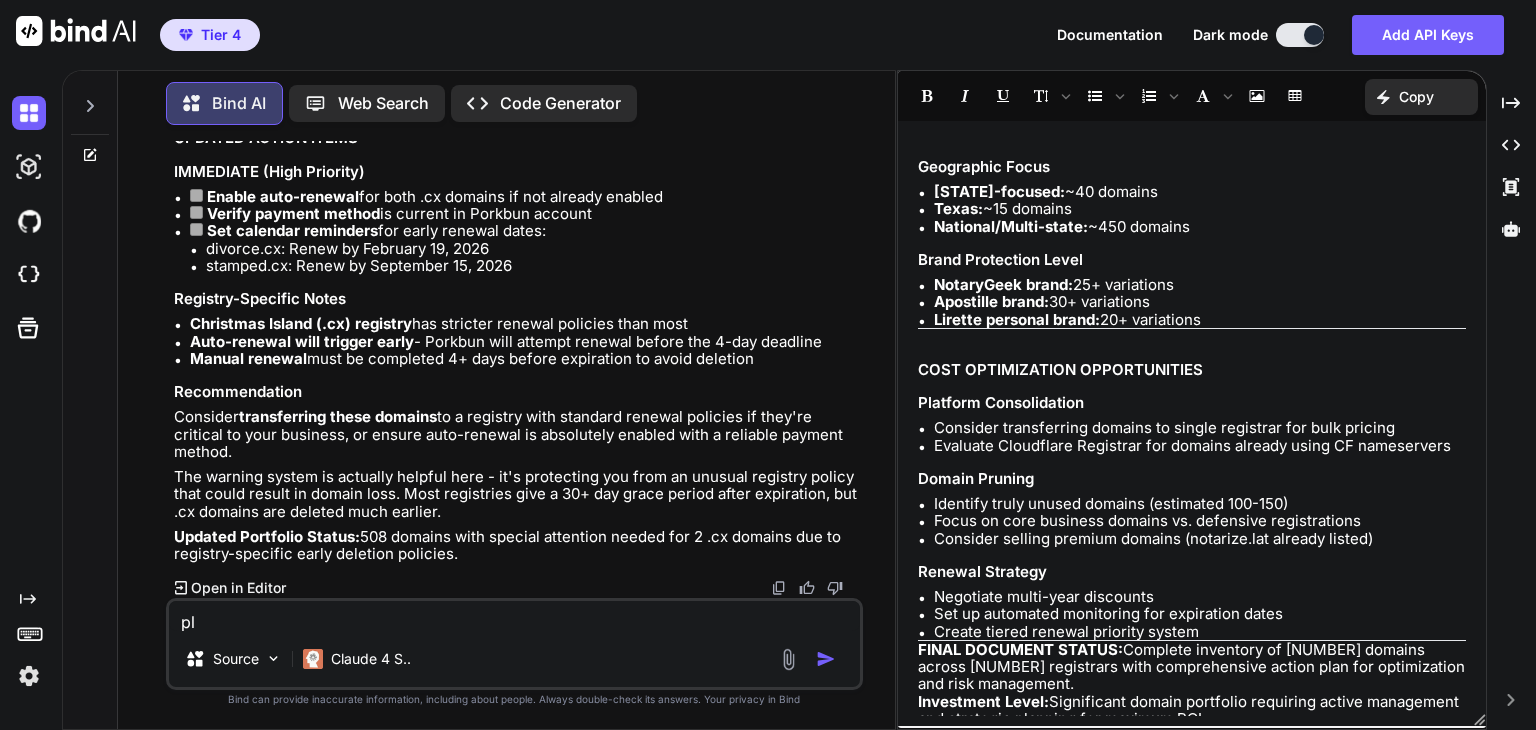 type on "p" 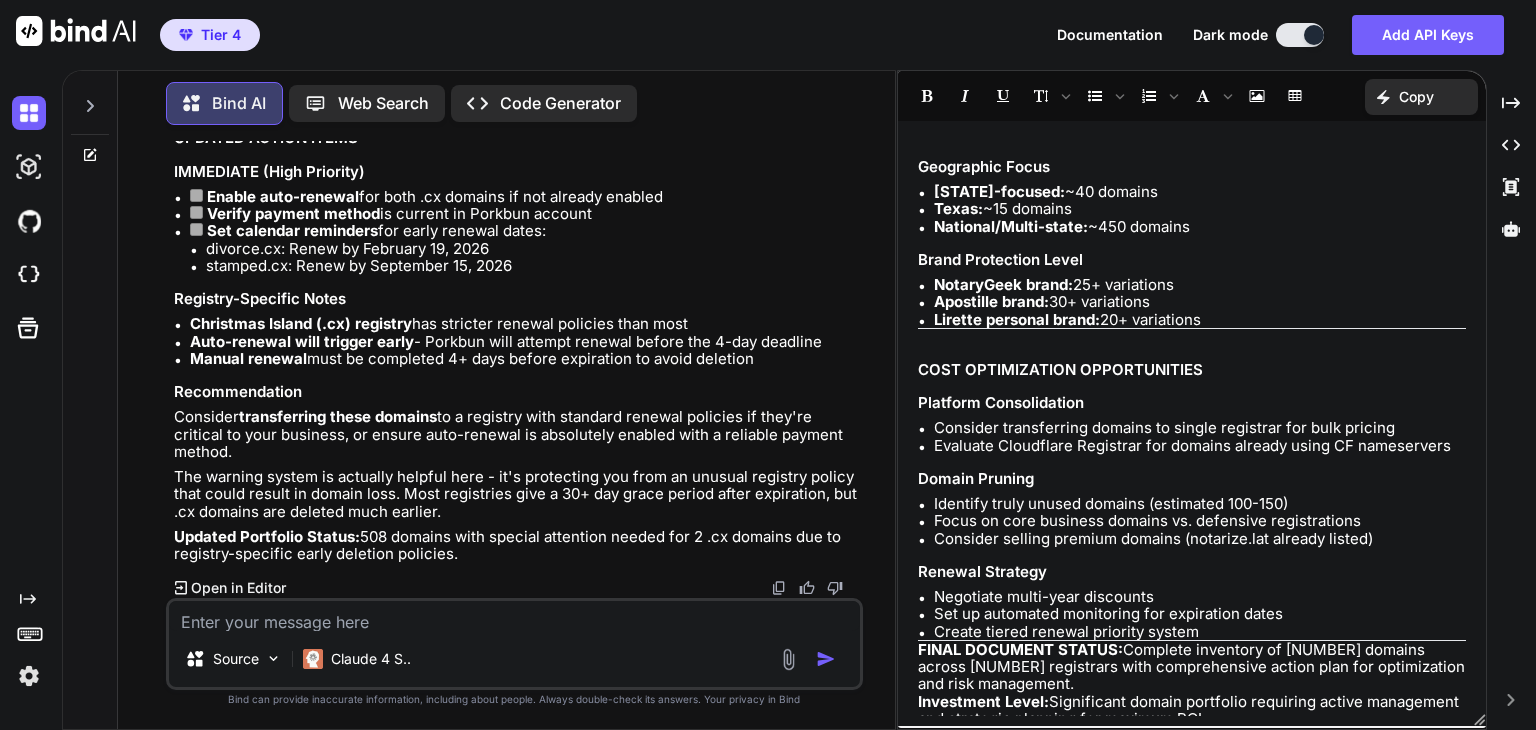 click at bounding box center (514, 616) 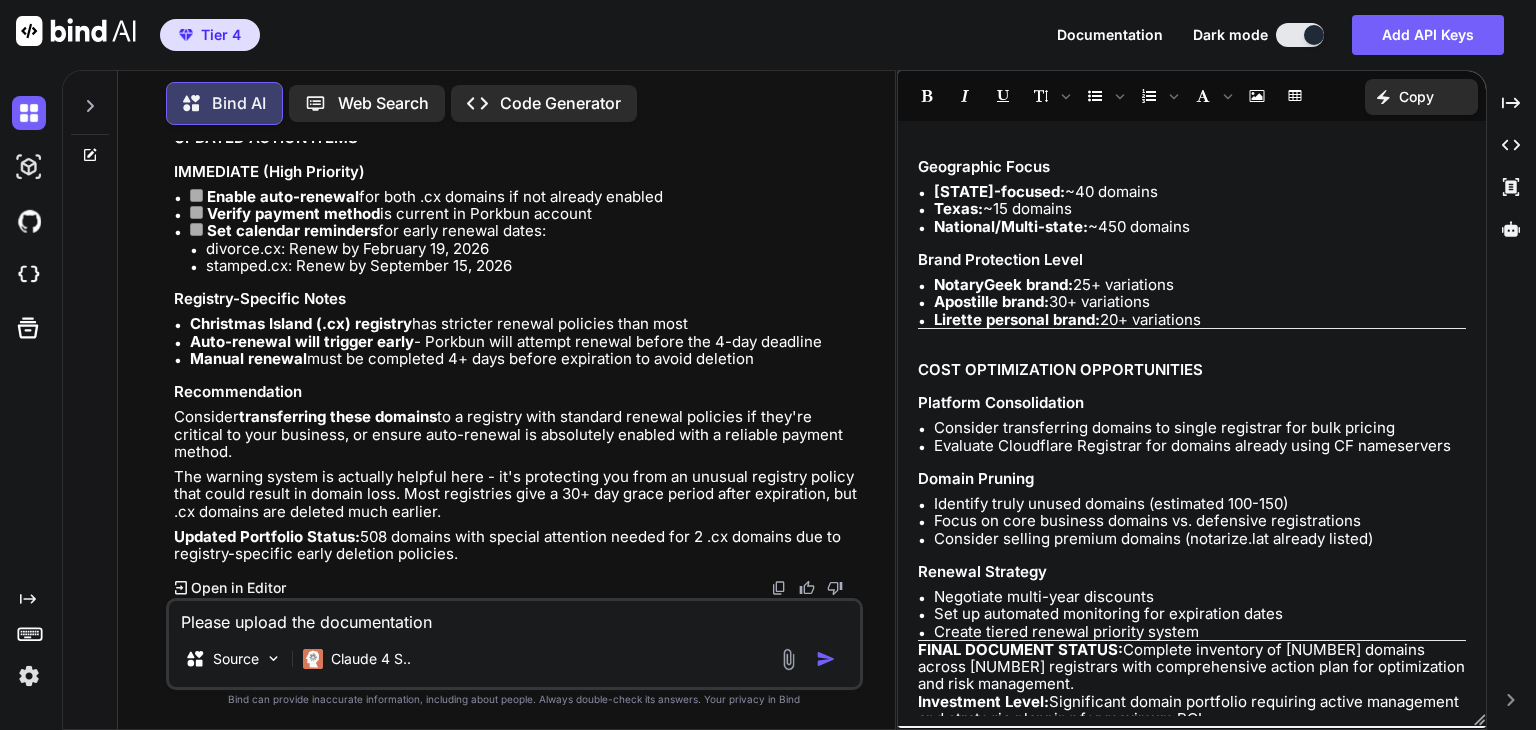 type on "Please upload the documentation" 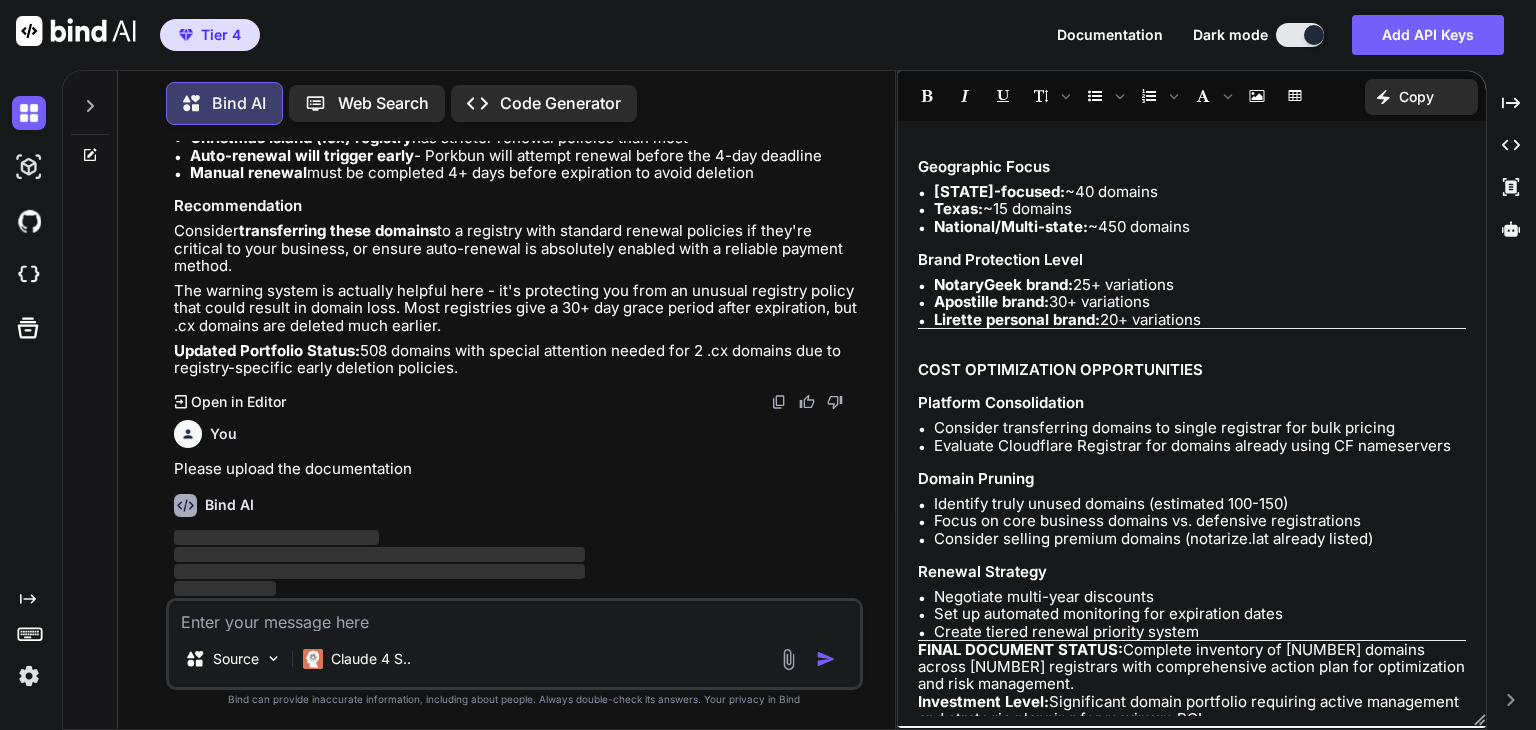 scroll, scrollTop: 71804, scrollLeft: 0, axis: vertical 